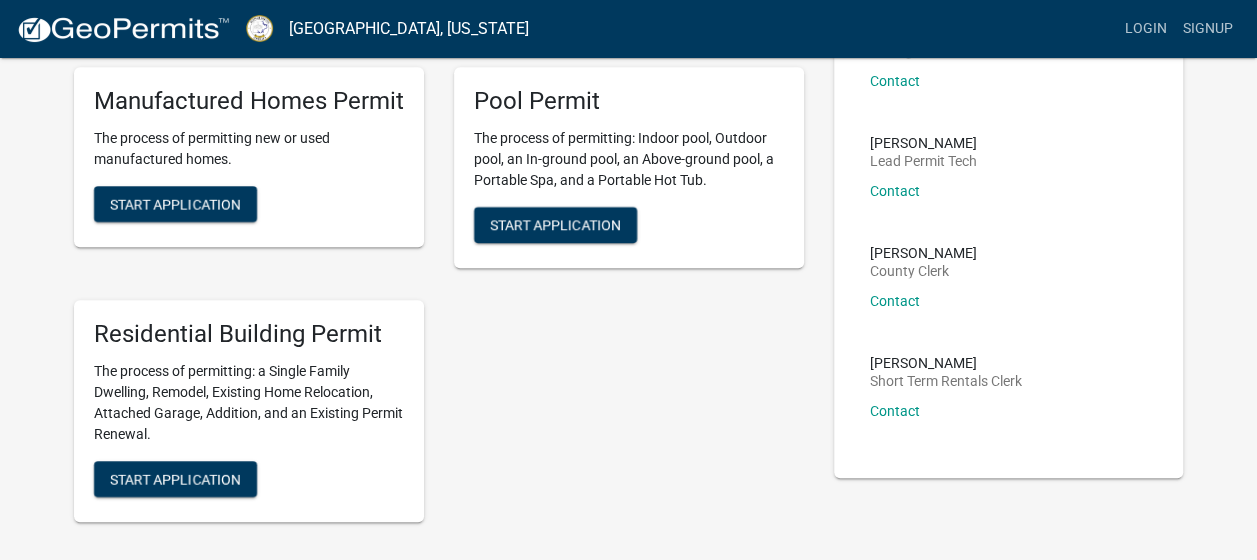 scroll, scrollTop: 424, scrollLeft: 0, axis: vertical 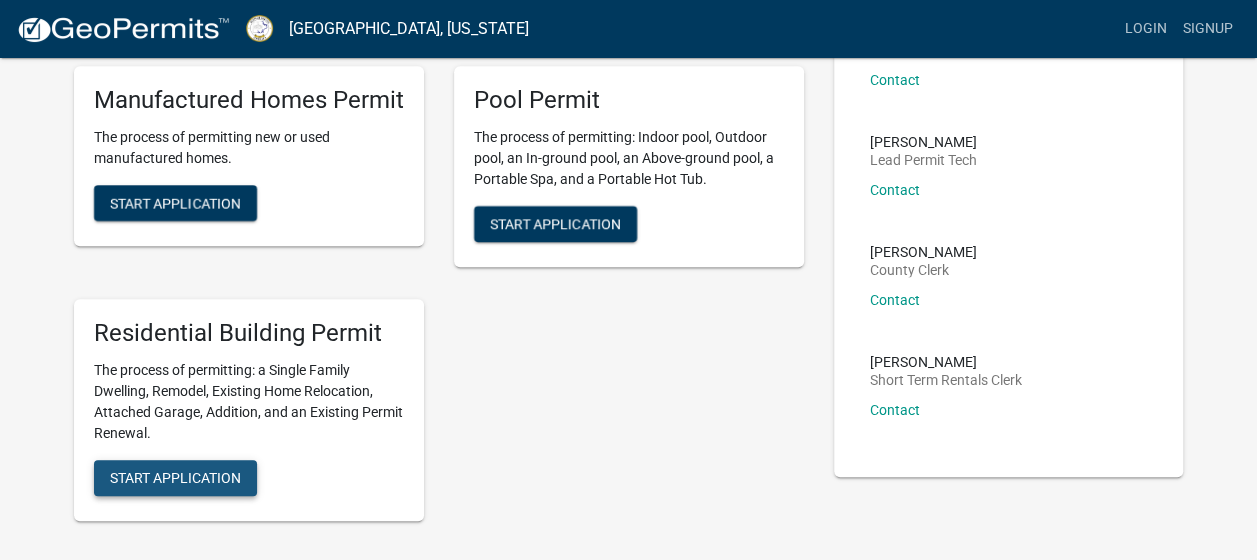 click on "Start Application" at bounding box center (175, 477) 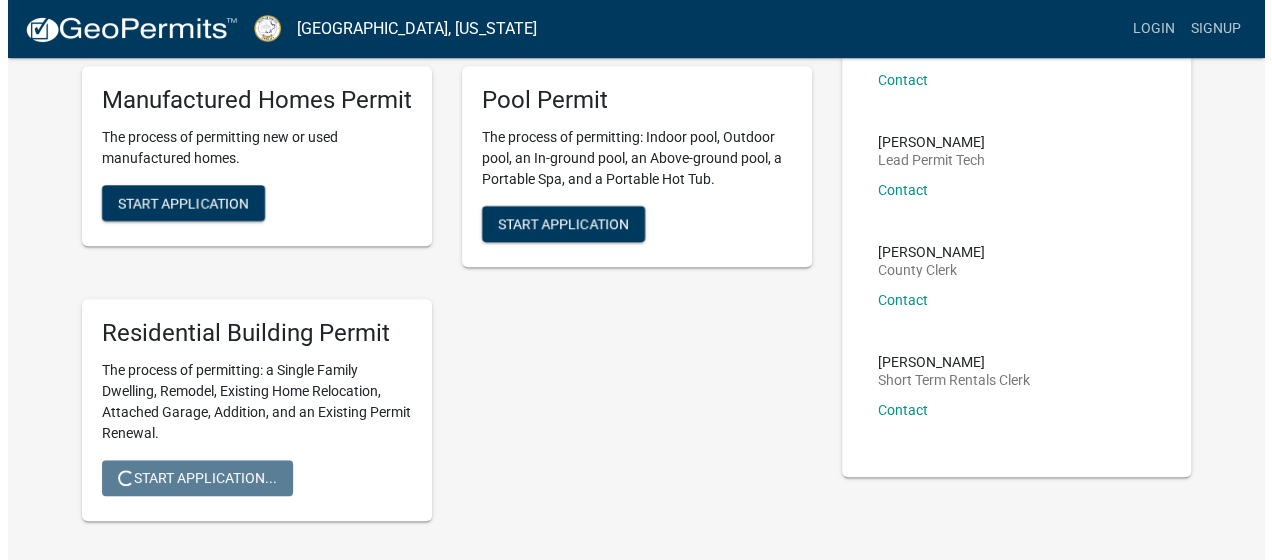 scroll, scrollTop: 0, scrollLeft: 0, axis: both 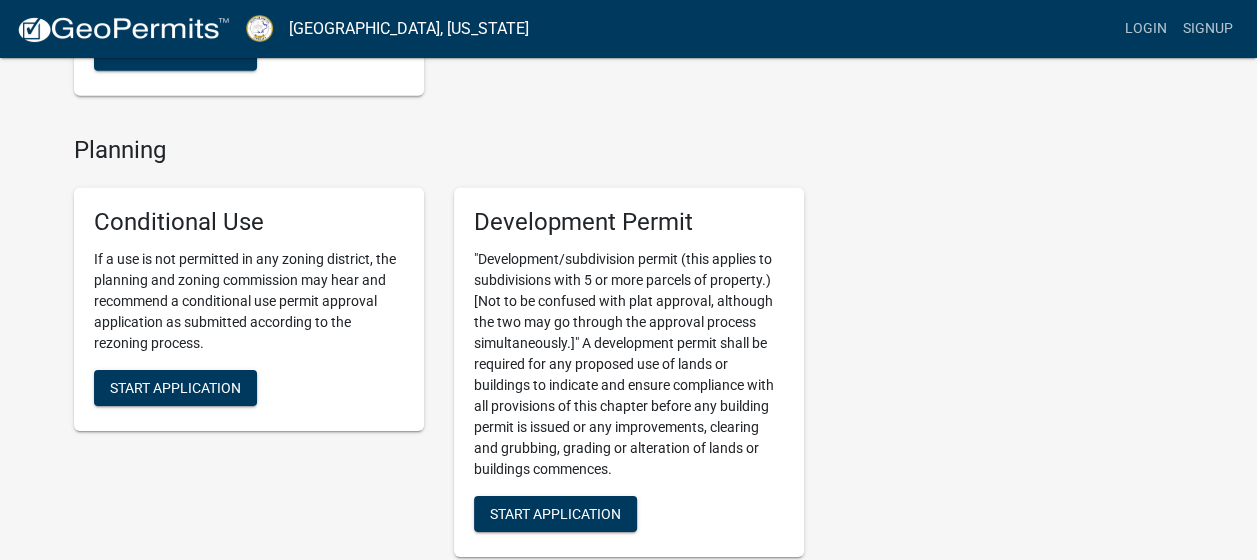 click on ""Development/subdivision permit (this applies to subdivisions with 5 or more parcels of
property.) [Not to be confused with plat approval, although the two may go through the approval process simultaneously.]"	A development permit shall be required for any proposed use of lands or buildings to indicate and ensure compliance with all provisions of this chapter before any building permit is issued or any improvements, clearing and grubbing, grading or alteration of lands or buildings commences." at bounding box center [629, 364] 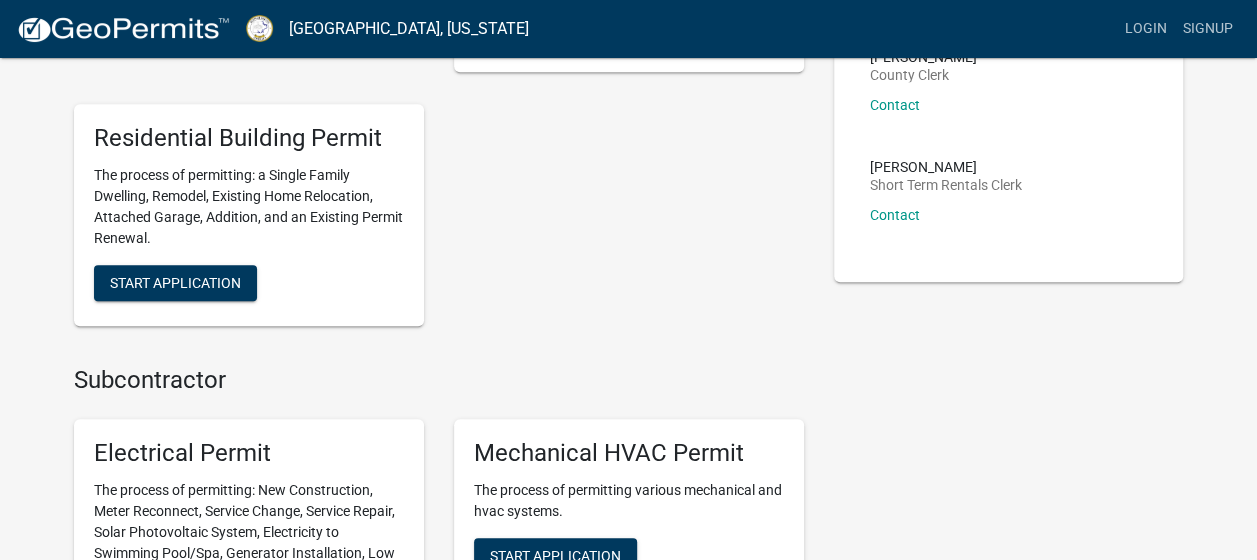 scroll, scrollTop: 618, scrollLeft: 0, axis: vertical 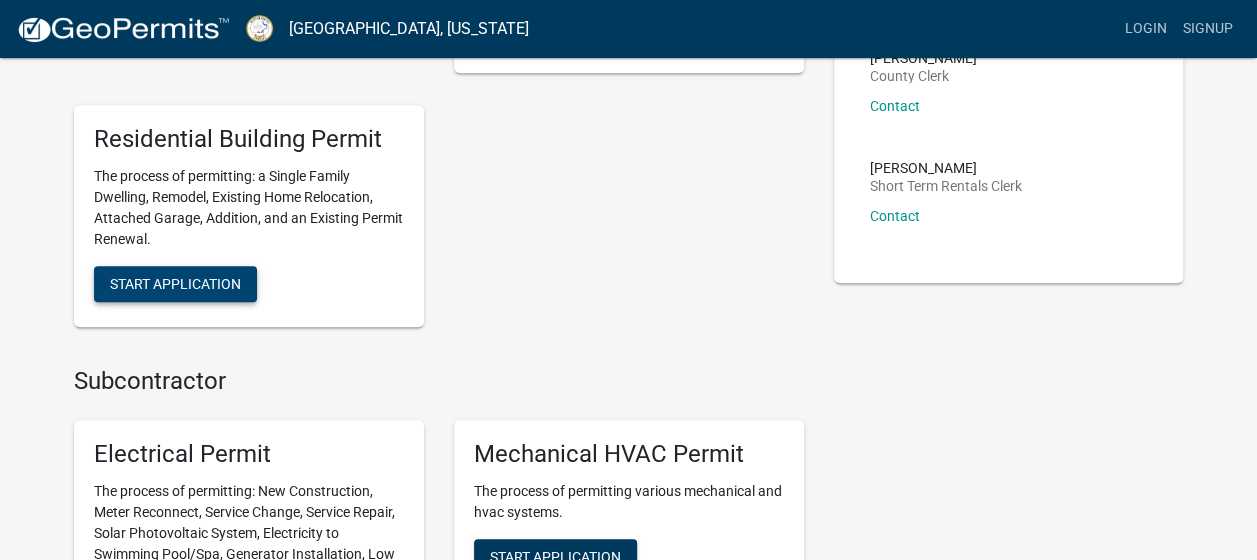 click on "Start Application" at bounding box center [175, 283] 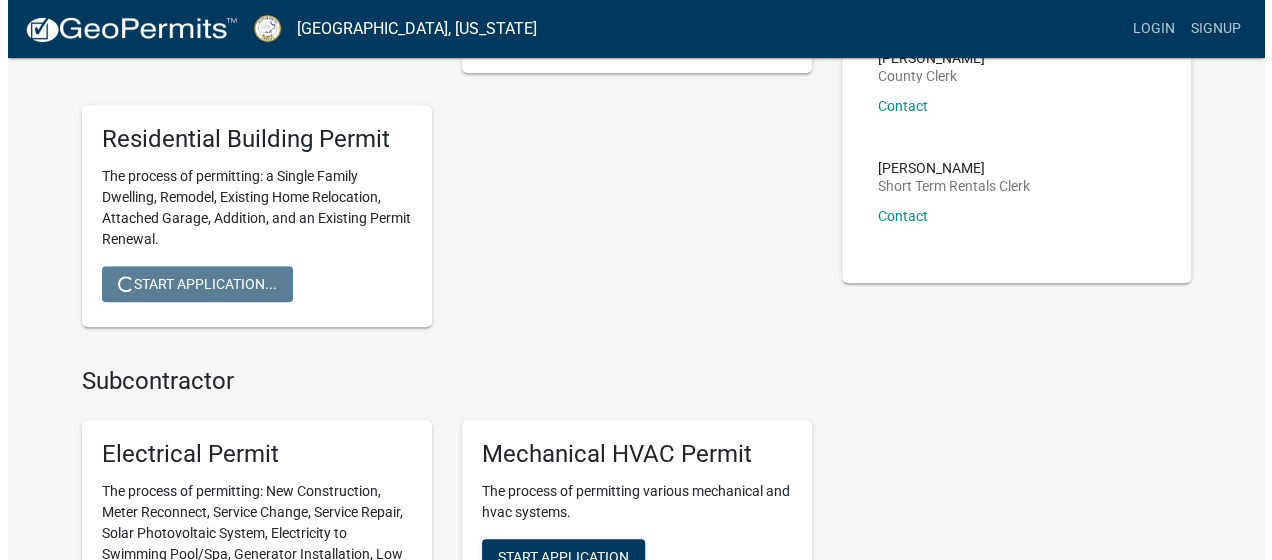 scroll, scrollTop: 0, scrollLeft: 0, axis: both 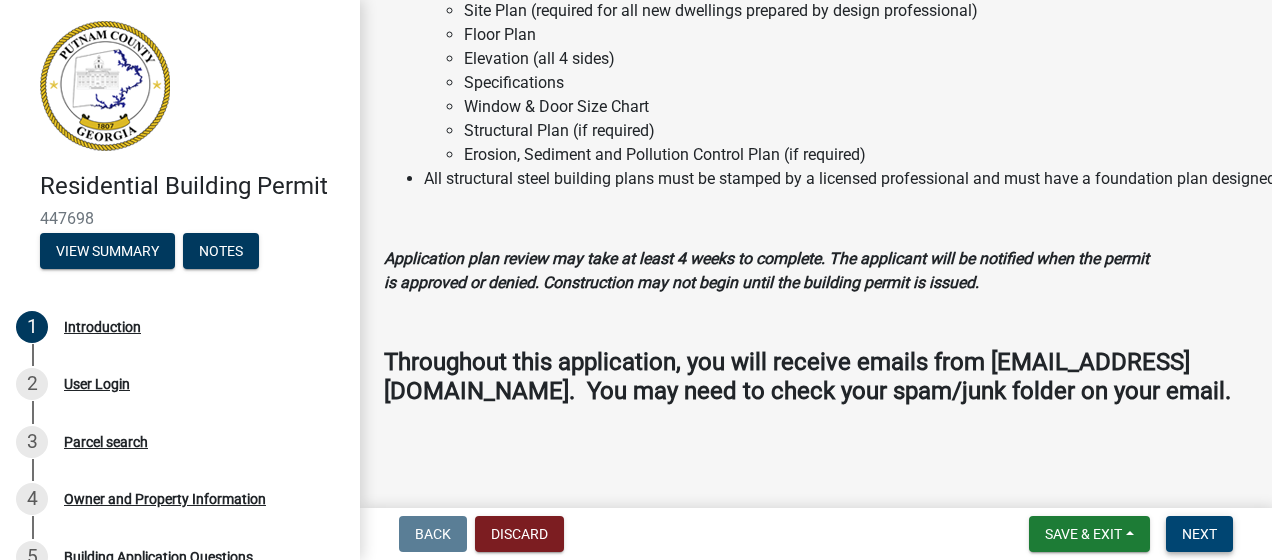 click on "Next" at bounding box center (1199, 534) 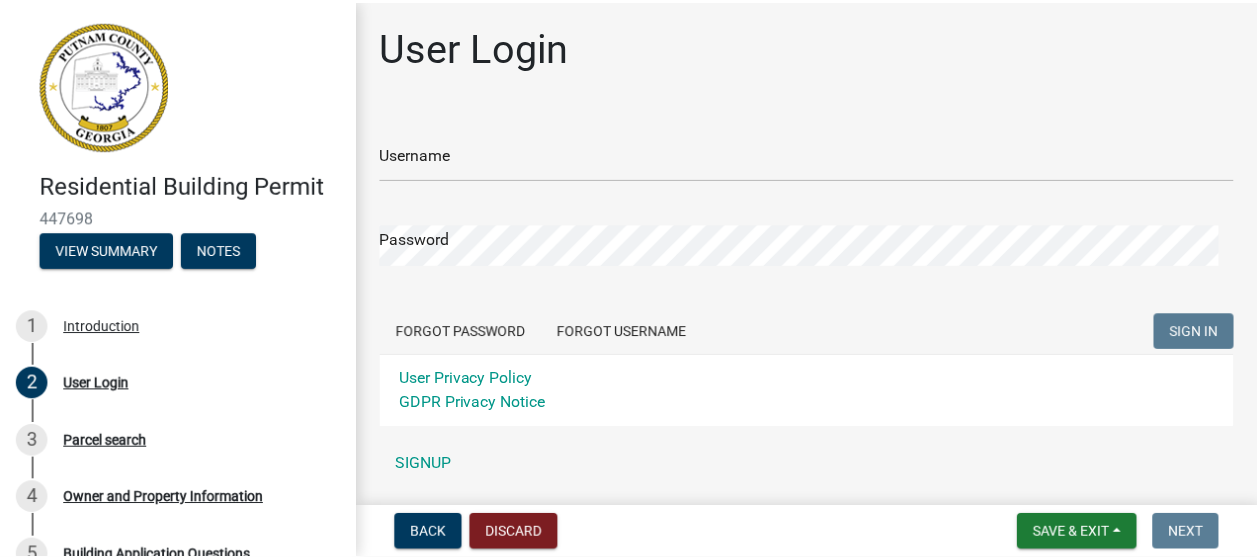 scroll, scrollTop: 64, scrollLeft: 0, axis: vertical 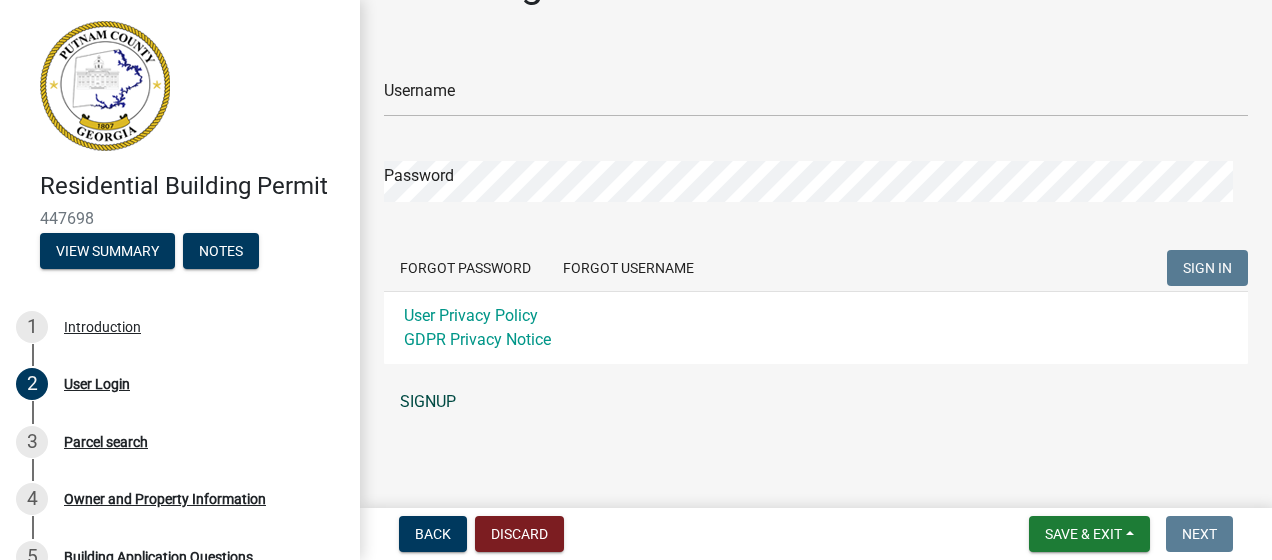click on "SIGNUP" 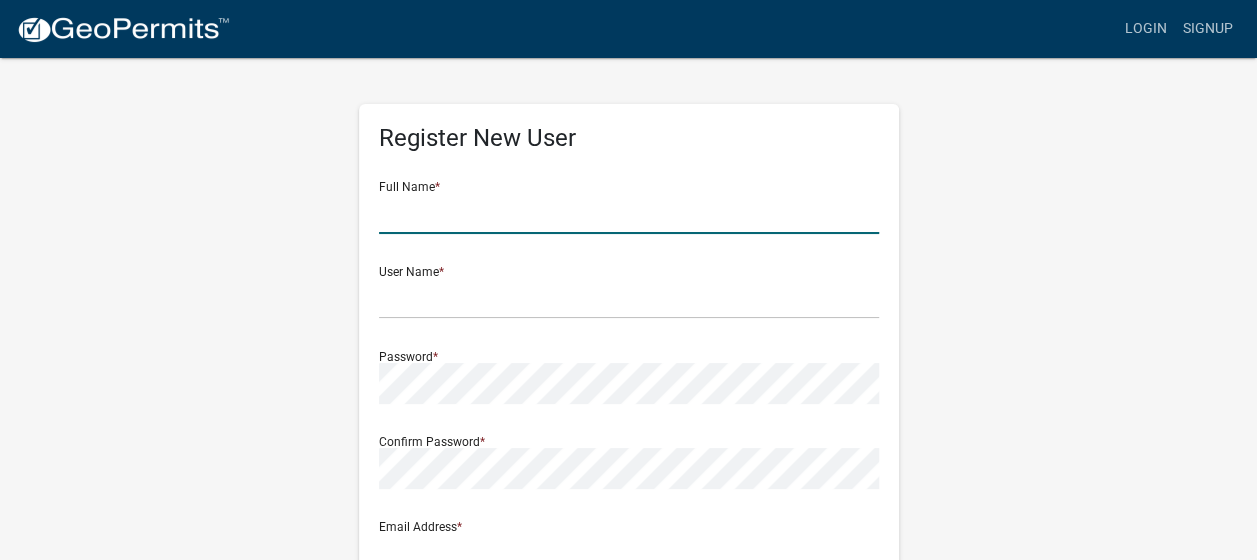 click 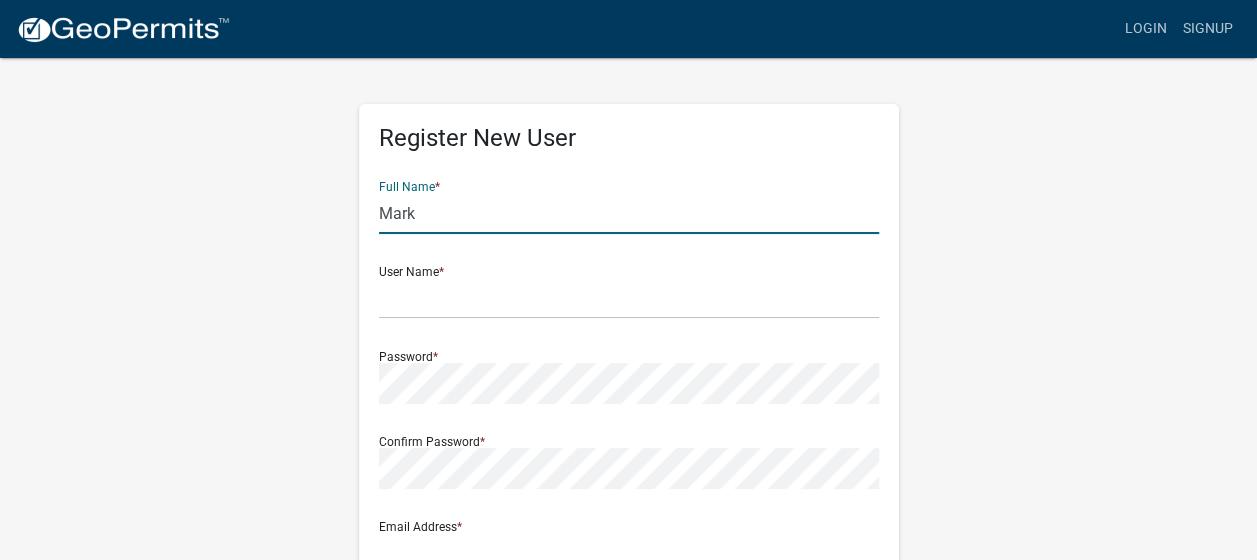 type on "Mark" 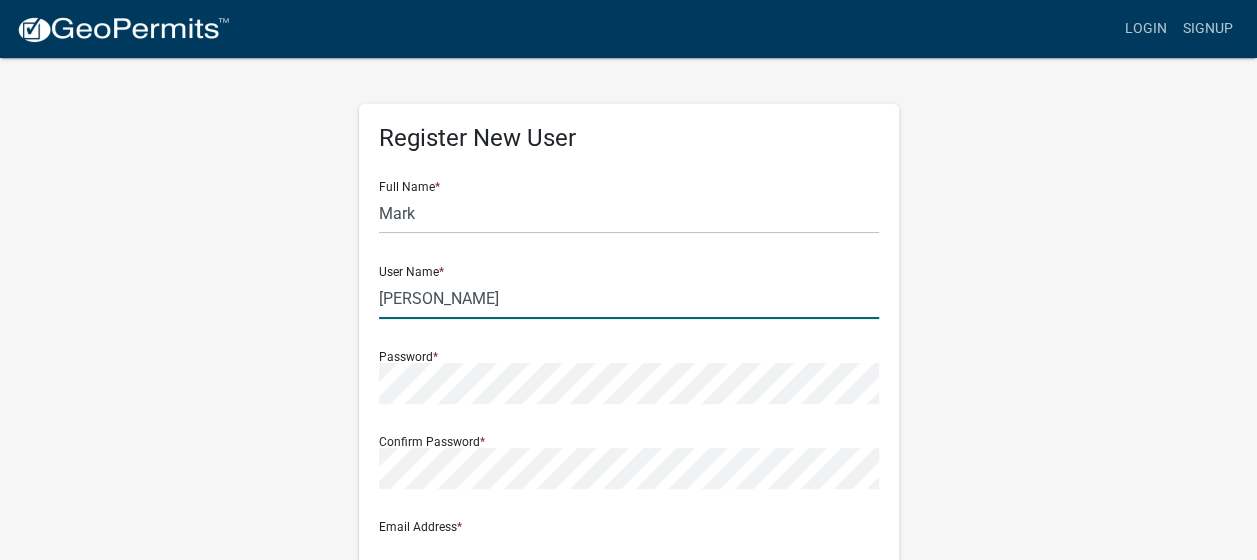 type on "Silvey" 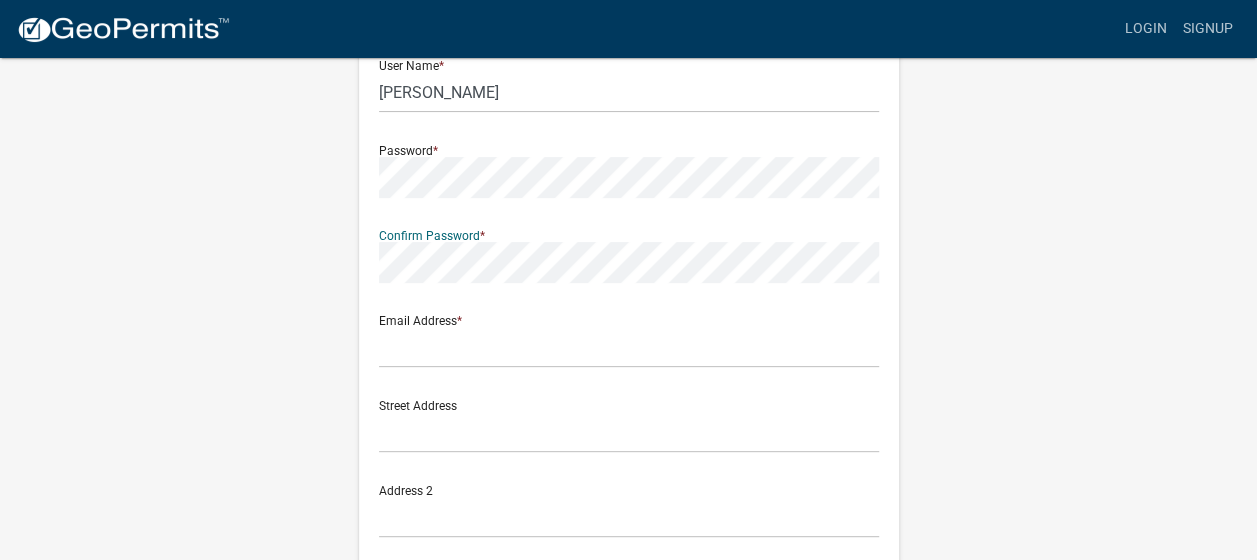 scroll, scrollTop: 208, scrollLeft: 0, axis: vertical 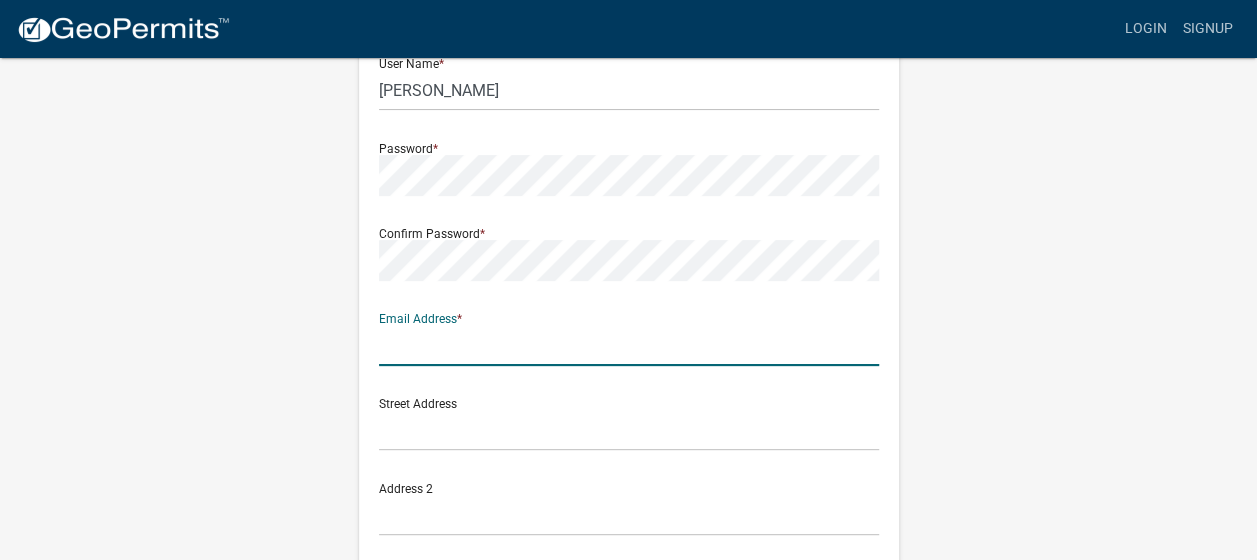 click 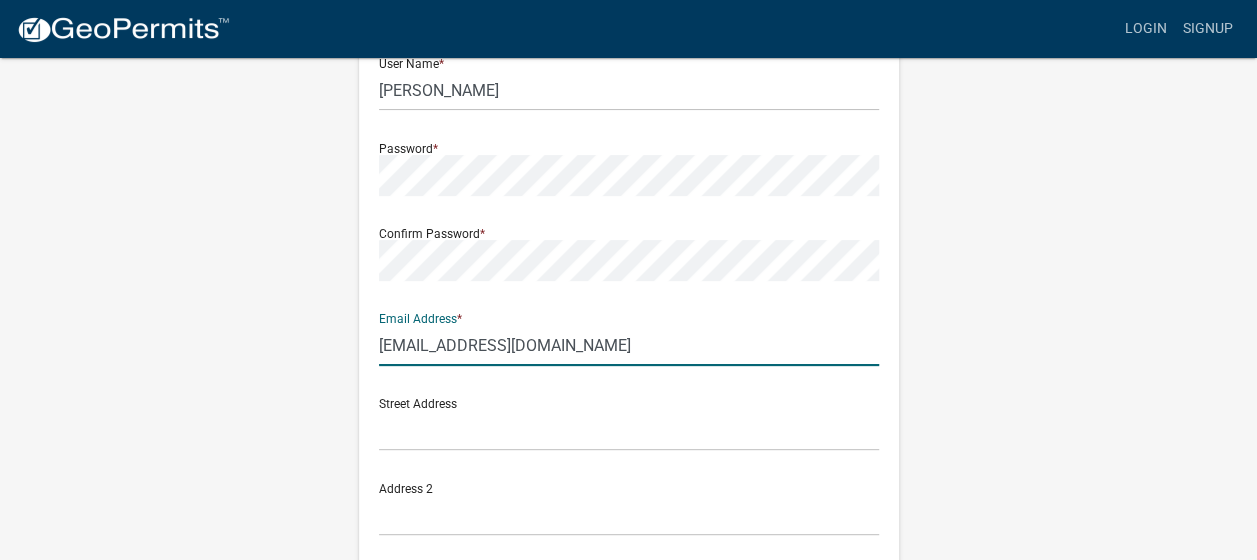 type on "ms8548@att.com" 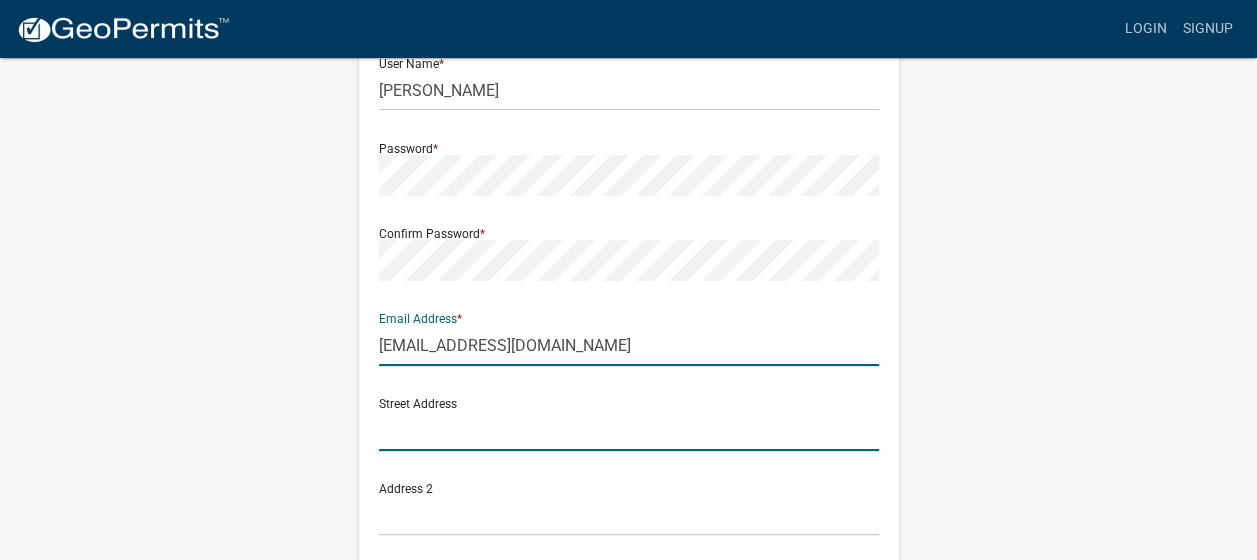 click 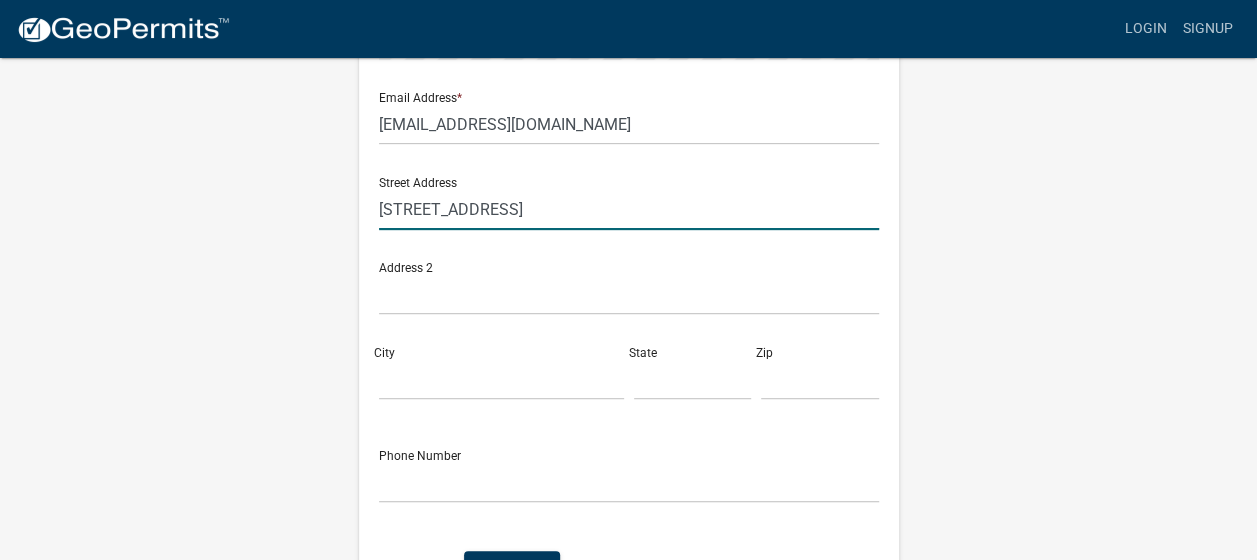 scroll, scrollTop: 426, scrollLeft: 0, axis: vertical 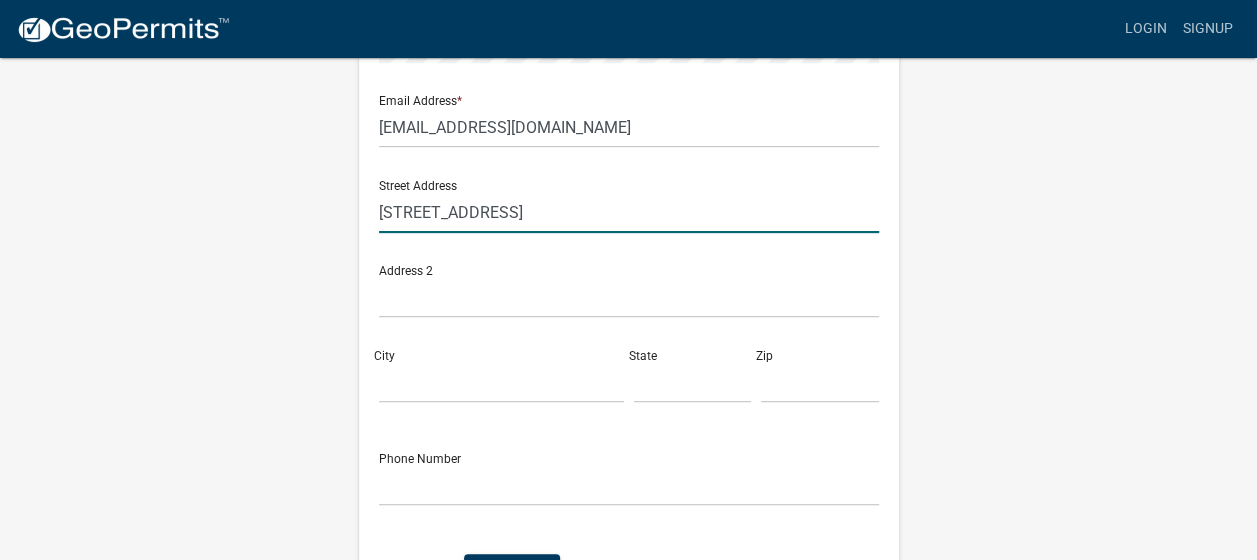 type on "102 Waterside Drive" 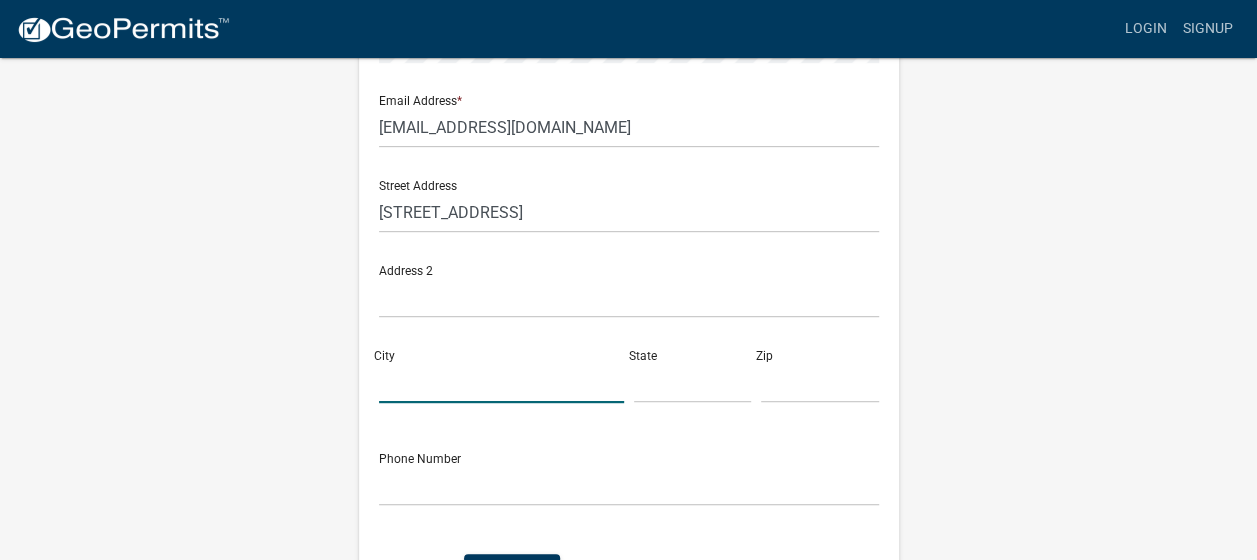 click on "City" at bounding box center [501, 382] 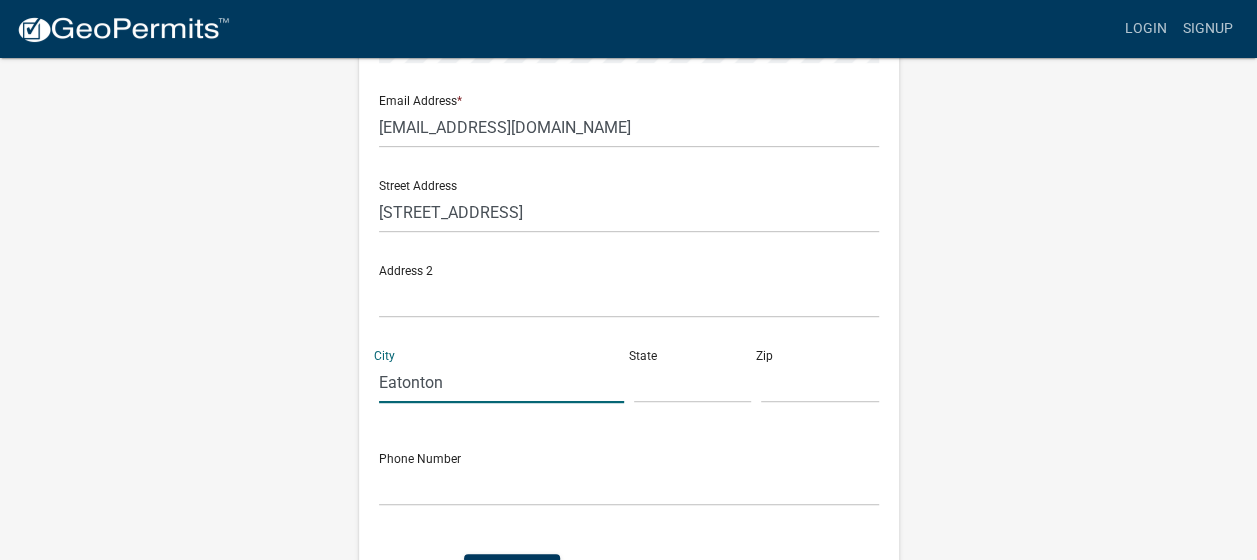 type on "Eatonton" 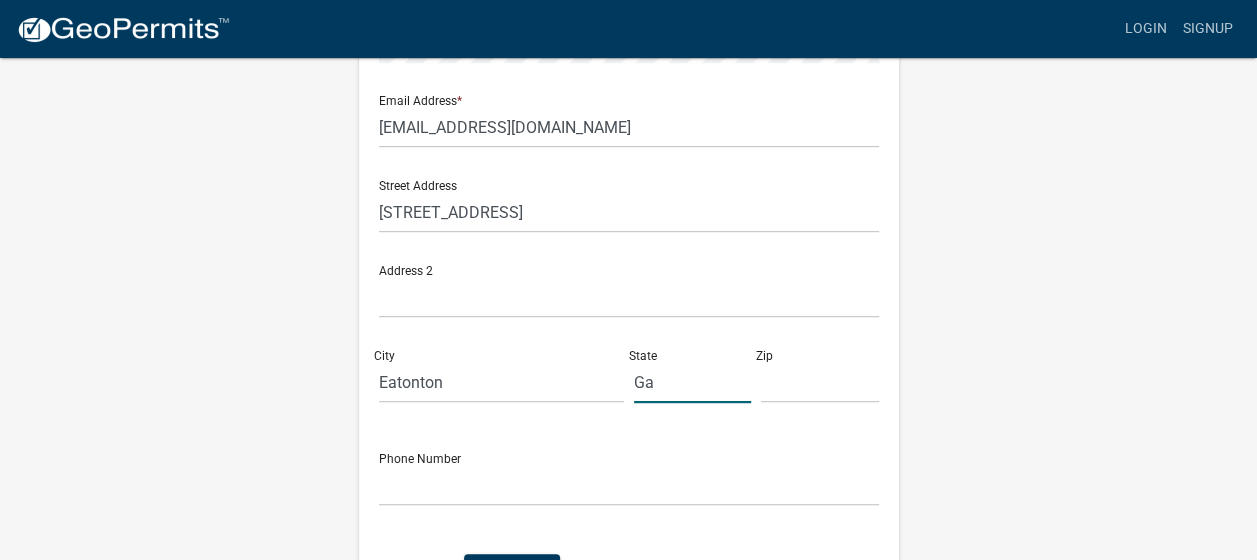 type on "Ga" 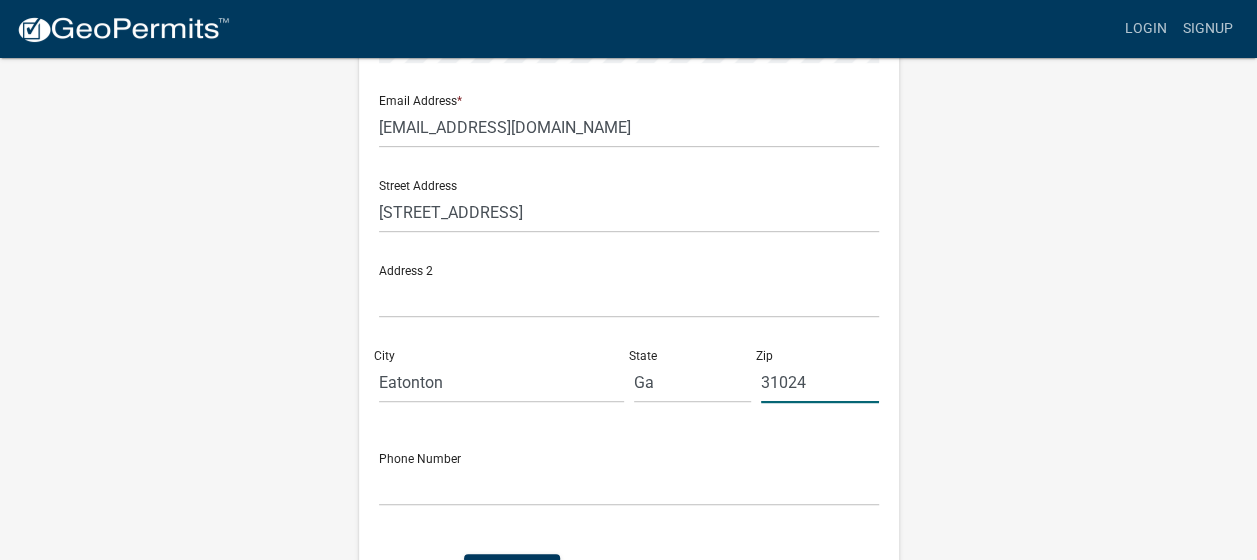 type on "31024" 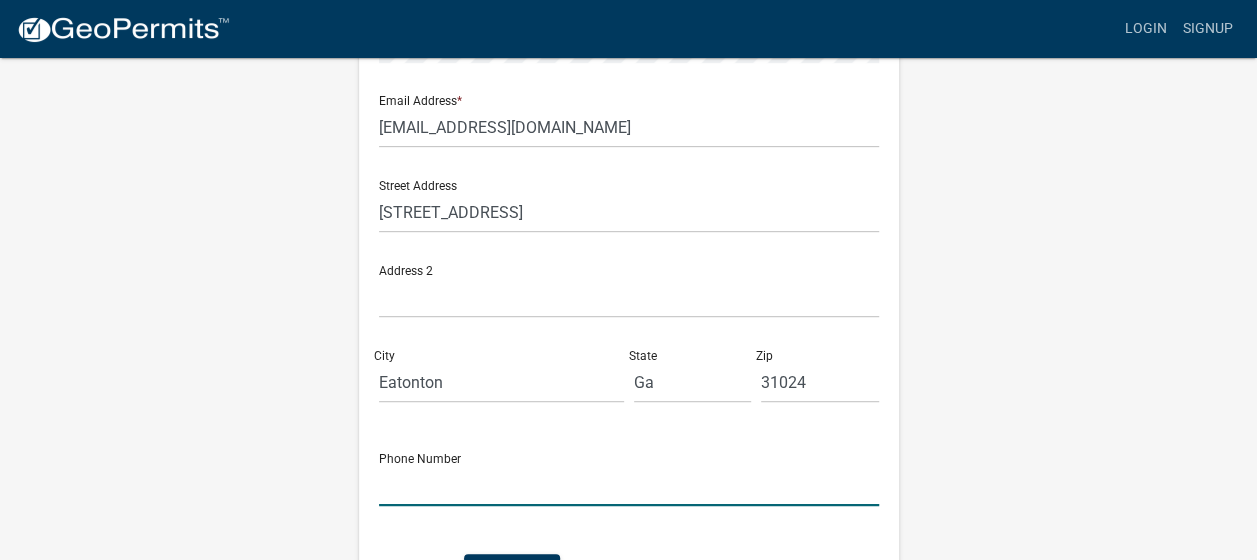 click 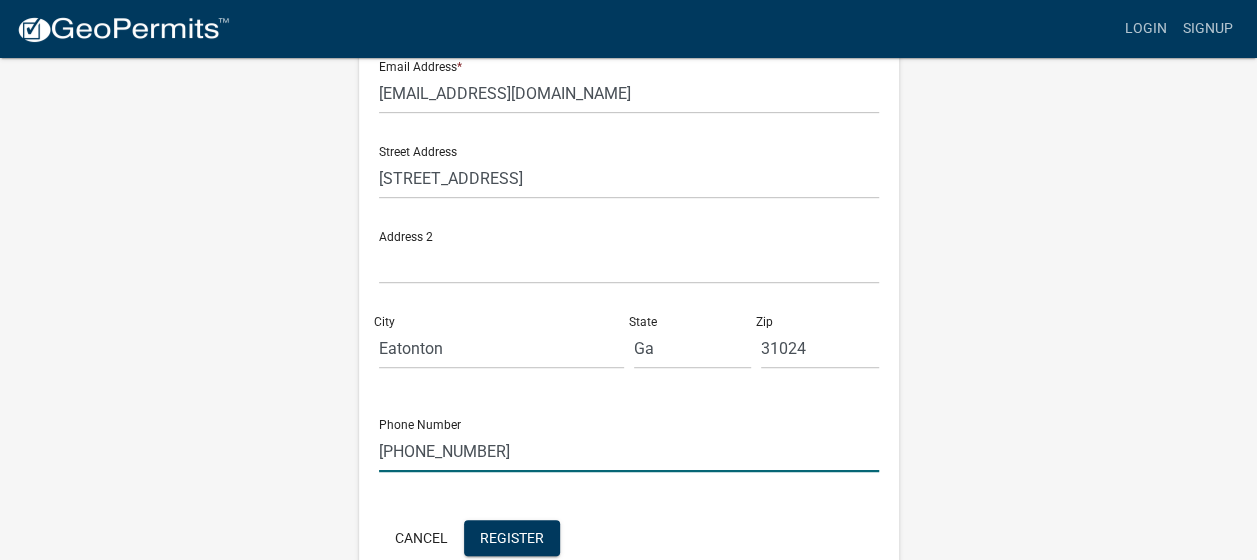 scroll, scrollTop: 565, scrollLeft: 0, axis: vertical 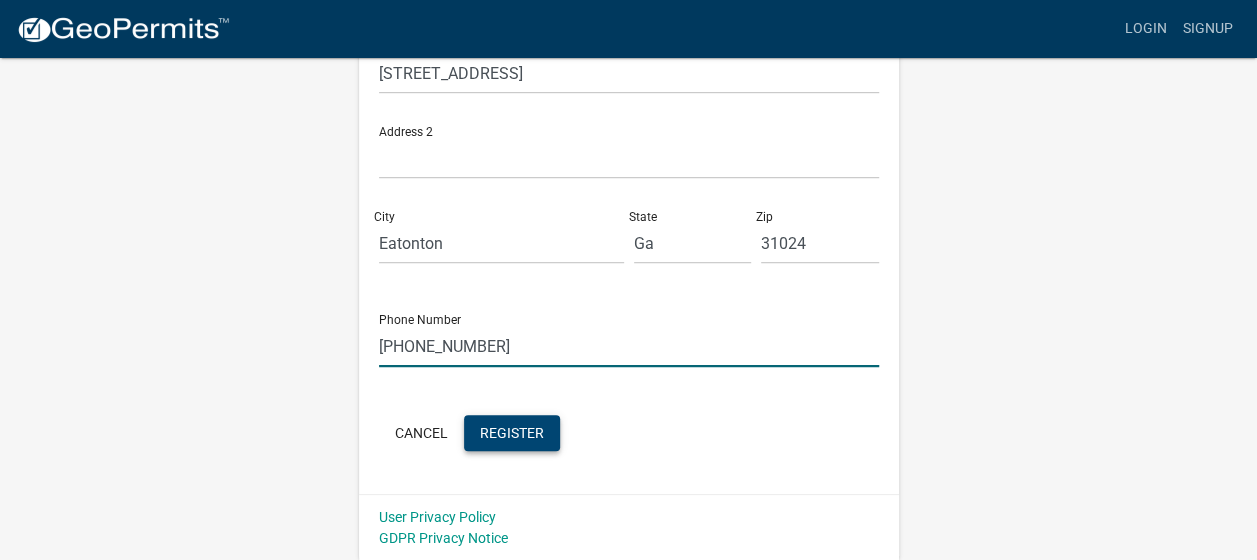type on "404-216-2098" 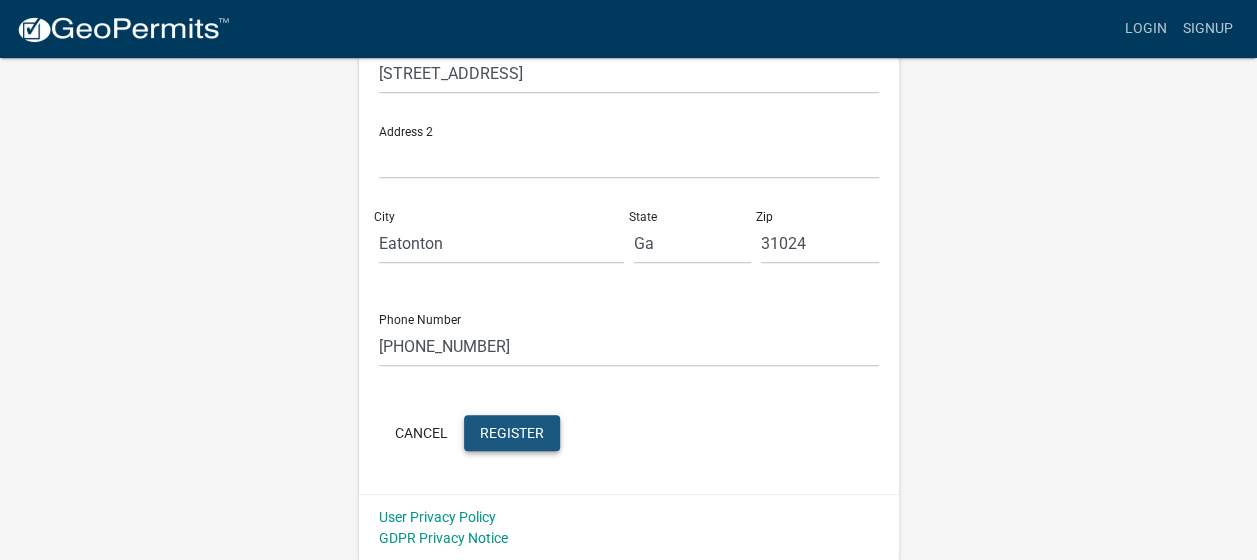 click on "Register" 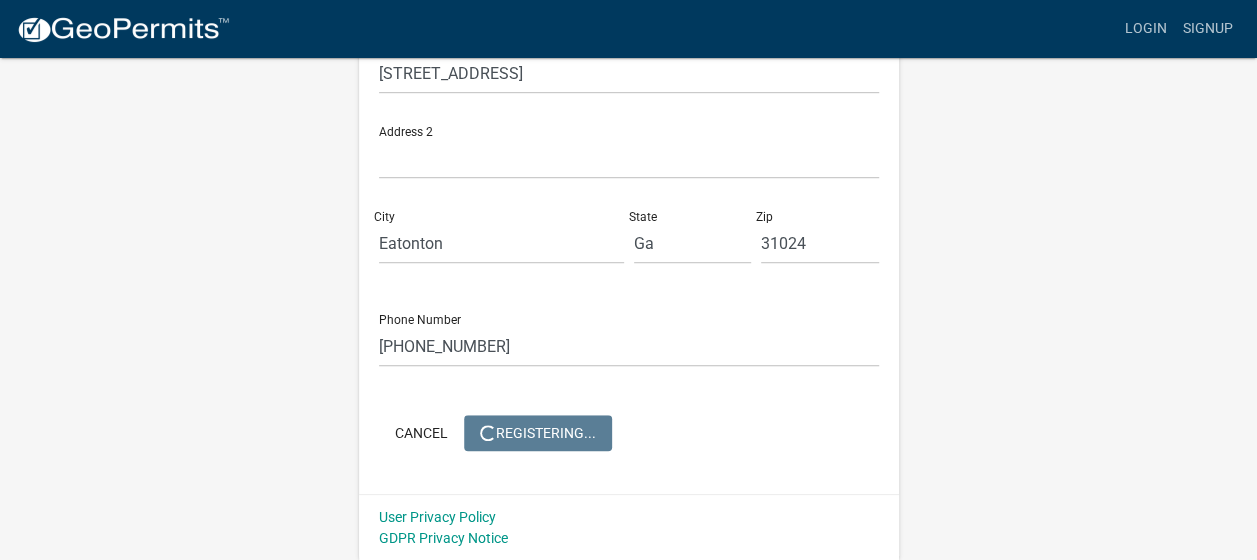scroll, scrollTop: 0, scrollLeft: 0, axis: both 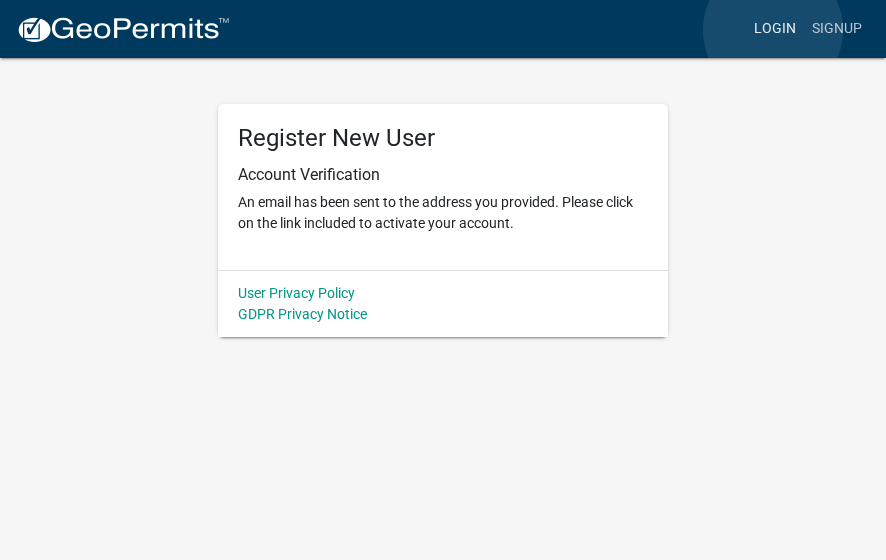 click on "Login" at bounding box center (775, 29) 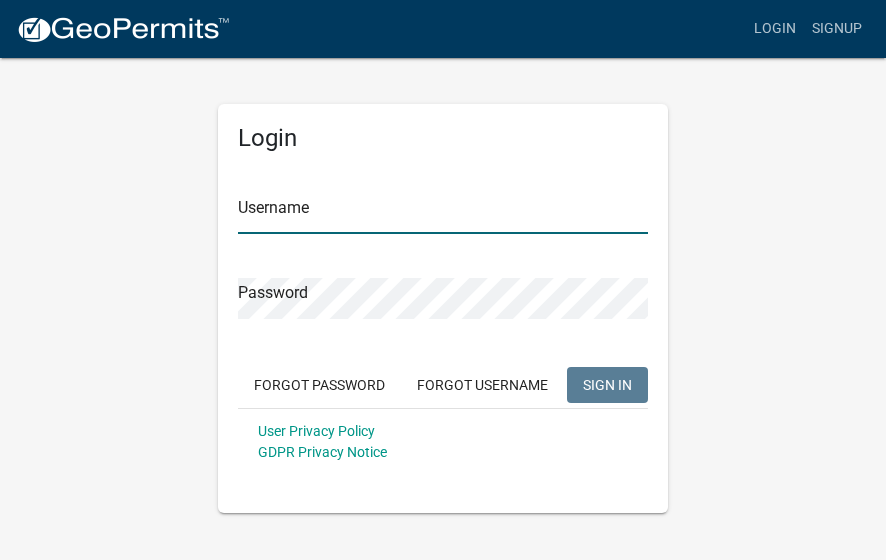 click on "Username" at bounding box center (443, 213) 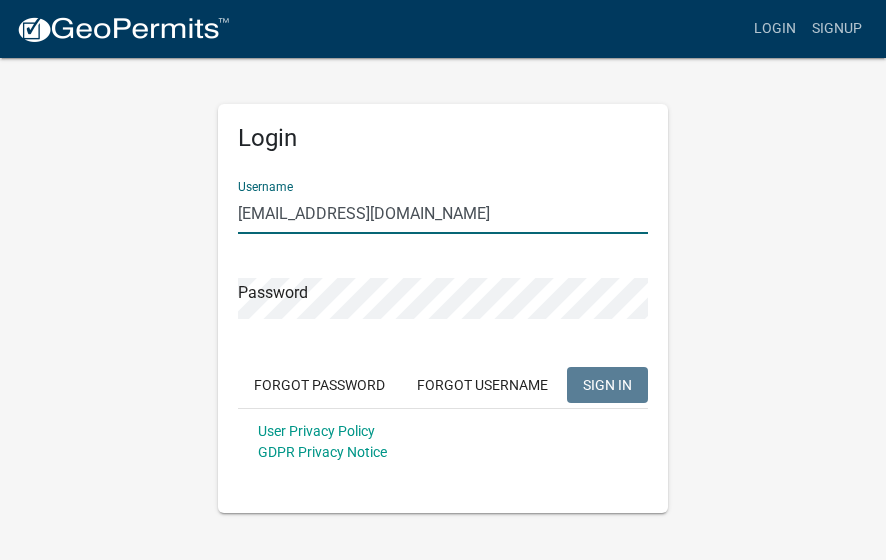 type on "ms8548@att.com" 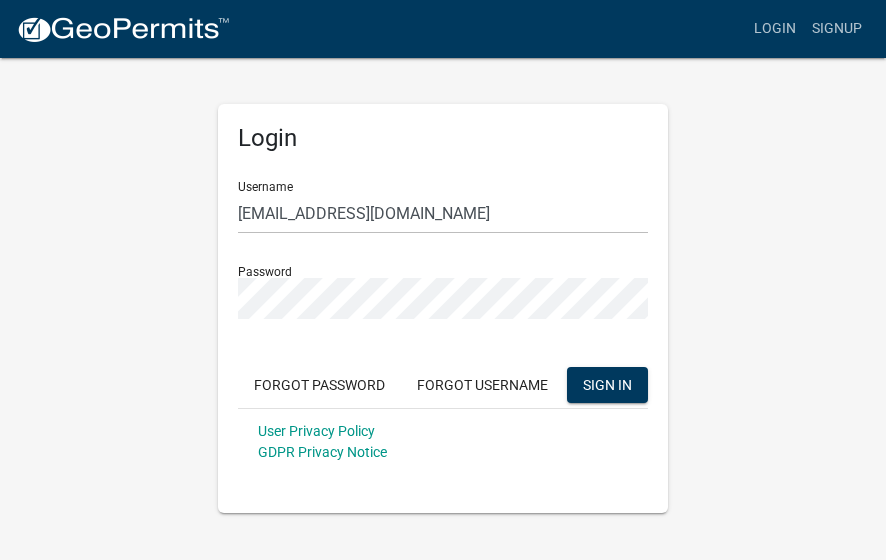 click on "SIGN IN" 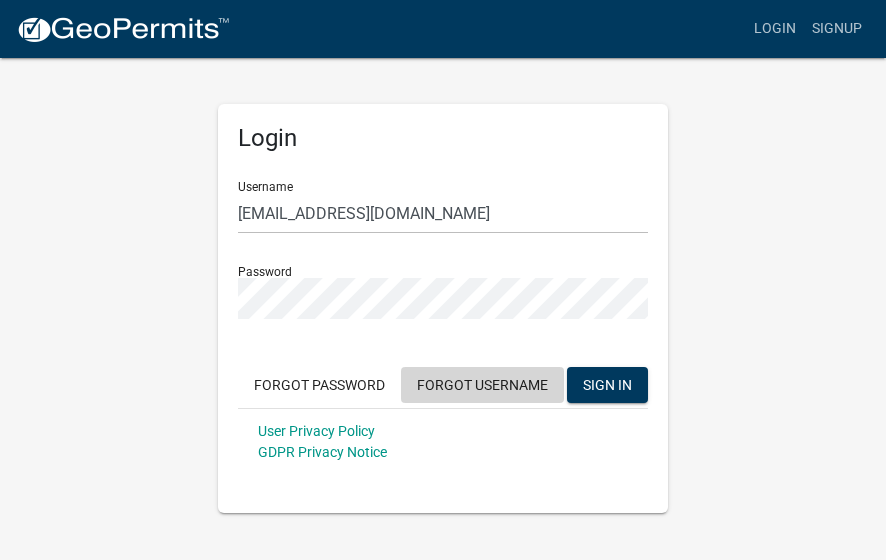 click on "Forgot Username" 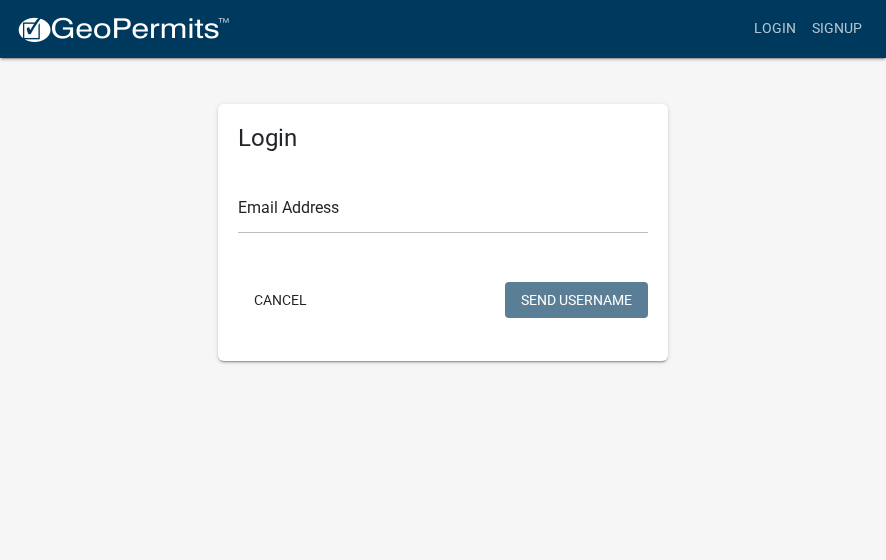 click on "Internet Explorer does NOT work with GeoPermits. Get a new browser for
more security, speed and to use this site.
Update your browser
more_horiz Login Signup Login Email Address  Cancel   Send Username" at bounding box center (443, 280) 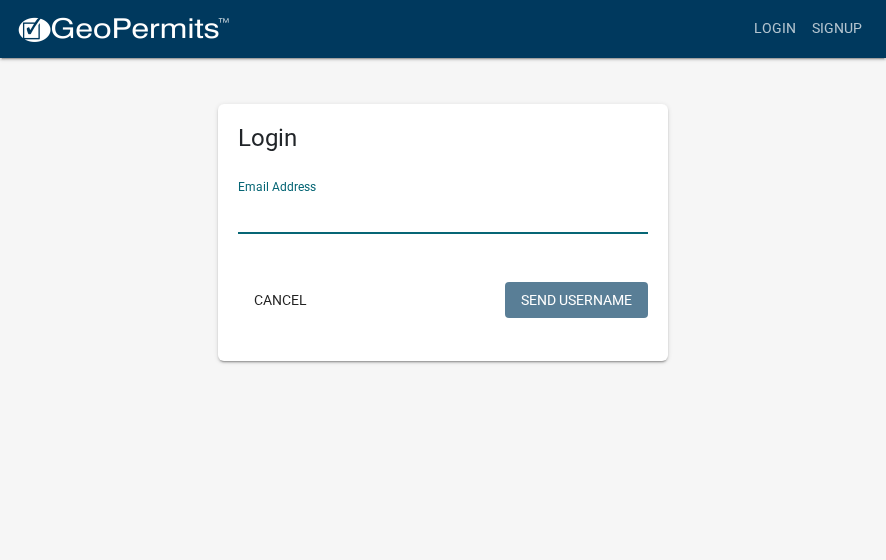 drag, startPoint x: 498, startPoint y: 379, endPoint x: 392, endPoint y: 206, distance: 202.8916 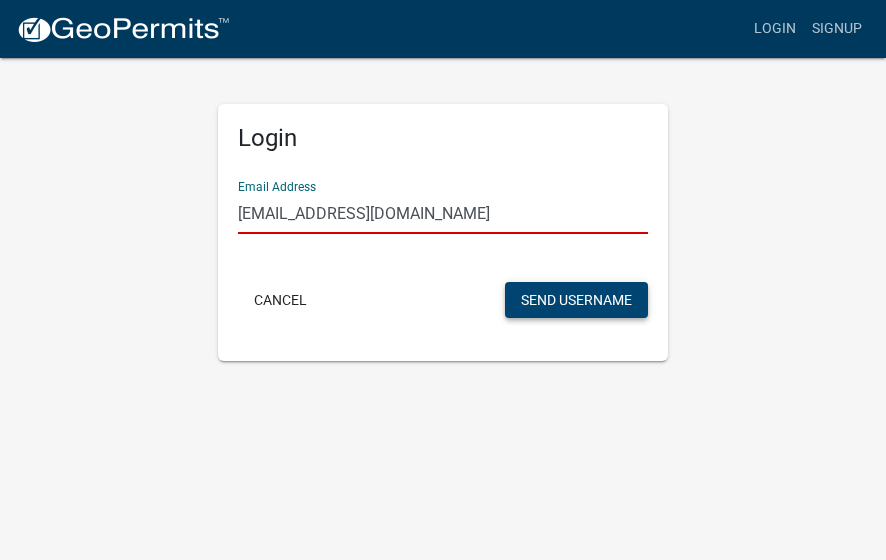 type on "ms8548@att.com" 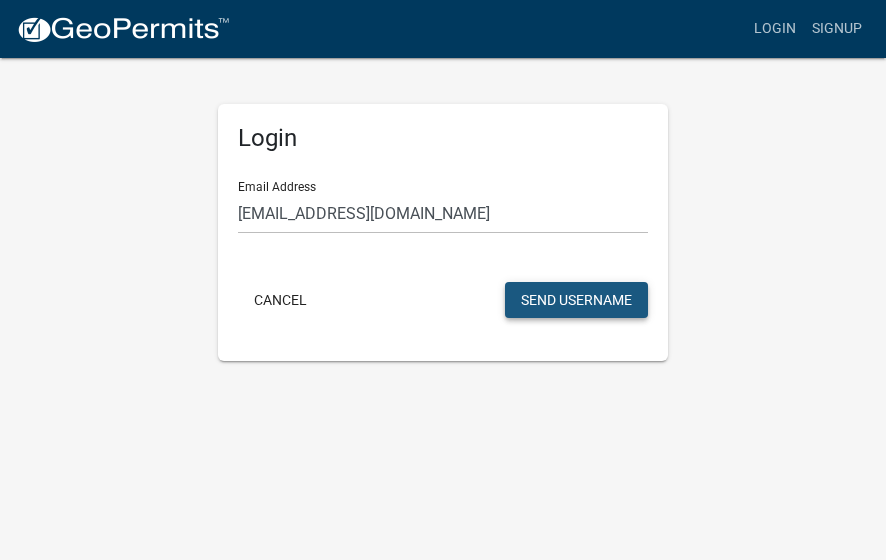 click on "Send Username" 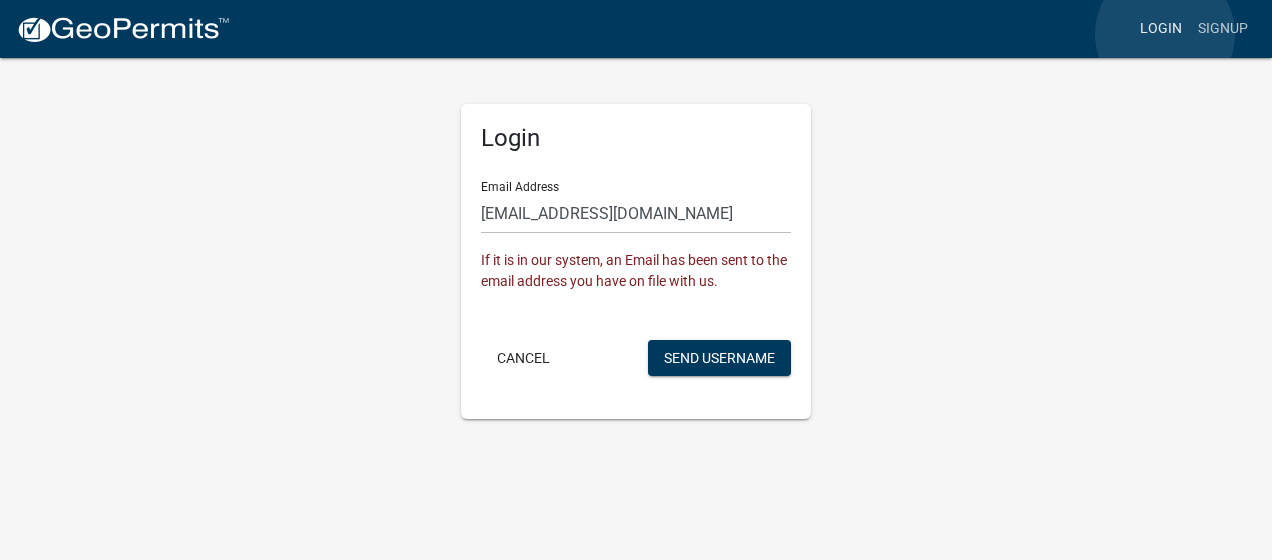 click on "Login" at bounding box center (1161, 29) 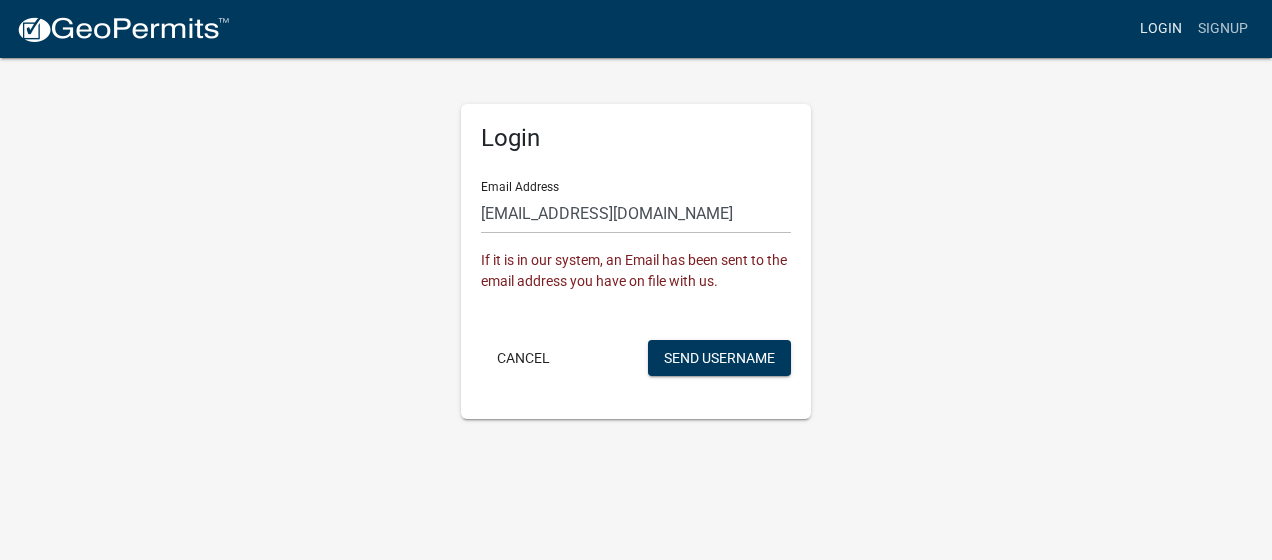 click on "Login" at bounding box center (1161, 29) 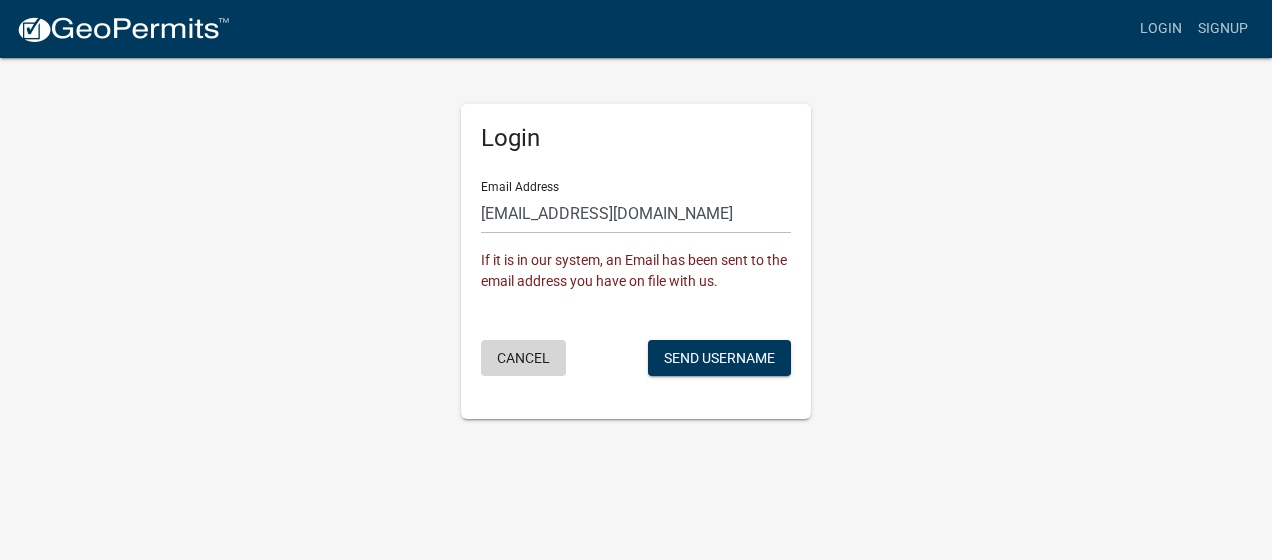click on "Cancel" 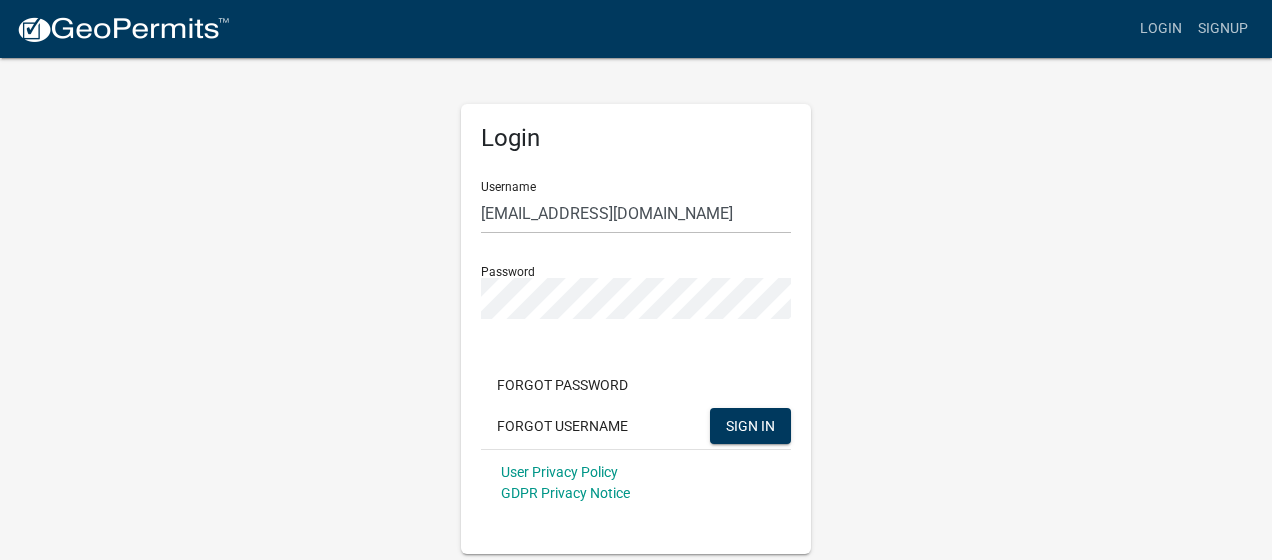 click on "Username ms8548@att.com" 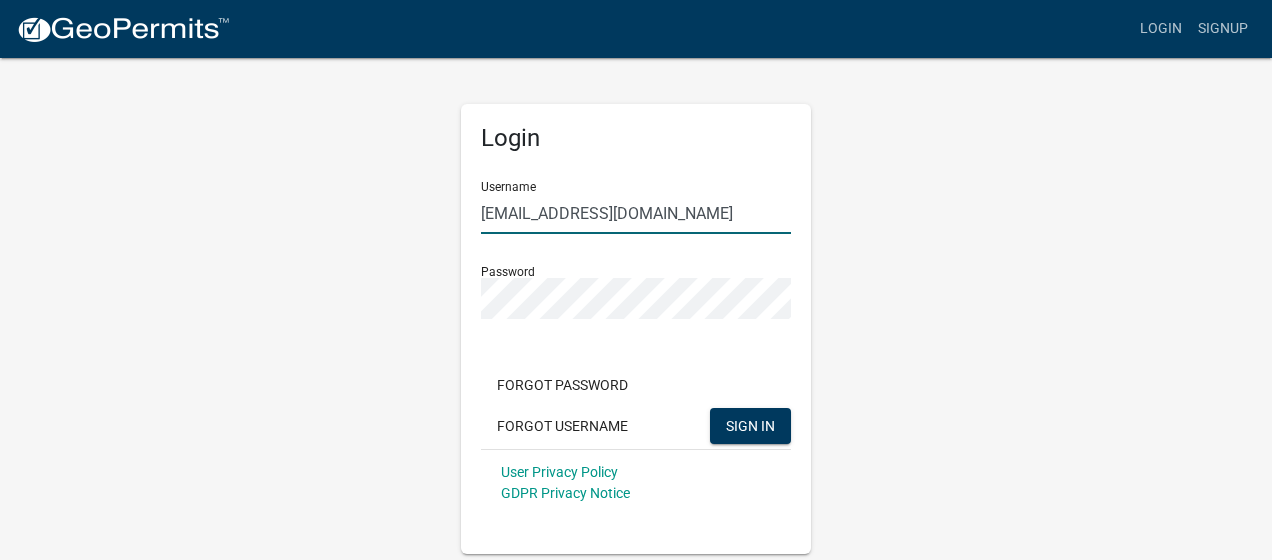 click on "ms8548@att.com" at bounding box center [636, 213] 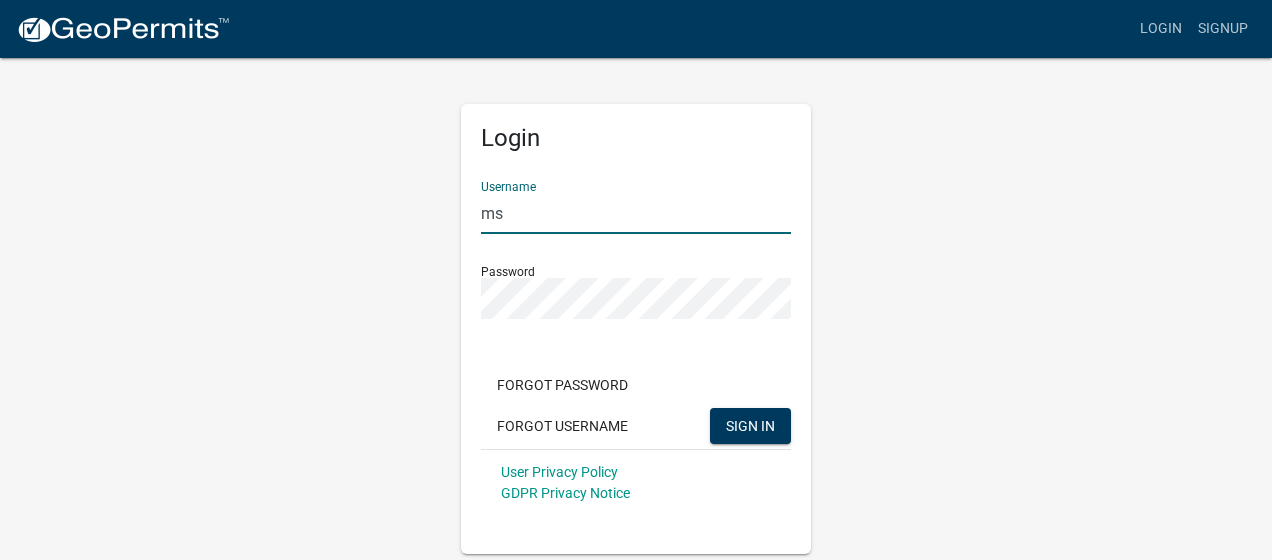 type on "m" 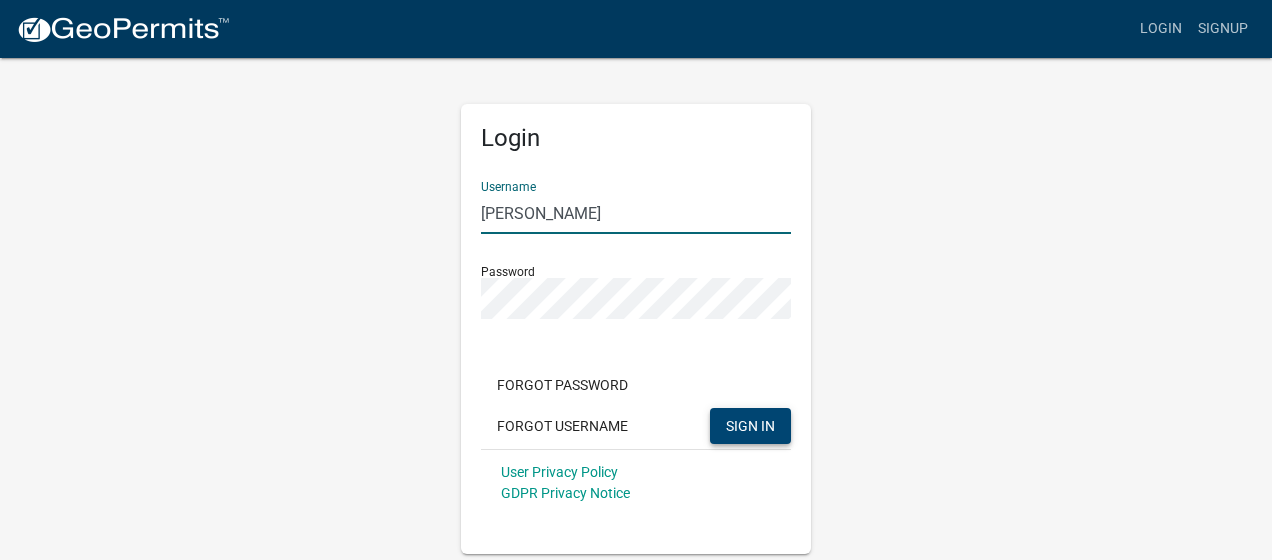 type on "silvey" 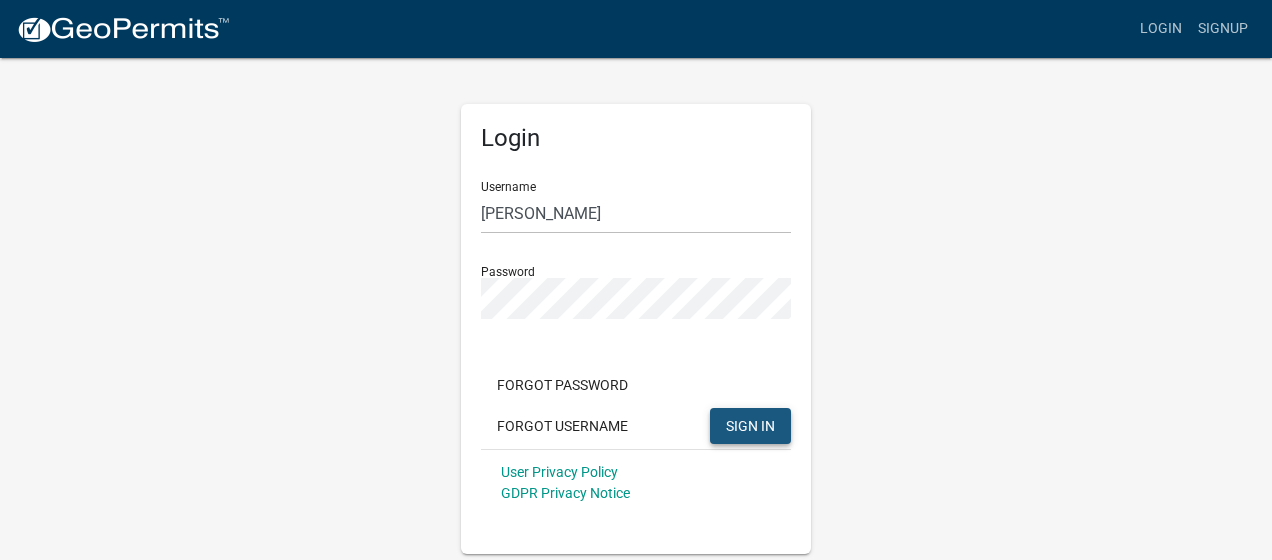 click on "SIGN IN" 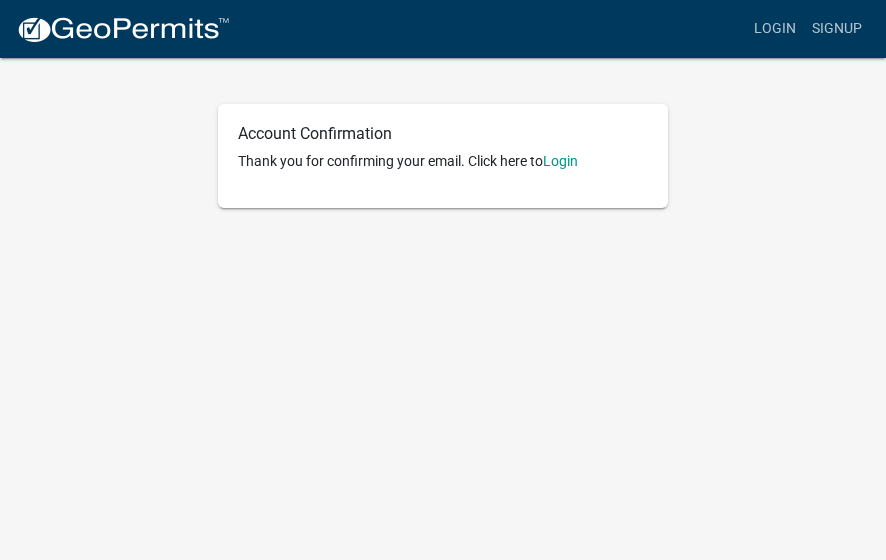 scroll, scrollTop: 0, scrollLeft: 0, axis: both 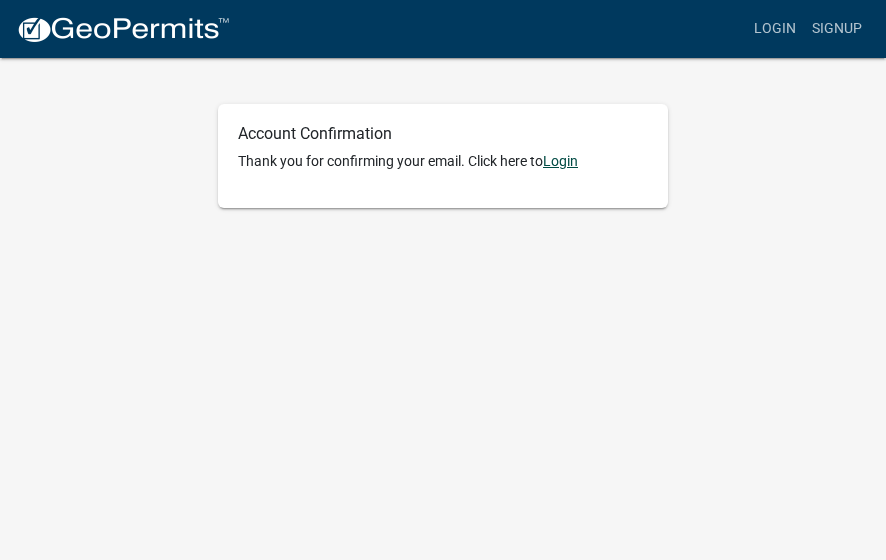 click on "Login" 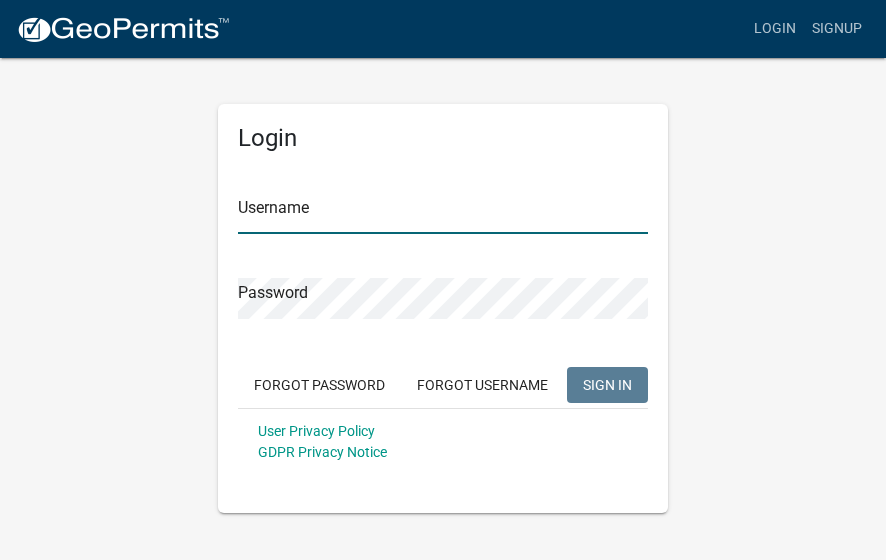 click on "Username" at bounding box center (443, 213) 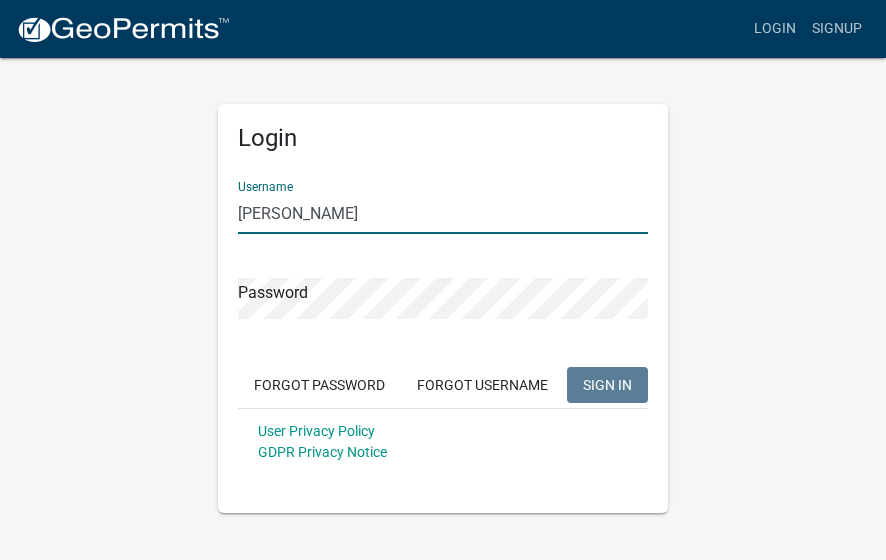 type on "mark silvey" 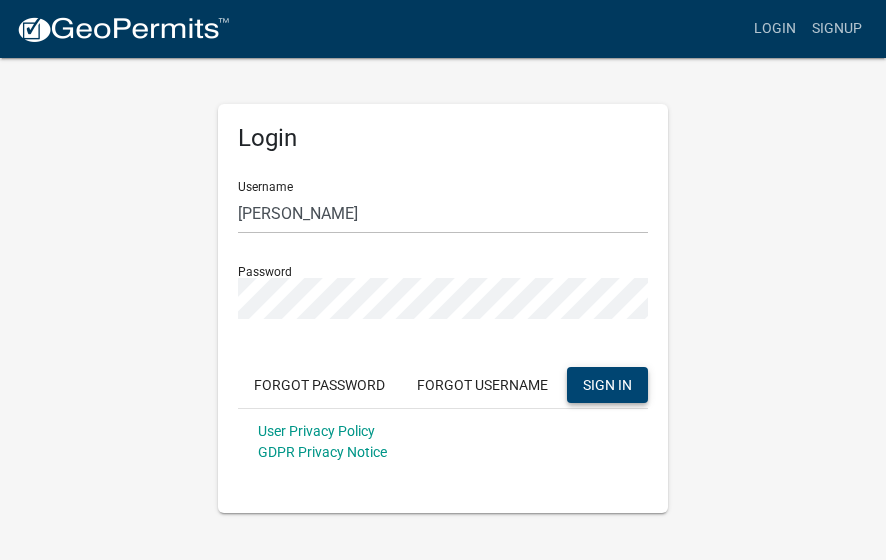 click on "SIGN IN" 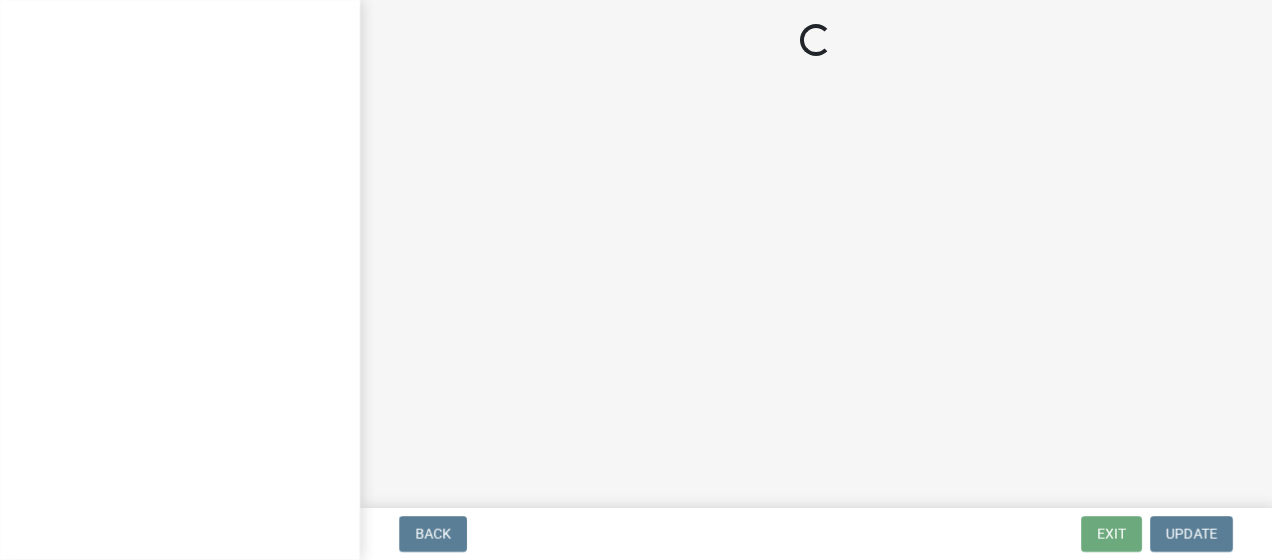 scroll, scrollTop: 0, scrollLeft: 0, axis: both 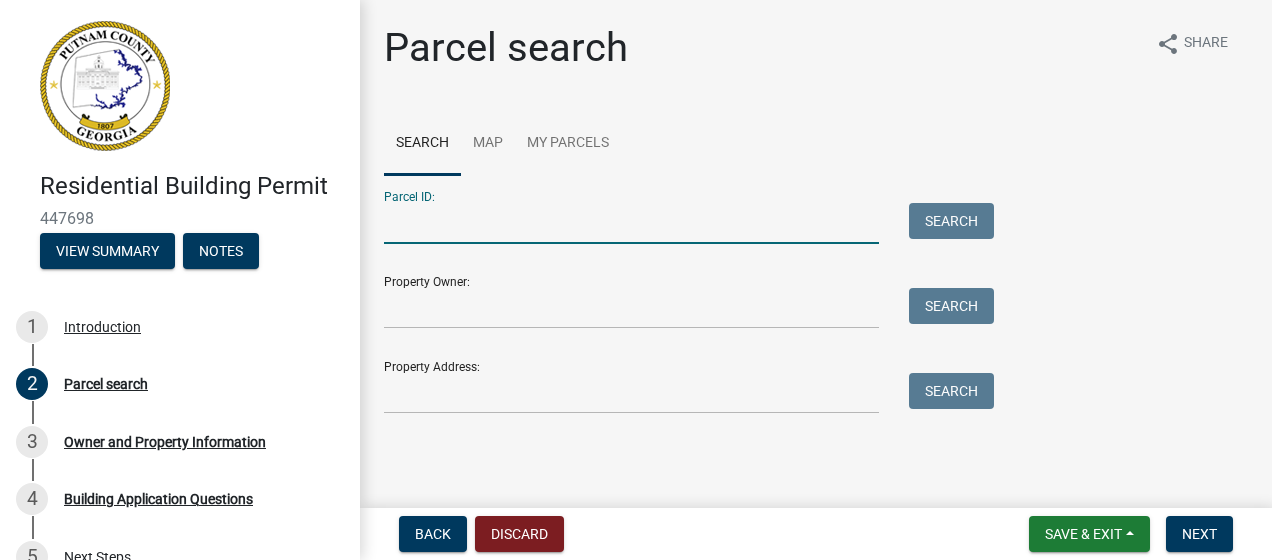 click on "Parcel ID:" at bounding box center [631, 223] 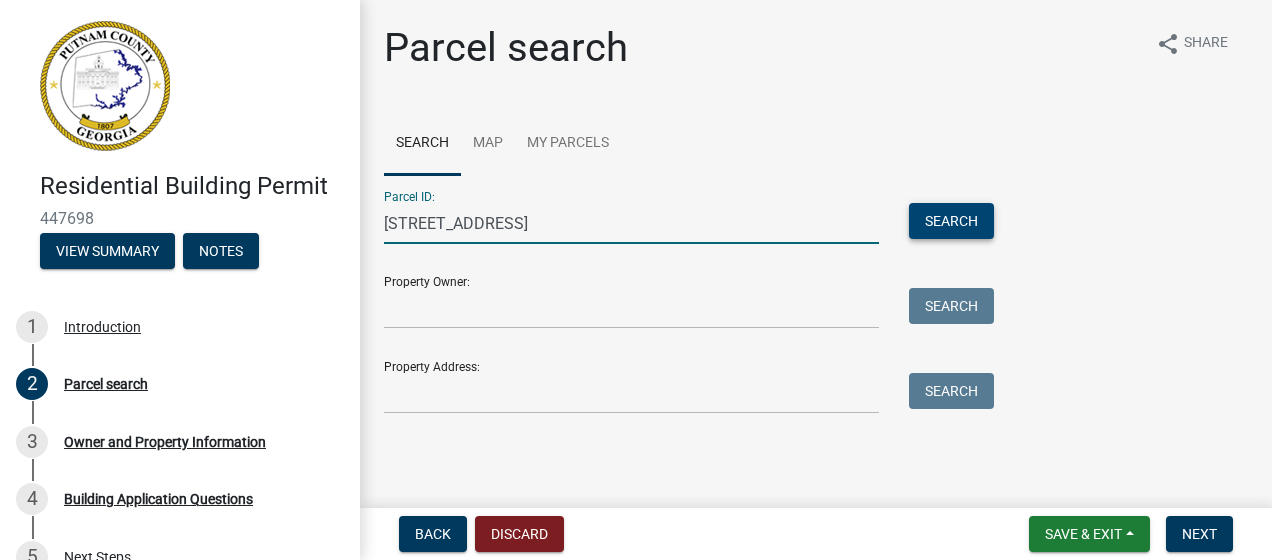 type on "102 waterside drive" 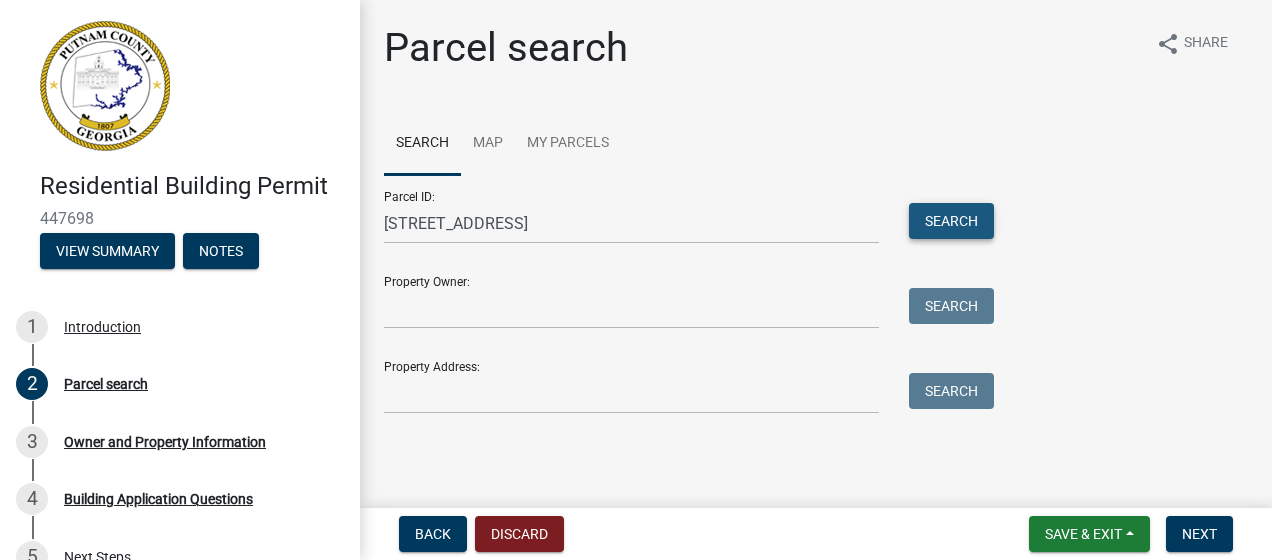 click on "Search" at bounding box center (951, 221) 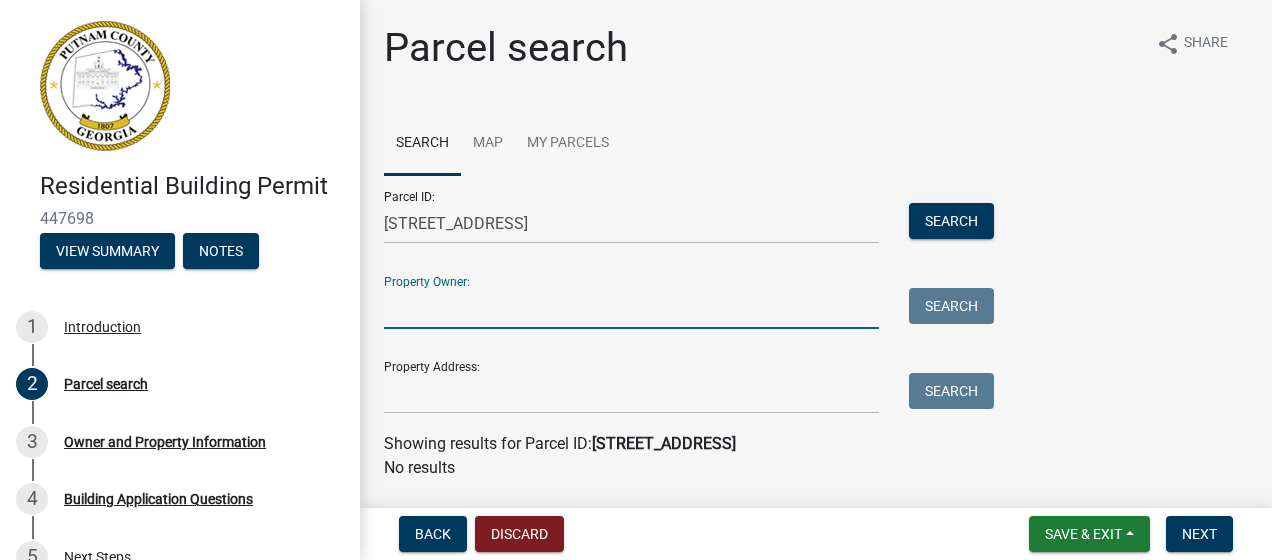 click on "Property Owner:" at bounding box center (631, 308) 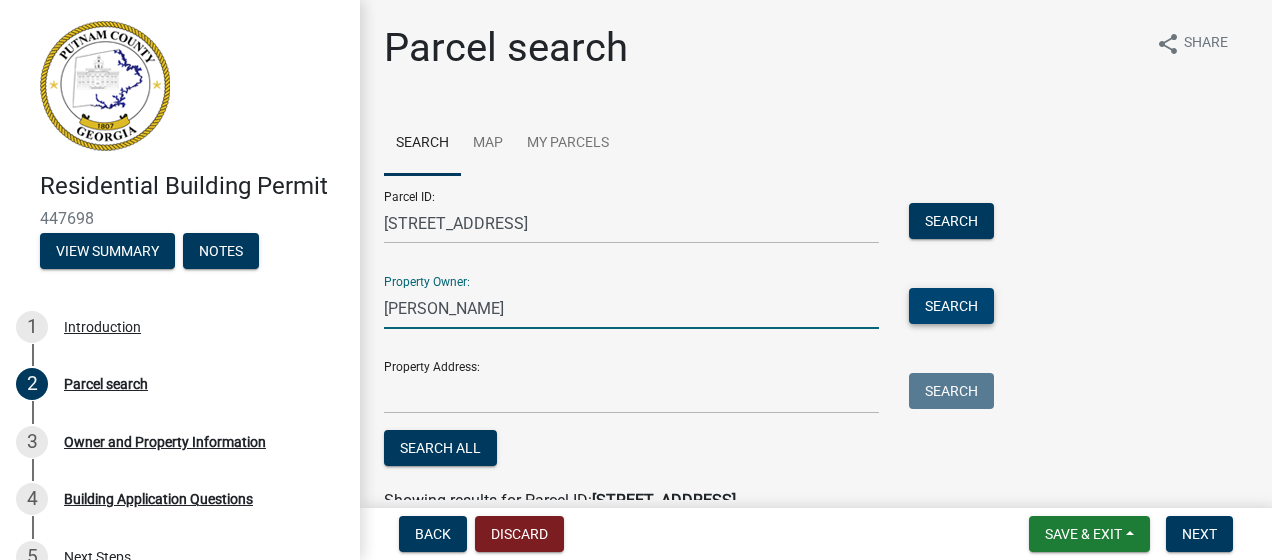 type on "mark silvey" 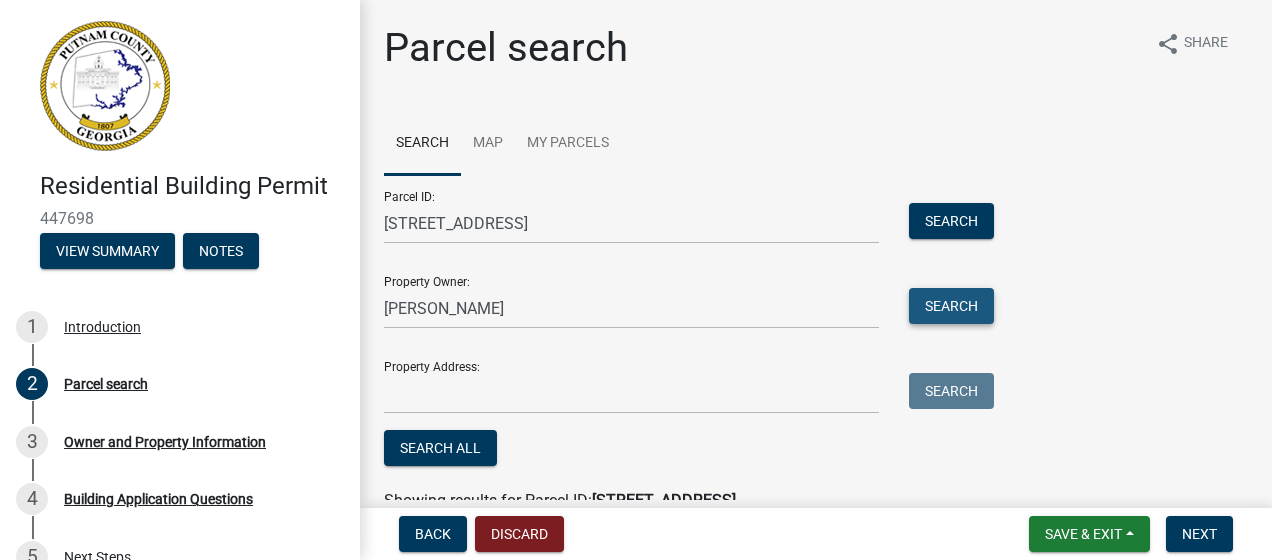 click on "Search" at bounding box center (951, 306) 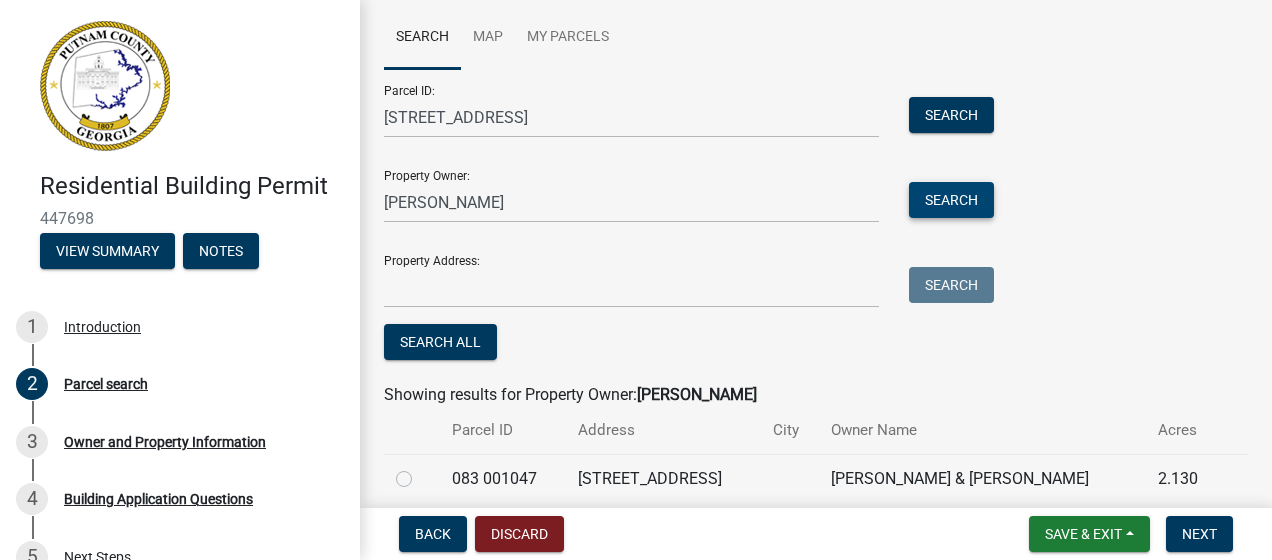 scroll, scrollTop: 186, scrollLeft: 0, axis: vertical 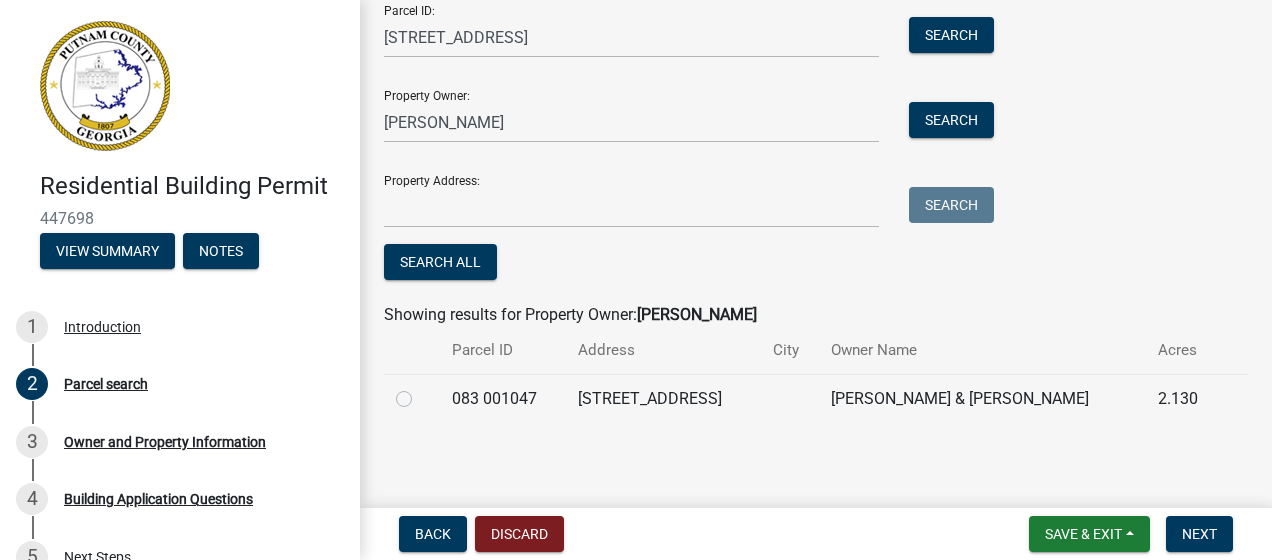 click 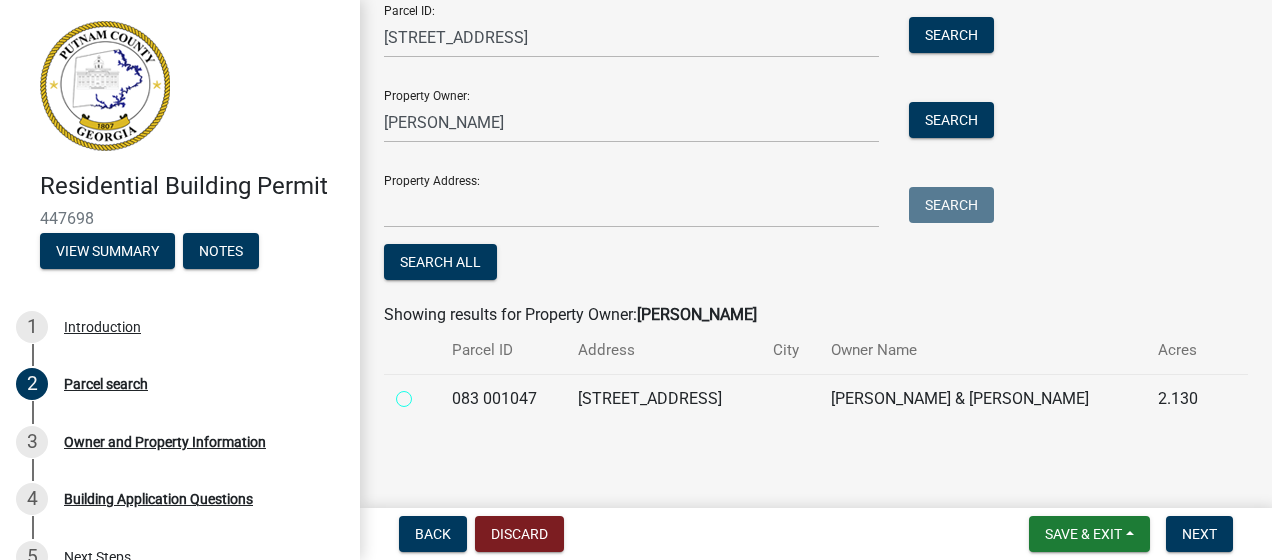 click at bounding box center [426, 393] 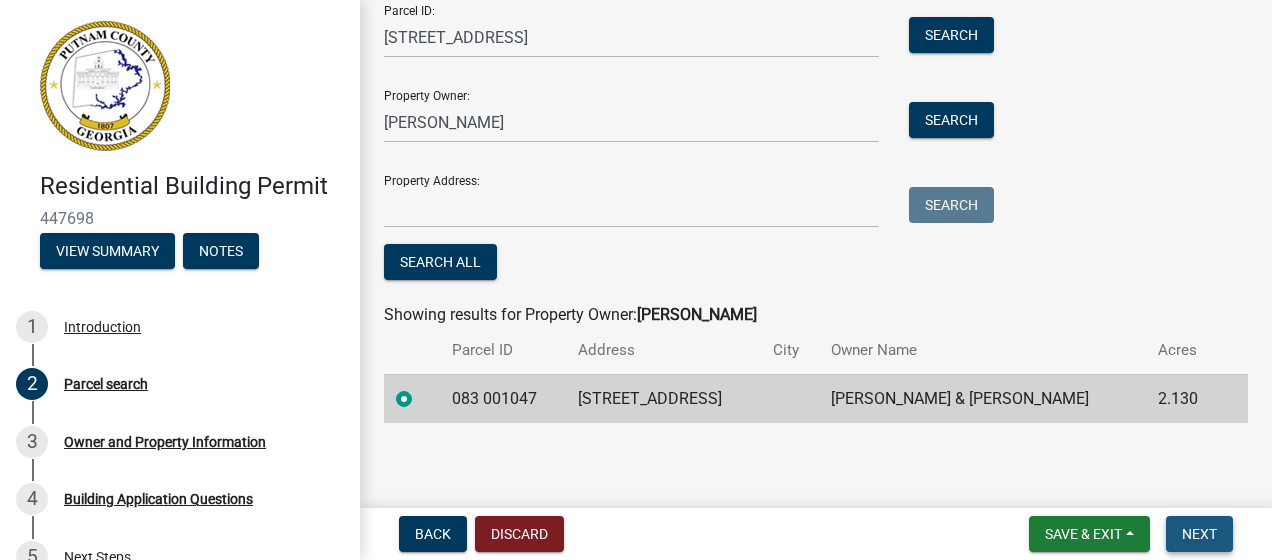 click on "Next" at bounding box center [1199, 534] 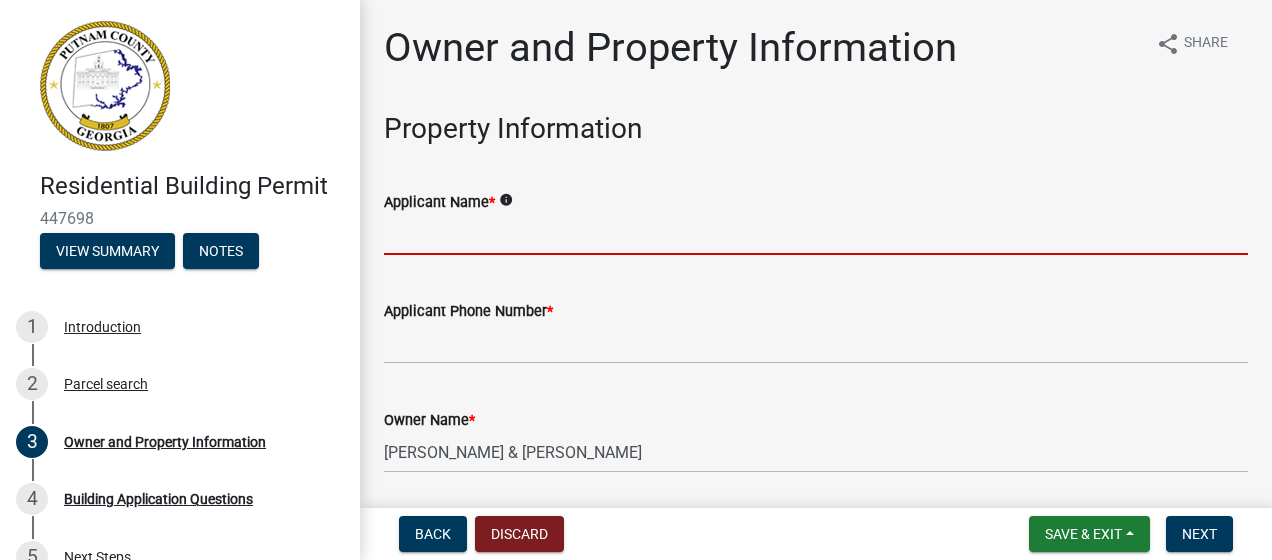 click on "Applicant Name  *" at bounding box center [816, 234] 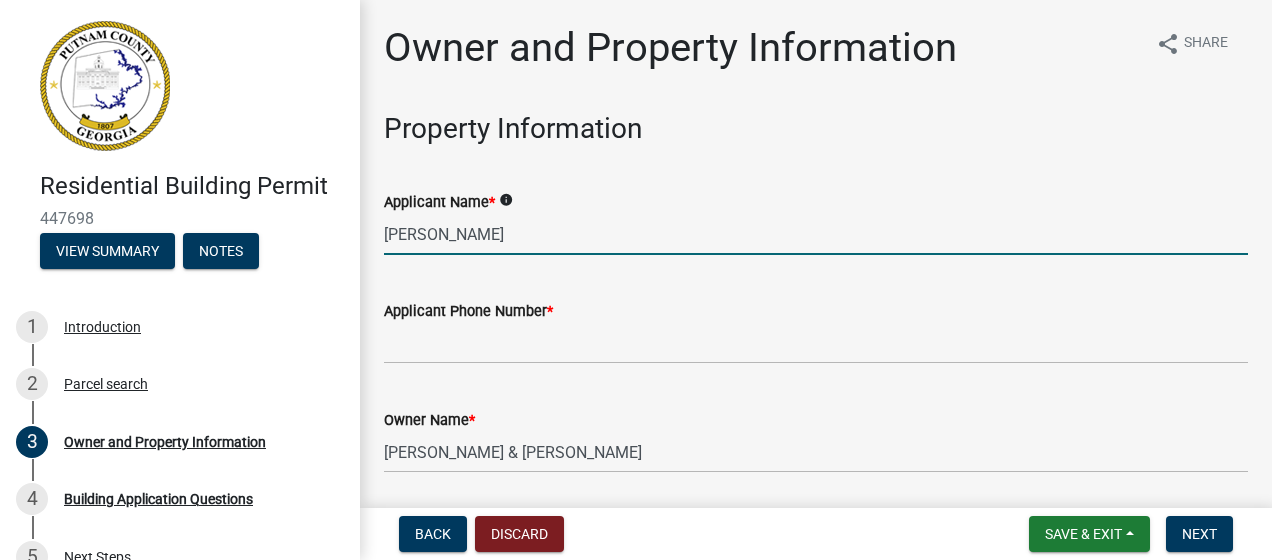 type on "Mark Silvey" 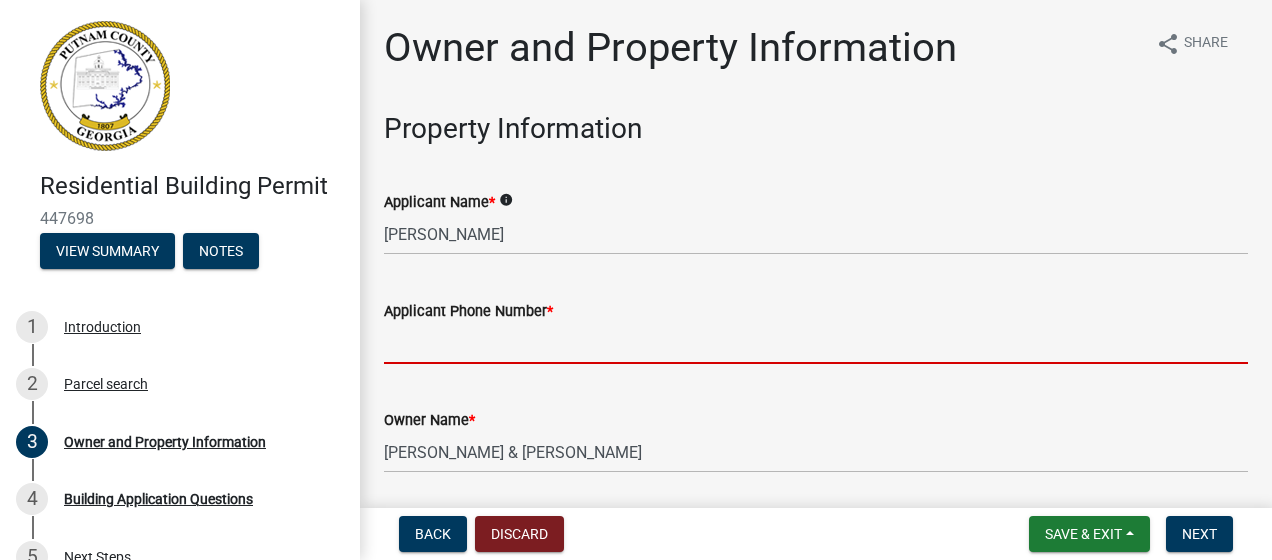 click on "Applicant Phone Number  *" at bounding box center (816, 343) 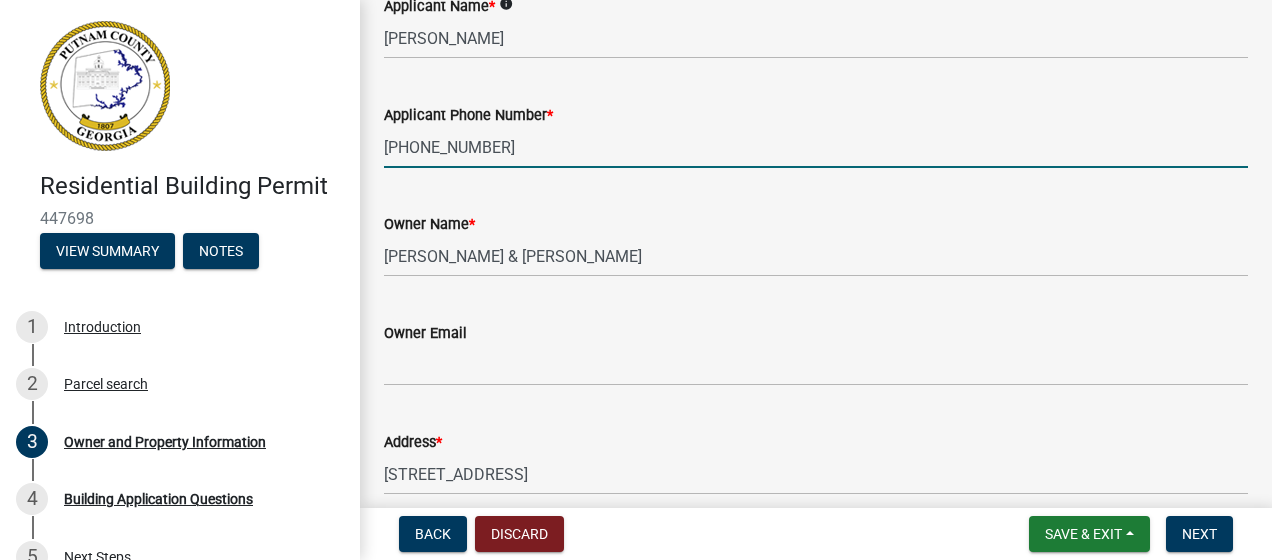 scroll, scrollTop: 196, scrollLeft: 0, axis: vertical 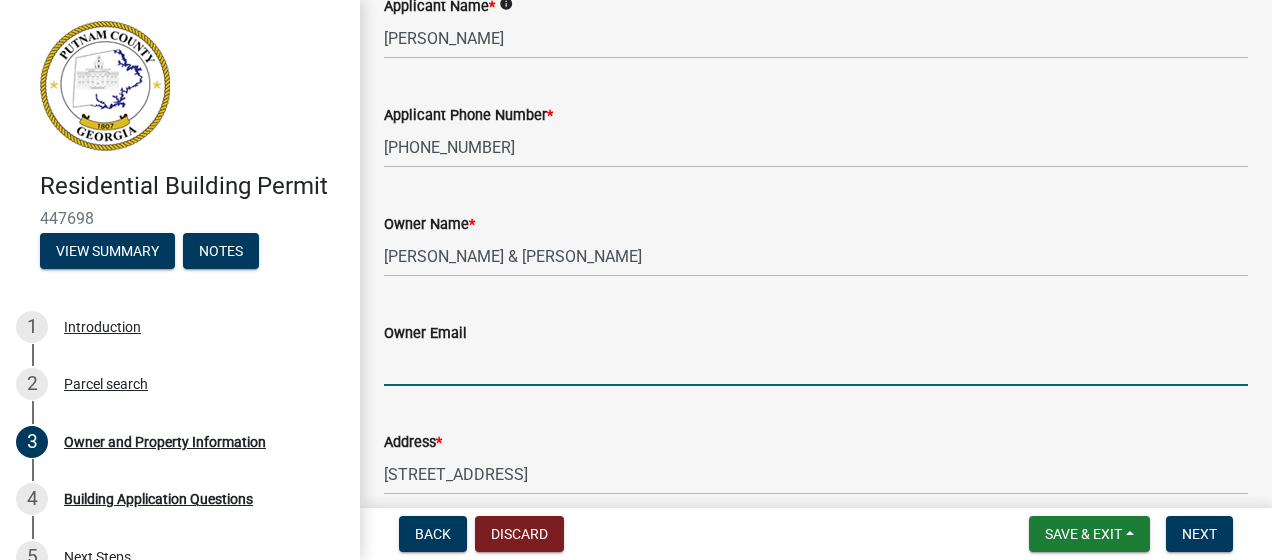 click on "Owner Email" at bounding box center (816, 365) 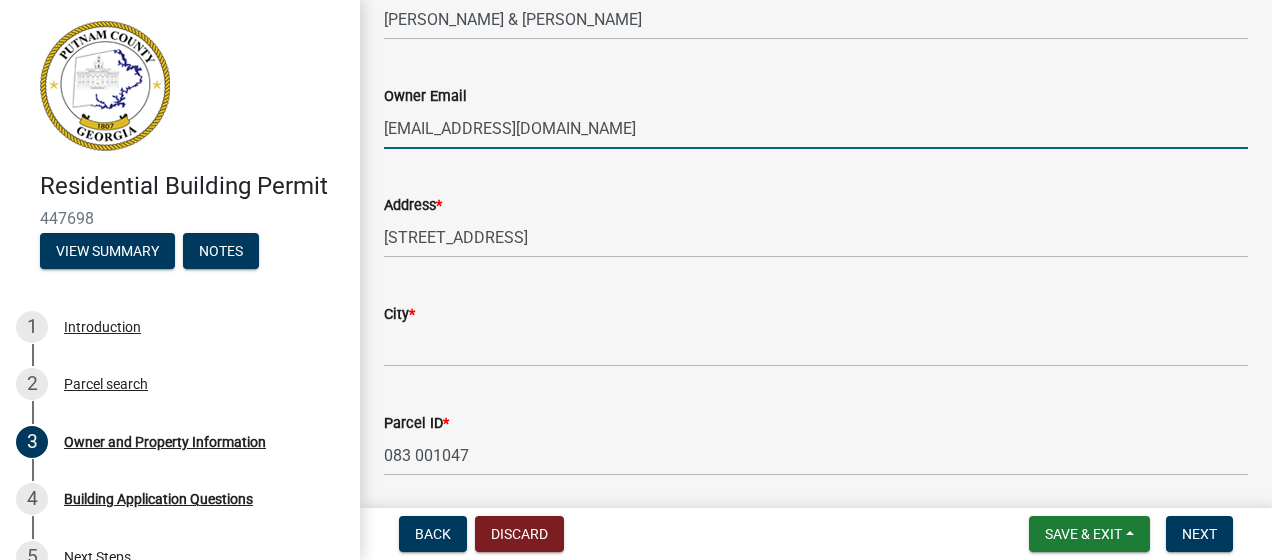 scroll, scrollTop: 438, scrollLeft: 0, axis: vertical 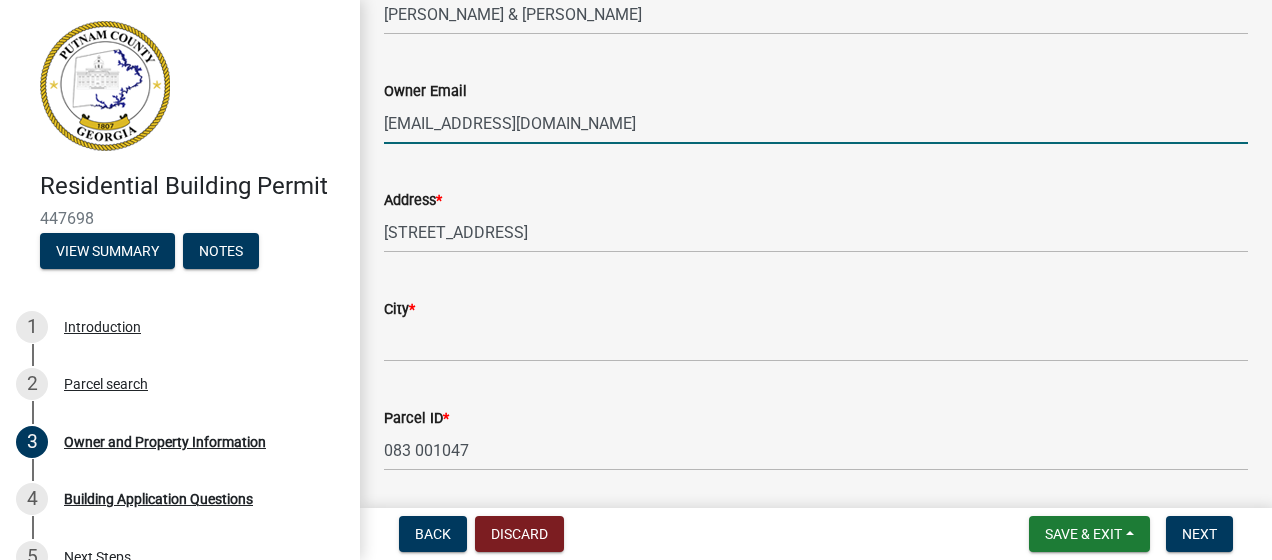 type on "ms8548@att.com" 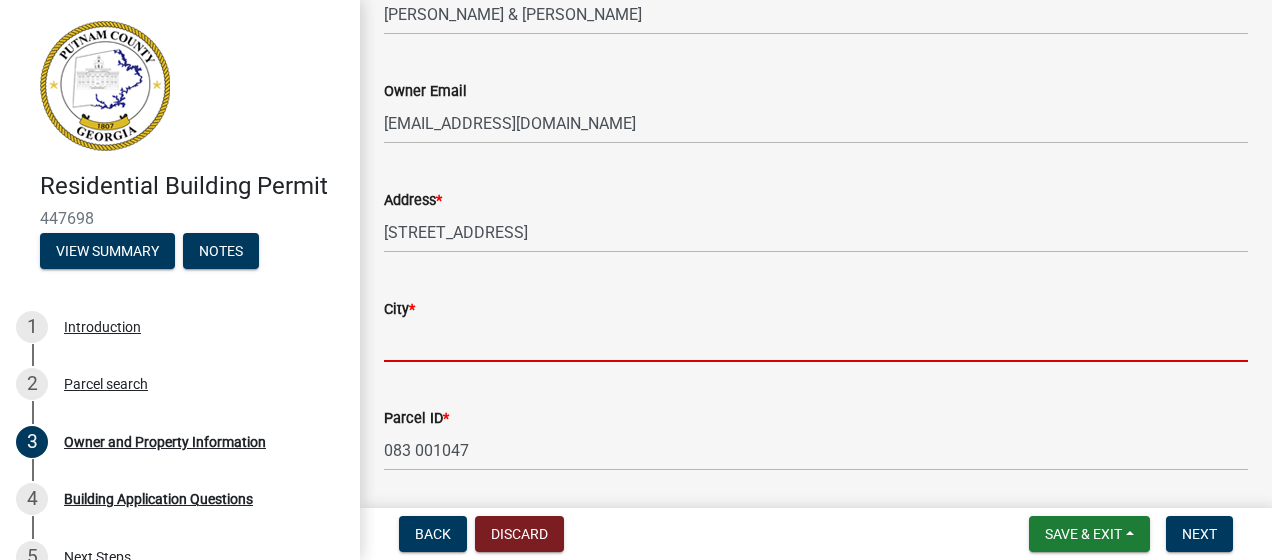 click on "City  *" at bounding box center [816, 341] 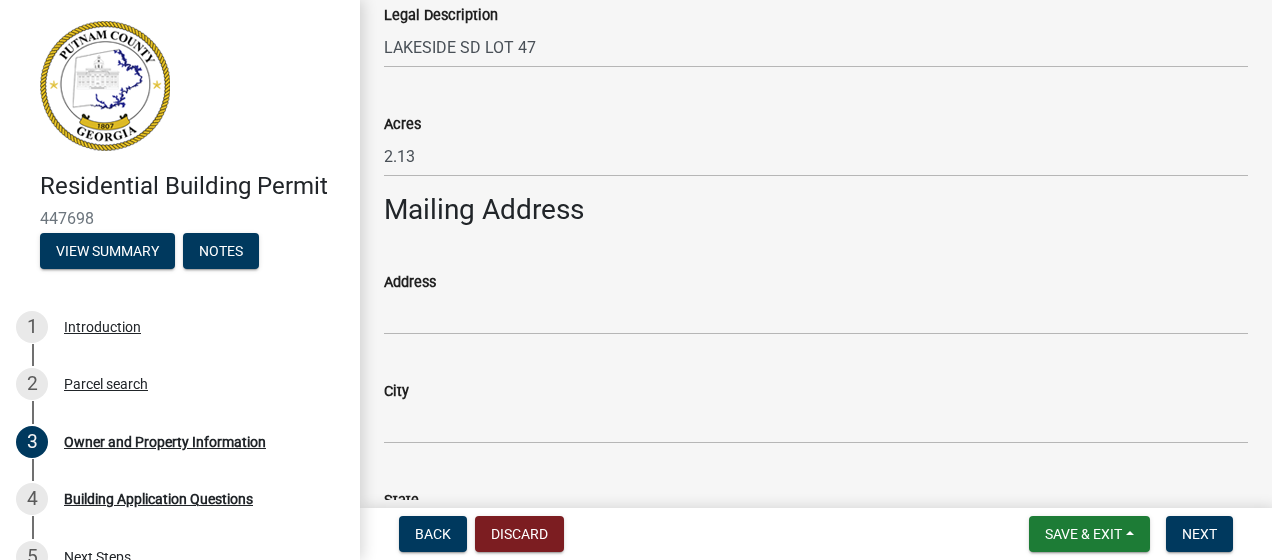 scroll, scrollTop: 954, scrollLeft: 0, axis: vertical 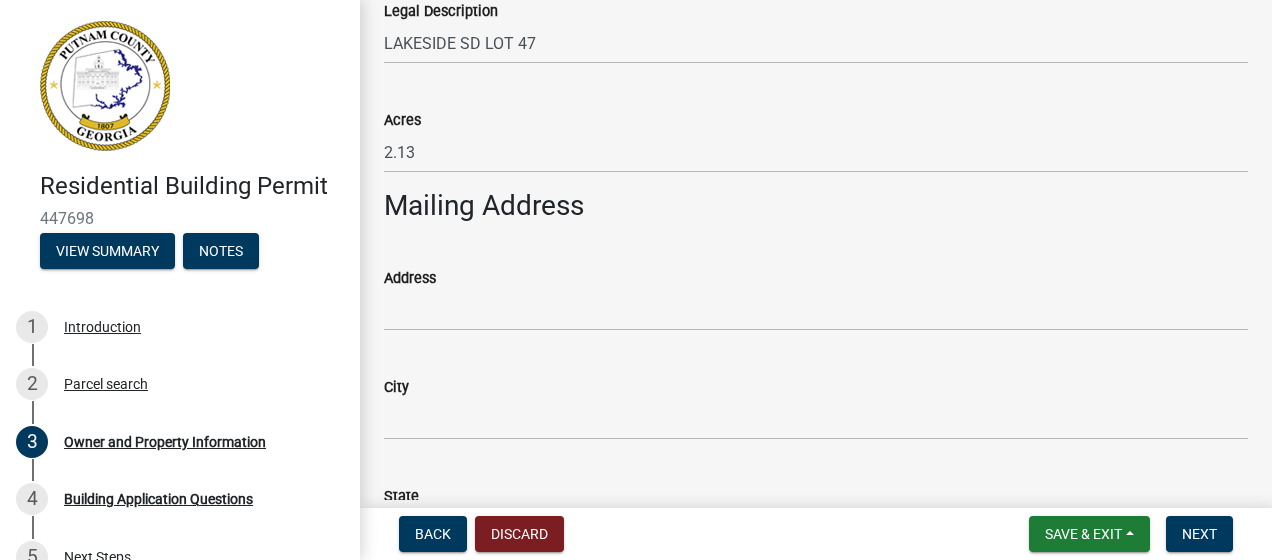 type on "Eatonton" 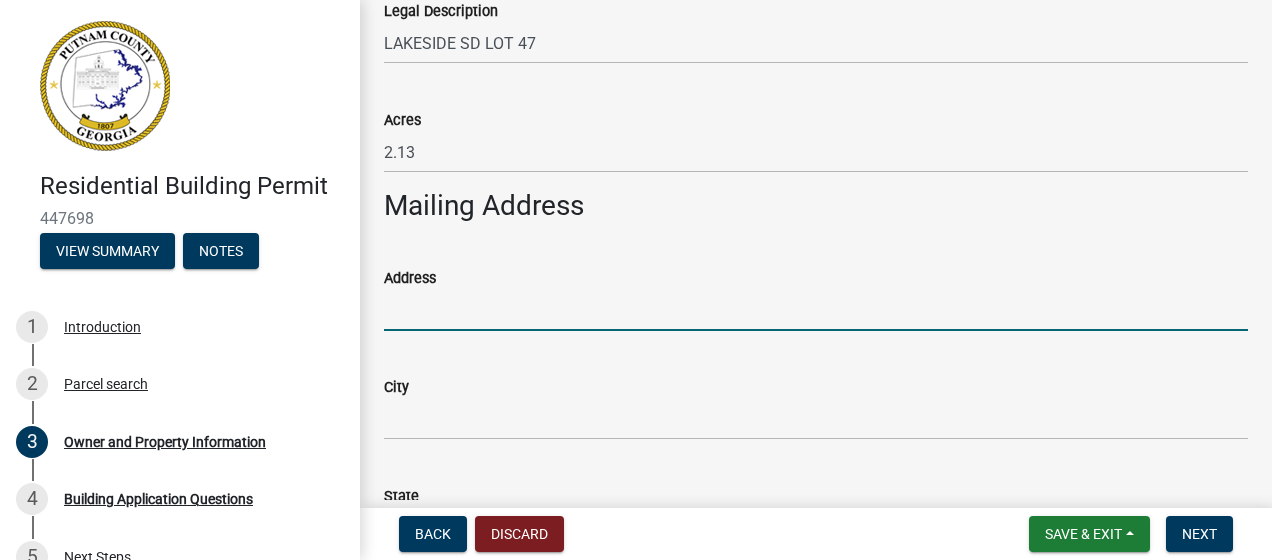 click on "Address" at bounding box center [816, 310] 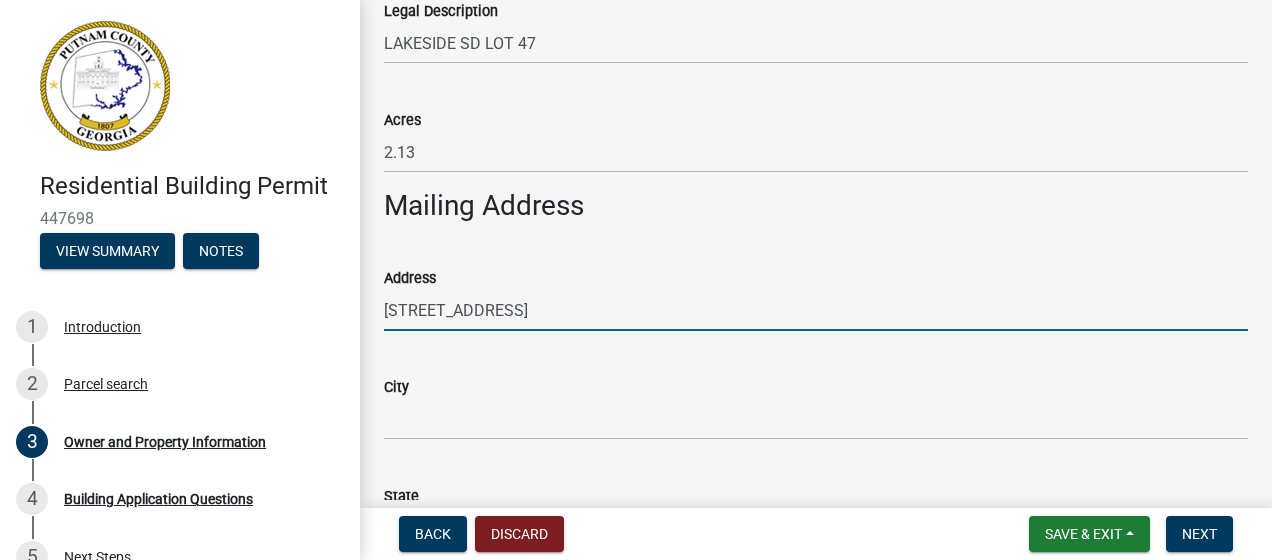 type on "102 Waterside Drive" 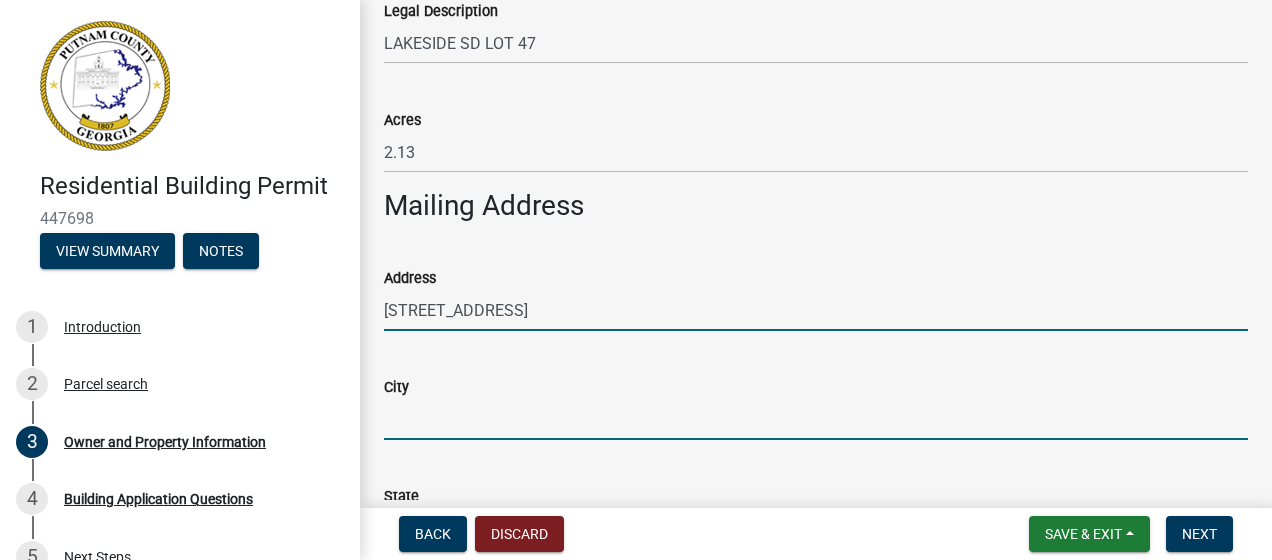 click on "City" at bounding box center [816, 419] 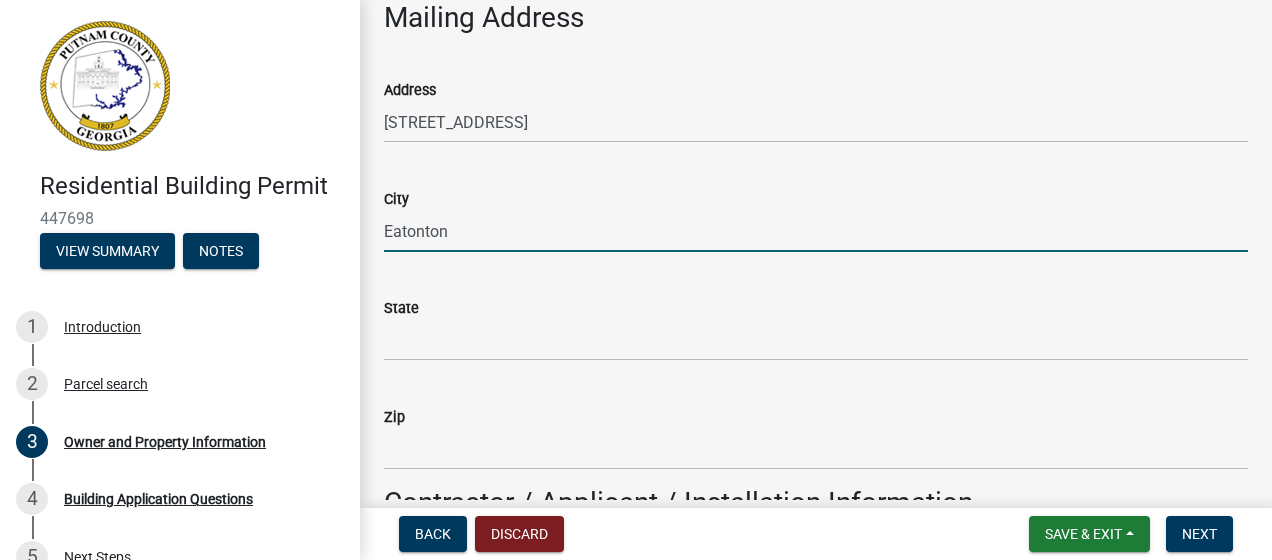 scroll, scrollTop: 1136, scrollLeft: 0, axis: vertical 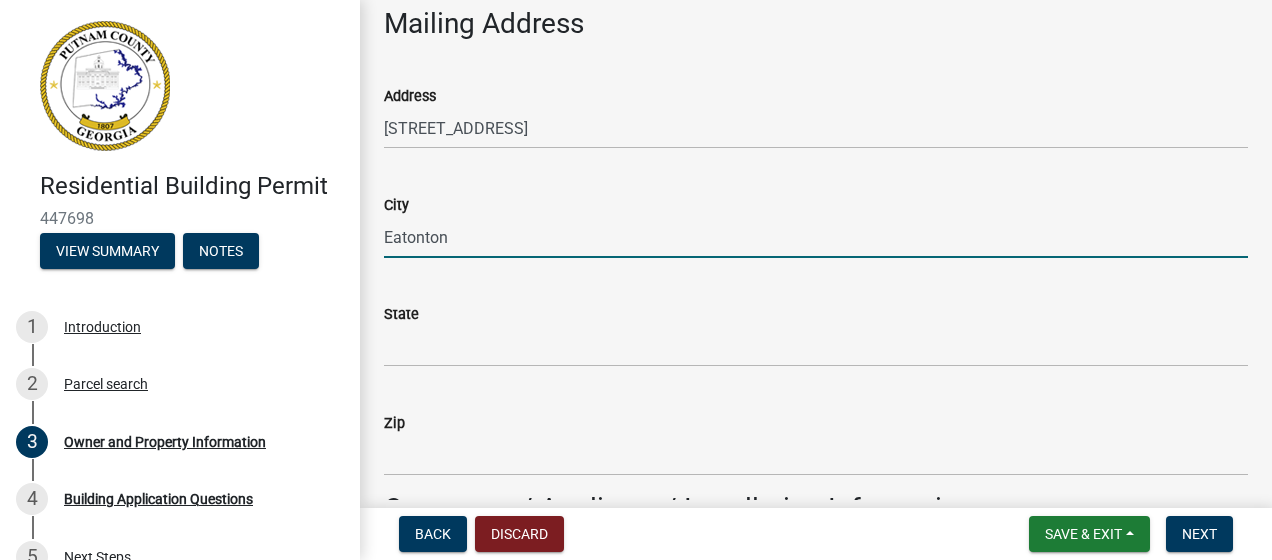 type on "Eatonton" 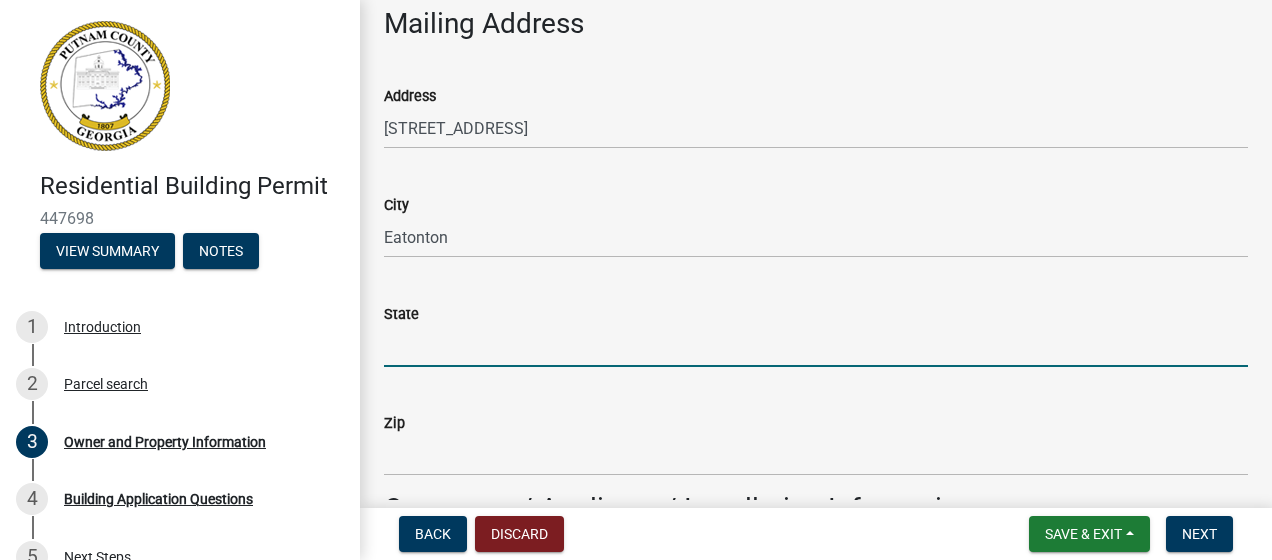 click on "State" at bounding box center (816, 346) 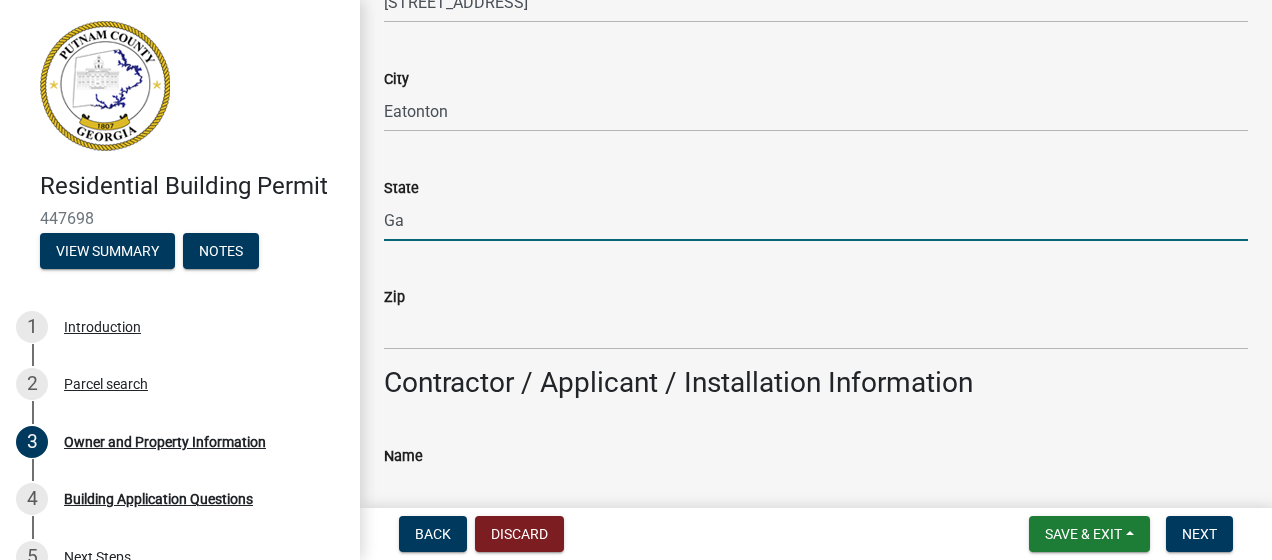 scroll, scrollTop: 1262, scrollLeft: 0, axis: vertical 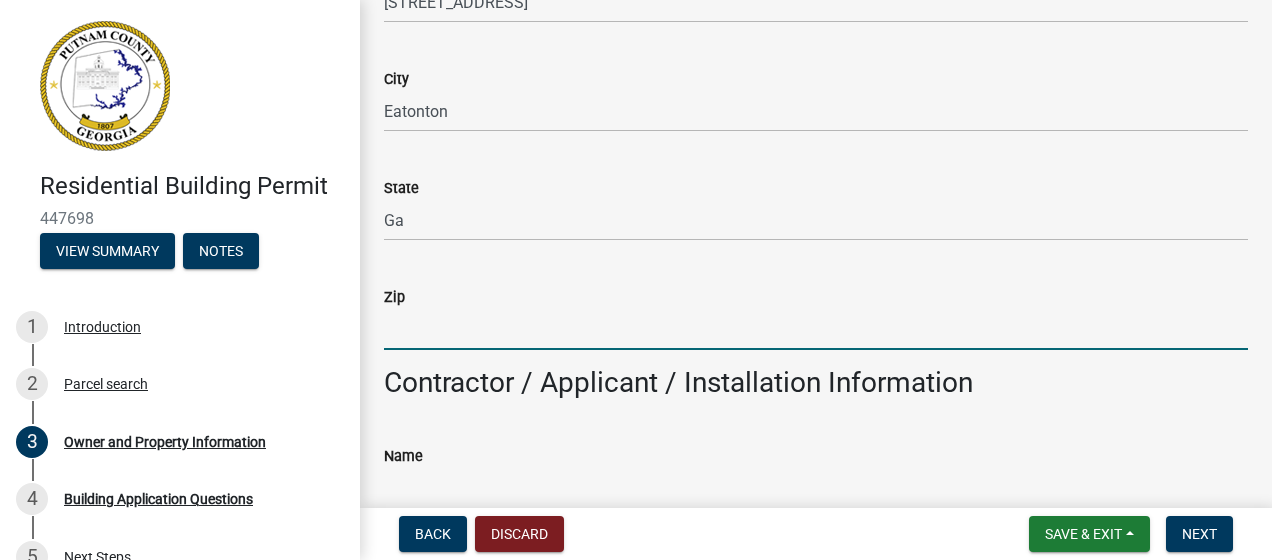click on "Zip" at bounding box center (816, 329) 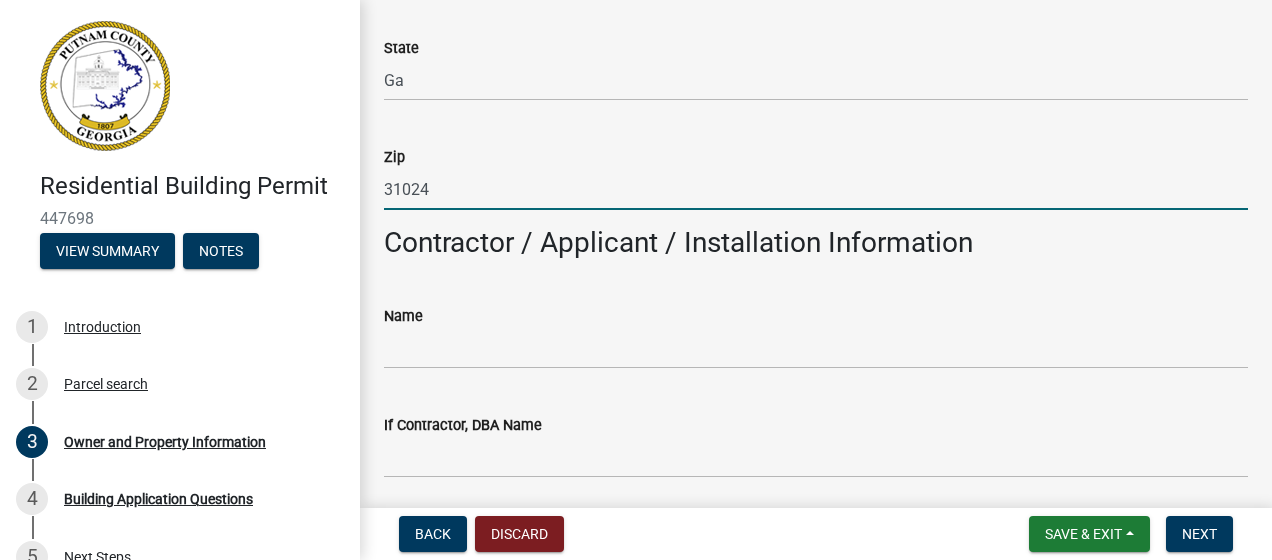 scroll, scrollTop: 1412, scrollLeft: 0, axis: vertical 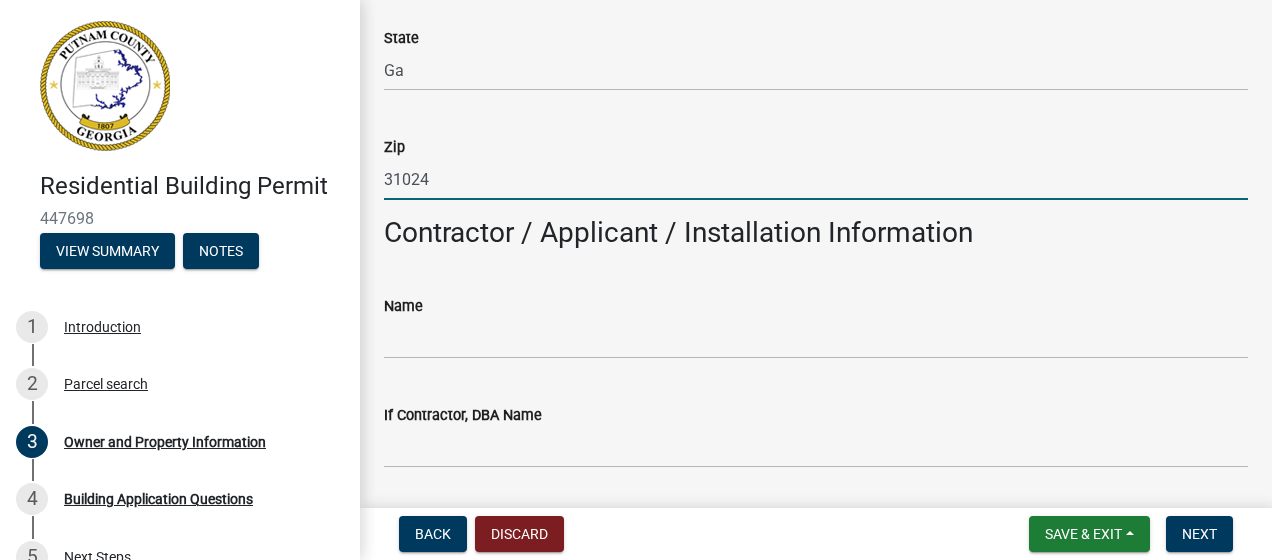 type on "31024" 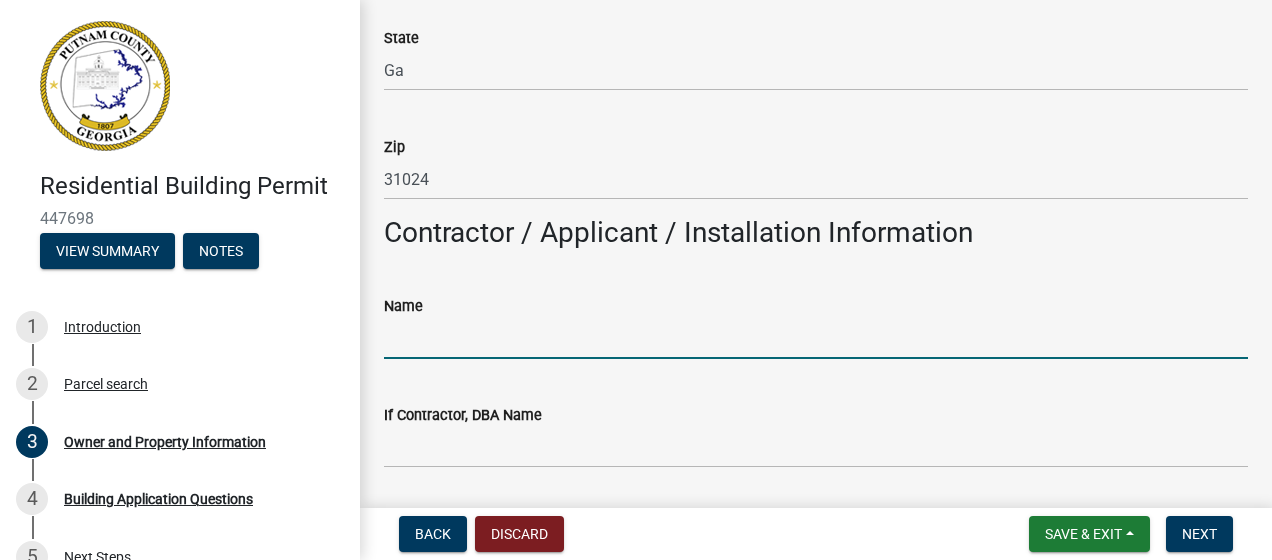 click on "Name" at bounding box center [816, 338] 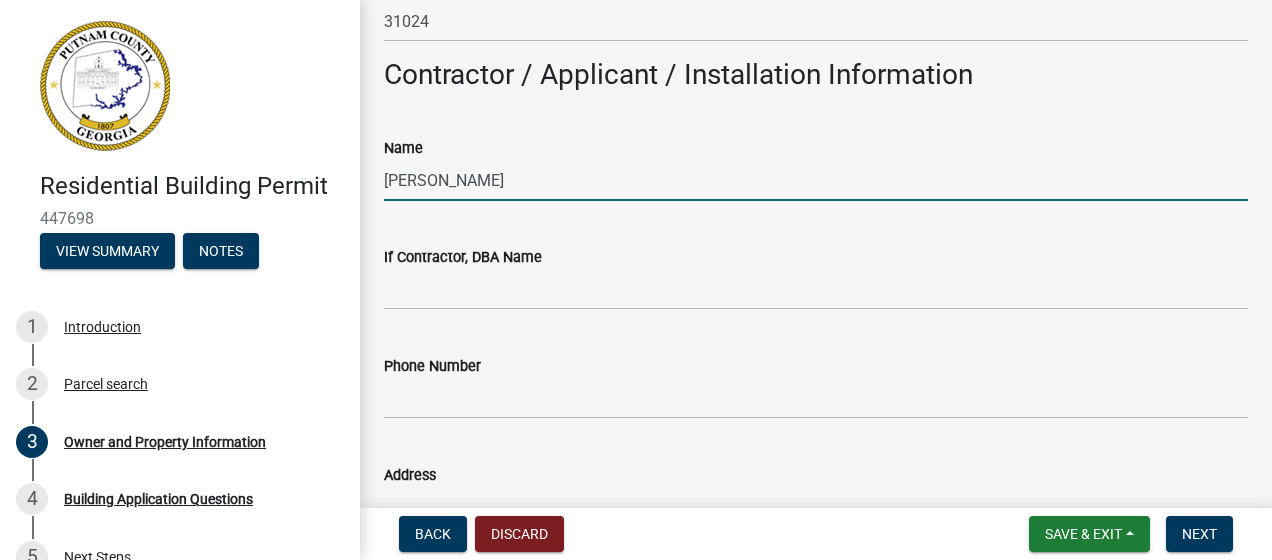 scroll, scrollTop: 1589, scrollLeft: 0, axis: vertical 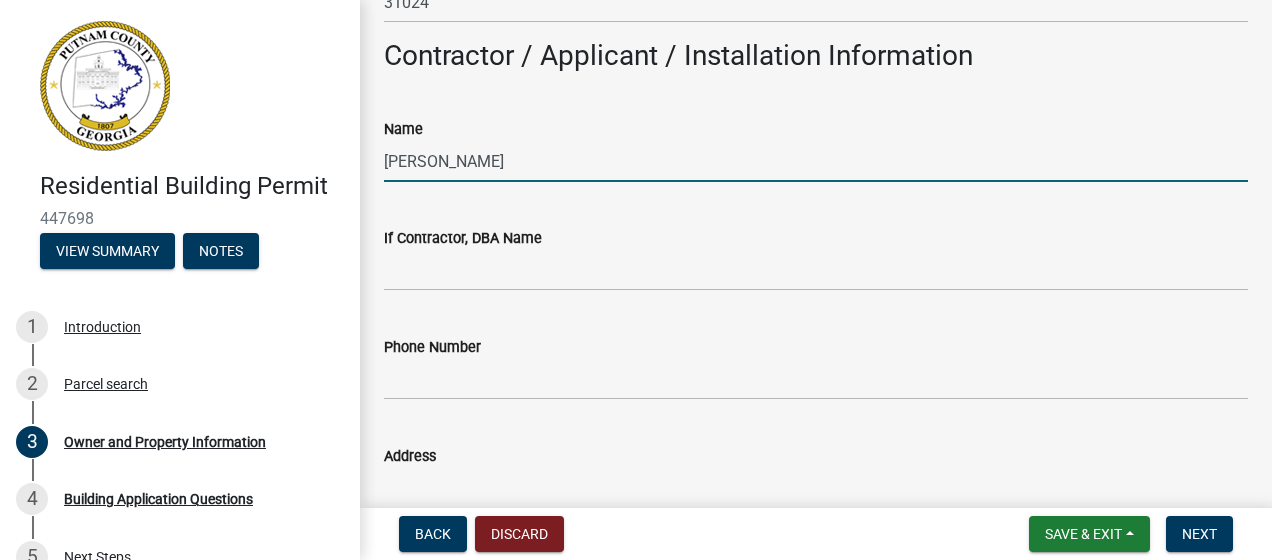 type on "Mark Silvey" 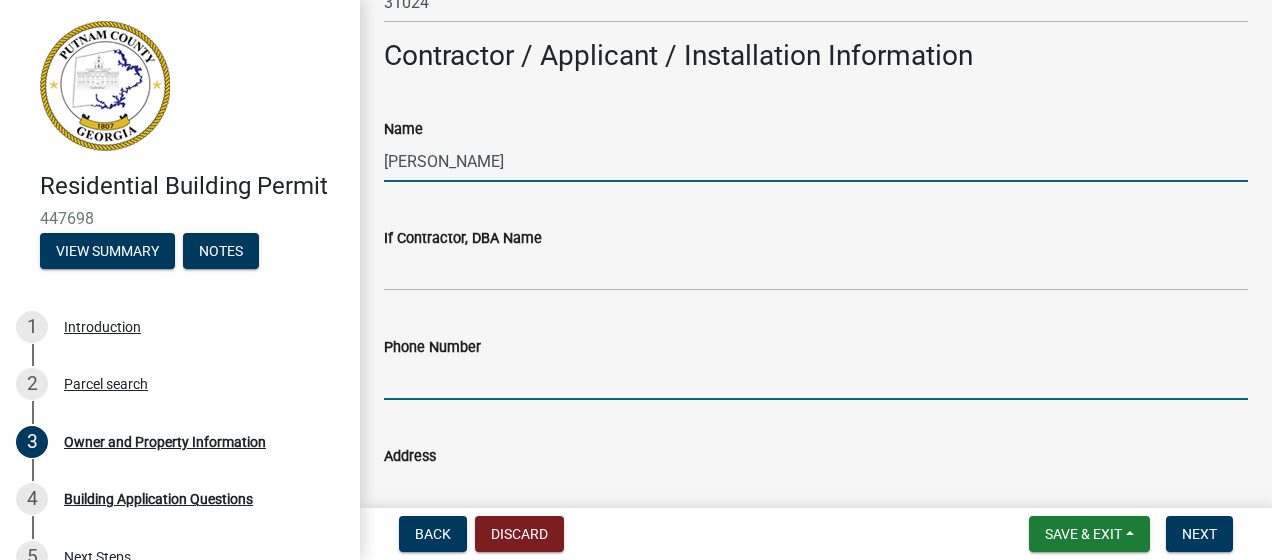 click on "Phone Number" at bounding box center [816, 379] 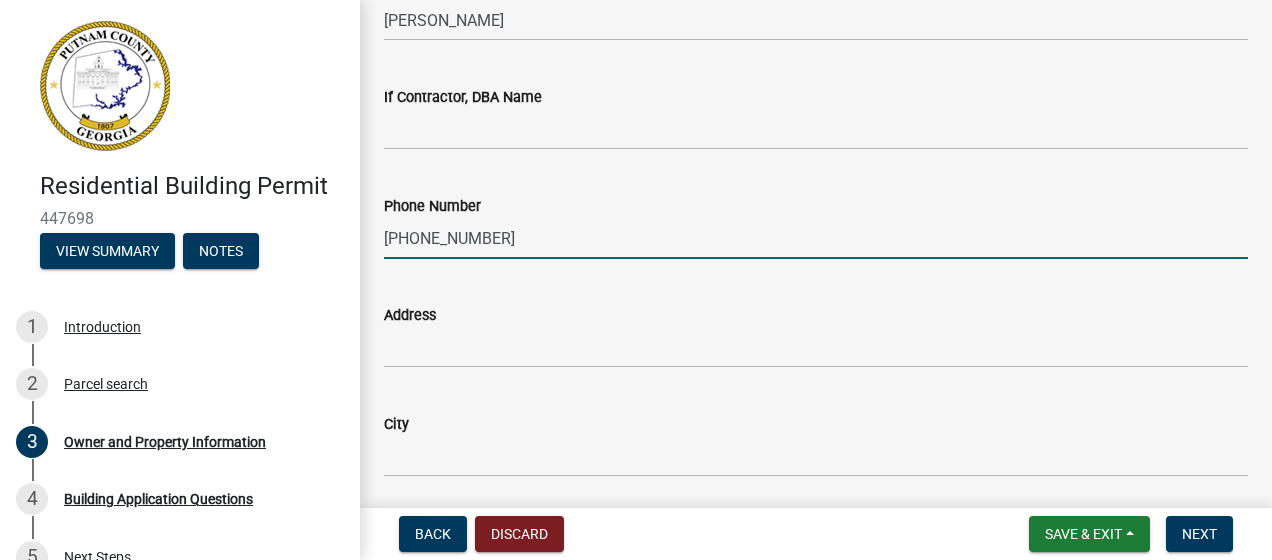 scroll, scrollTop: 1739, scrollLeft: 0, axis: vertical 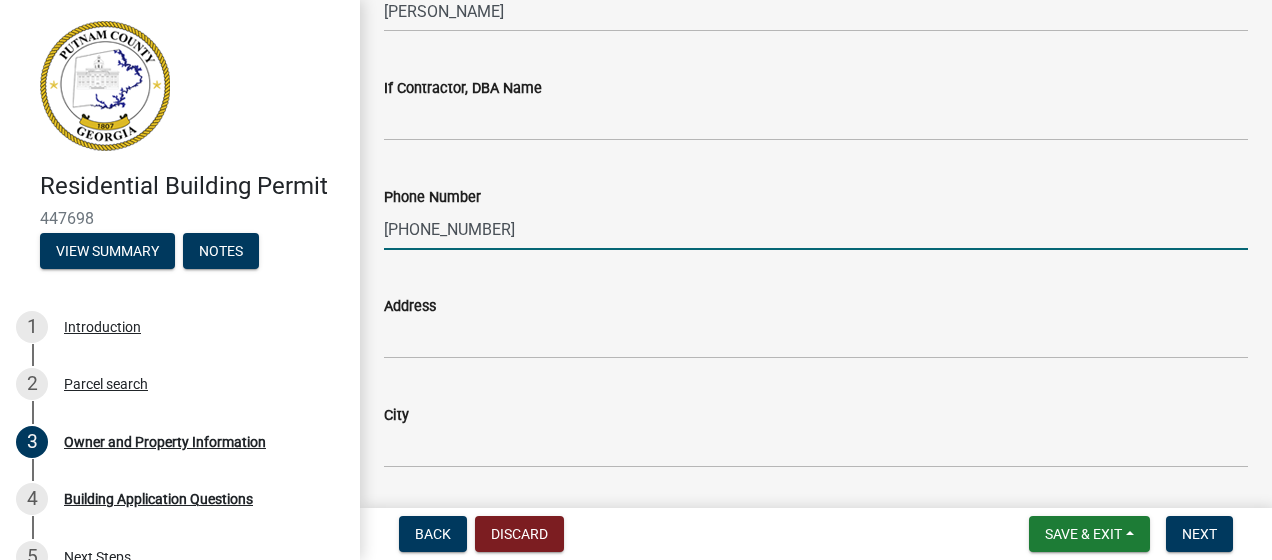 type on "404-216-2098" 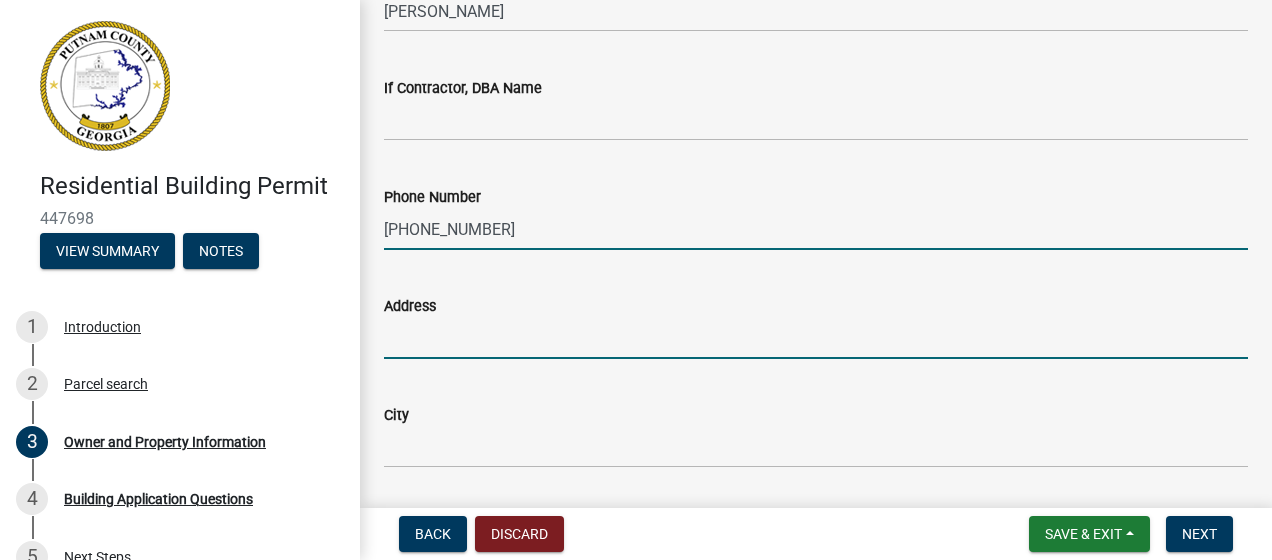 click on "Address" at bounding box center (816, 338) 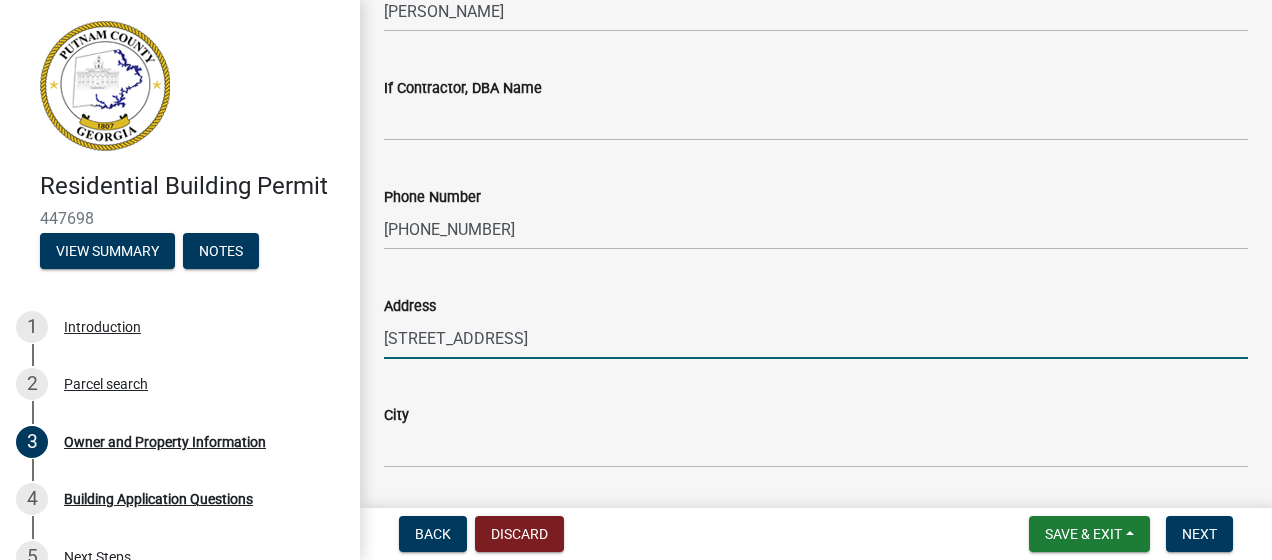 type on "102 Waterside Drive" 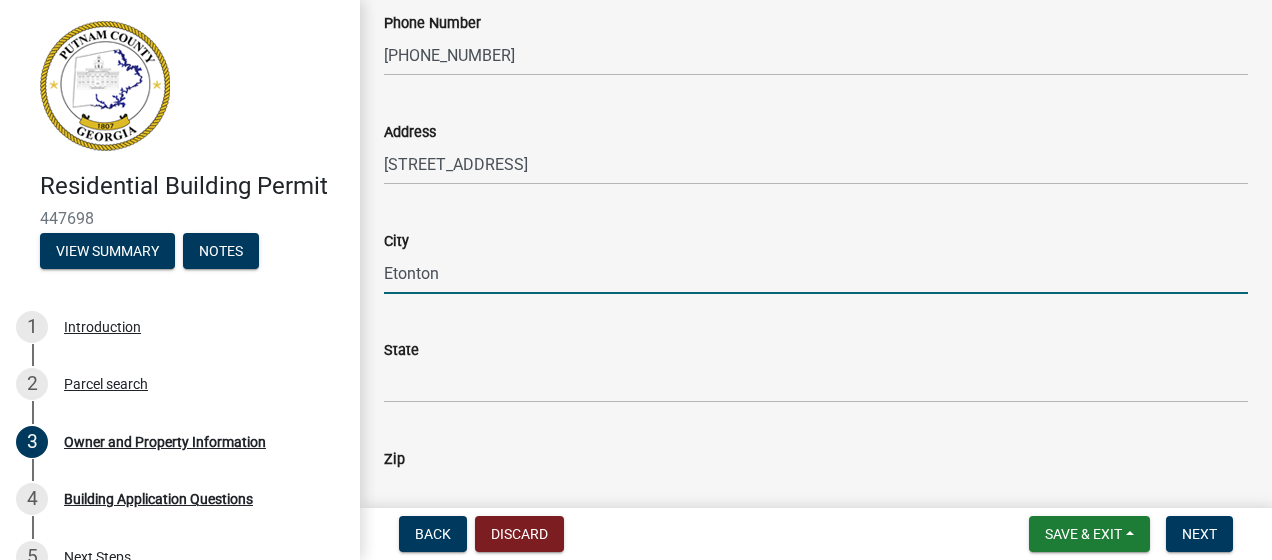 scroll, scrollTop: 1925, scrollLeft: 0, axis: vertical 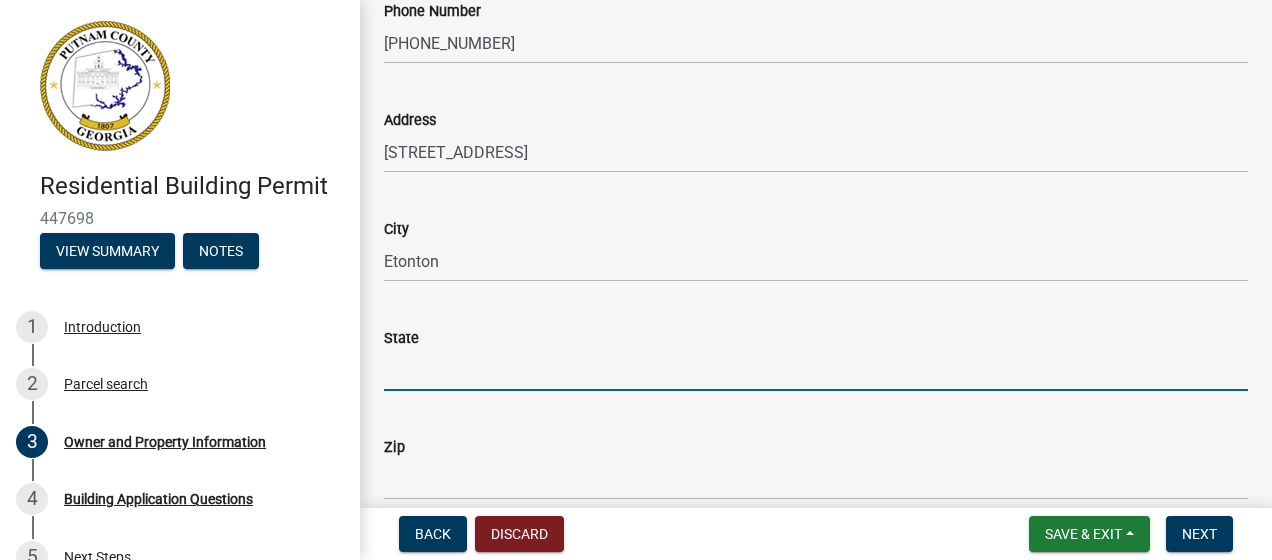 click on "State" at bounding box center [816, 370] 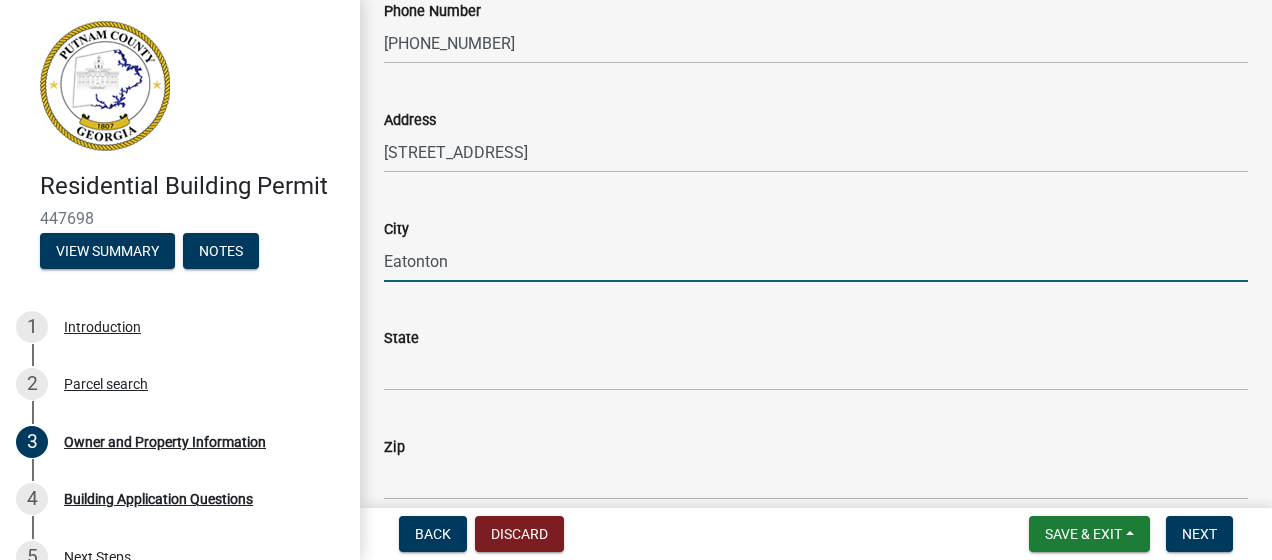 type on "Eatonton" 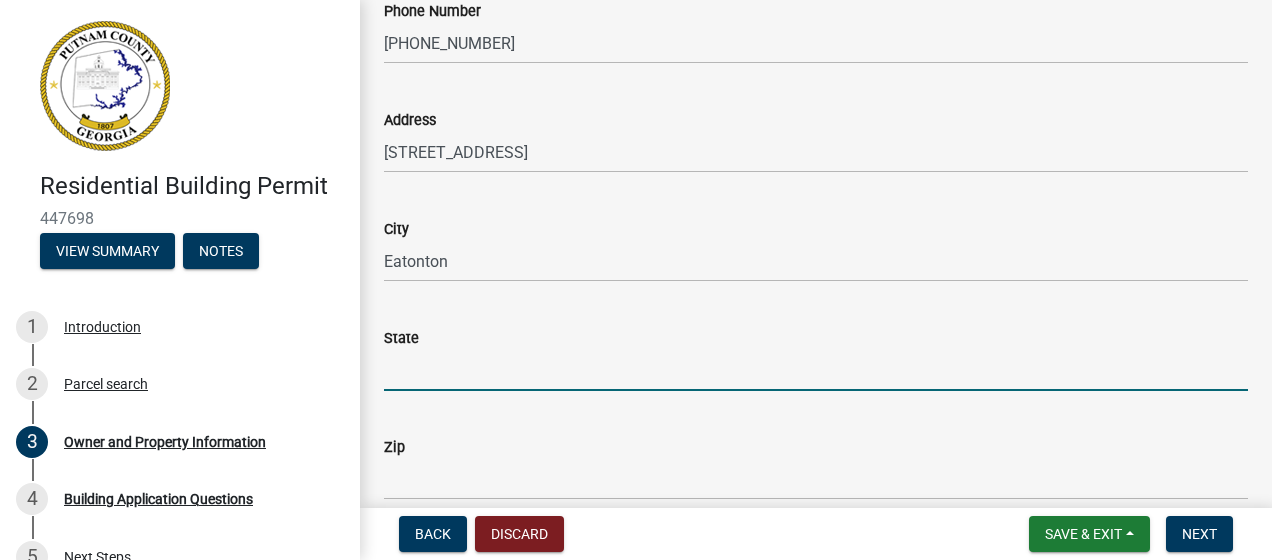 click on "State" at bounding box center [816, 370] 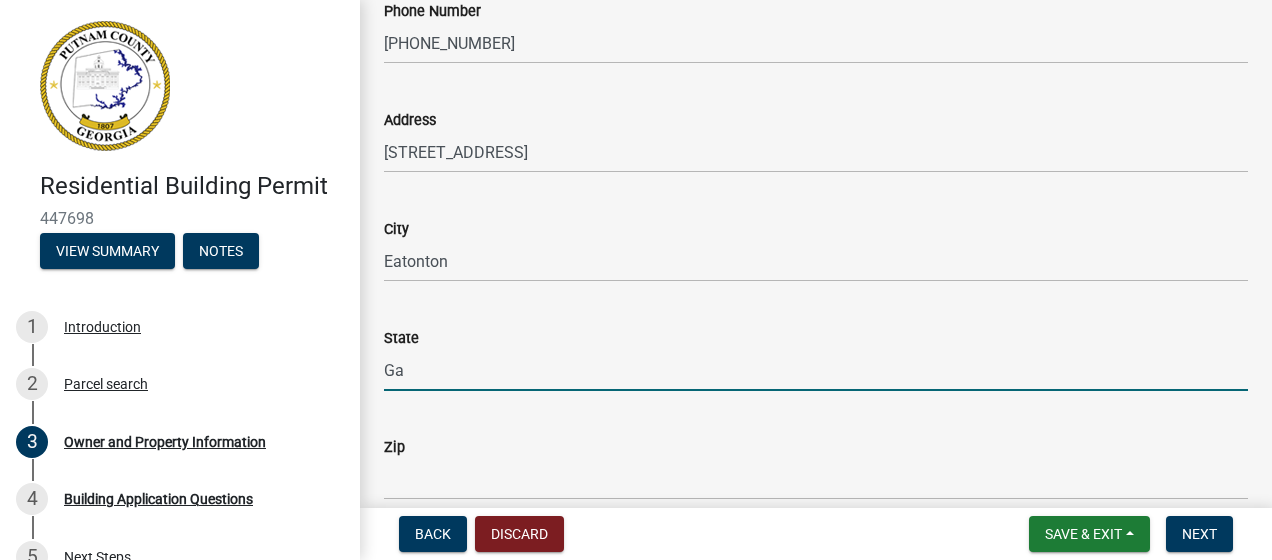 type on "Ga" 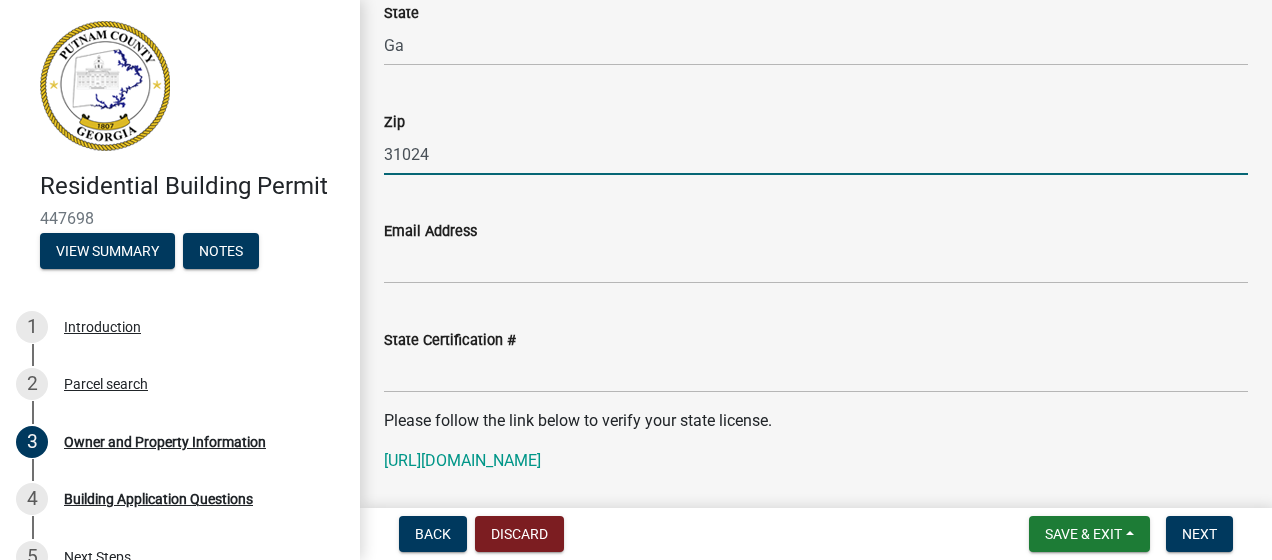 scroll, scrollTop: 2251, scrollLeft: 0, axis: vertical 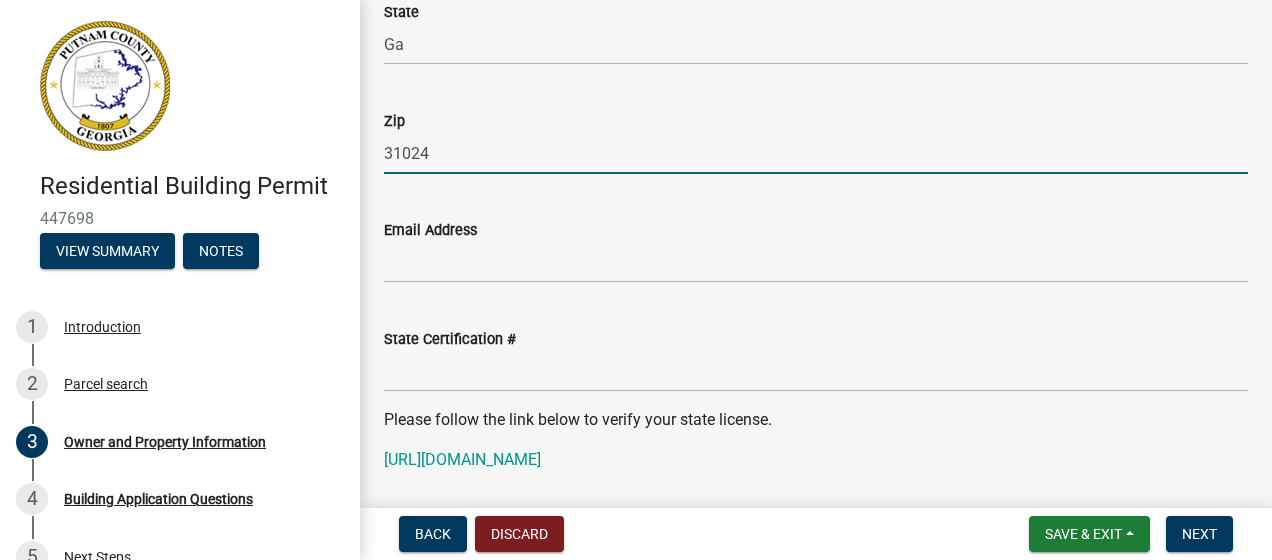 type on "31024" 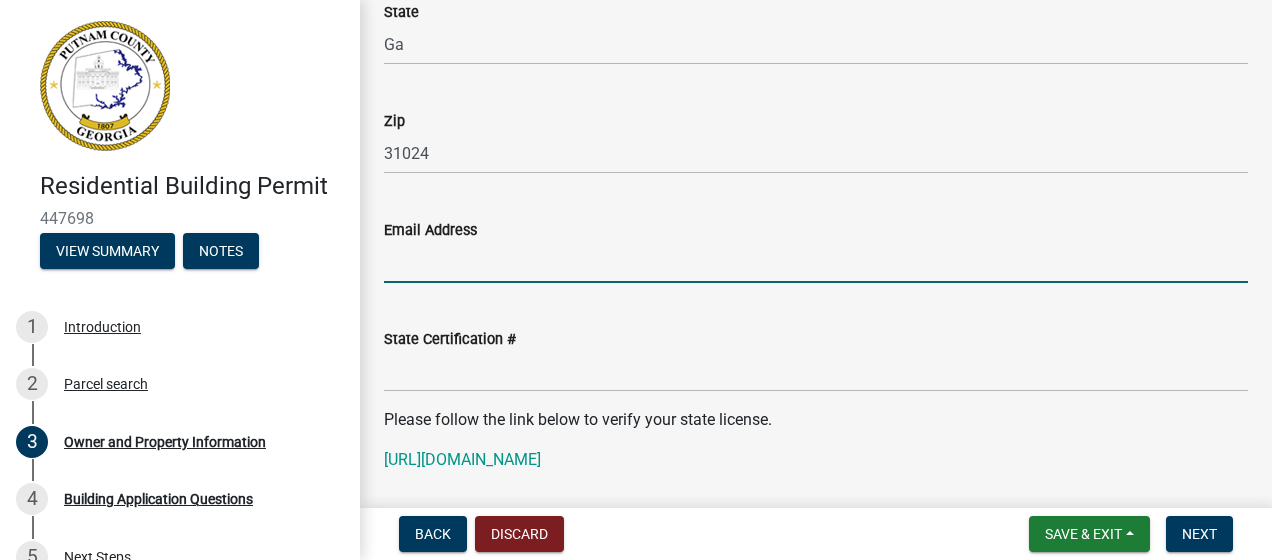 click on "Email Address" at bounding box center [816, 262] 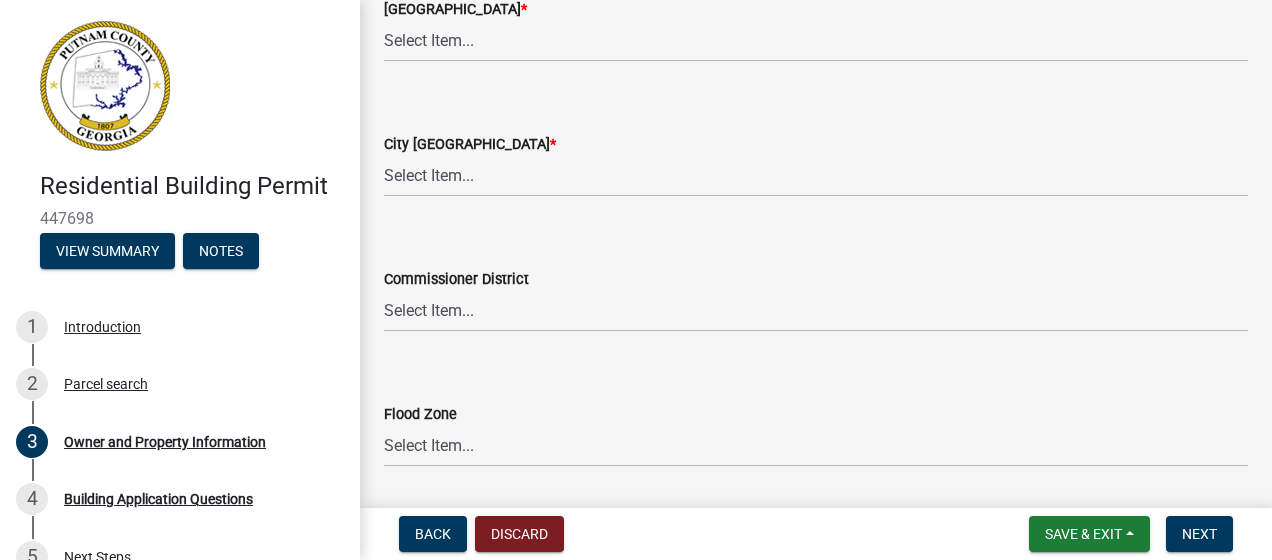 scroll, scrollTop: 3626, scrollLeft: 0, axis: vertical 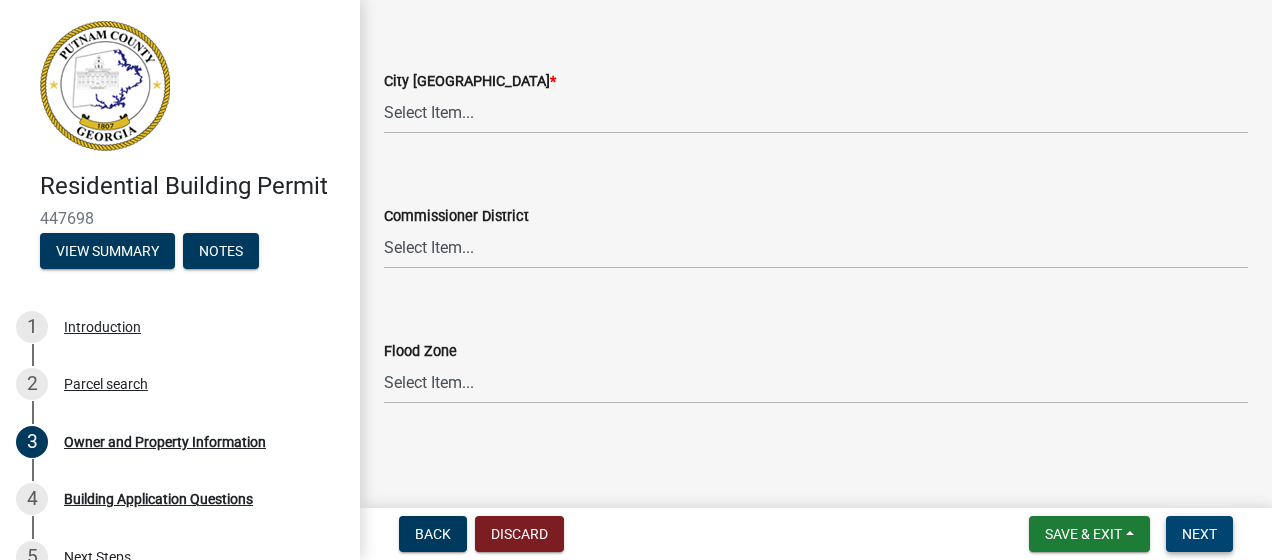 type on "ms8548@att.com" 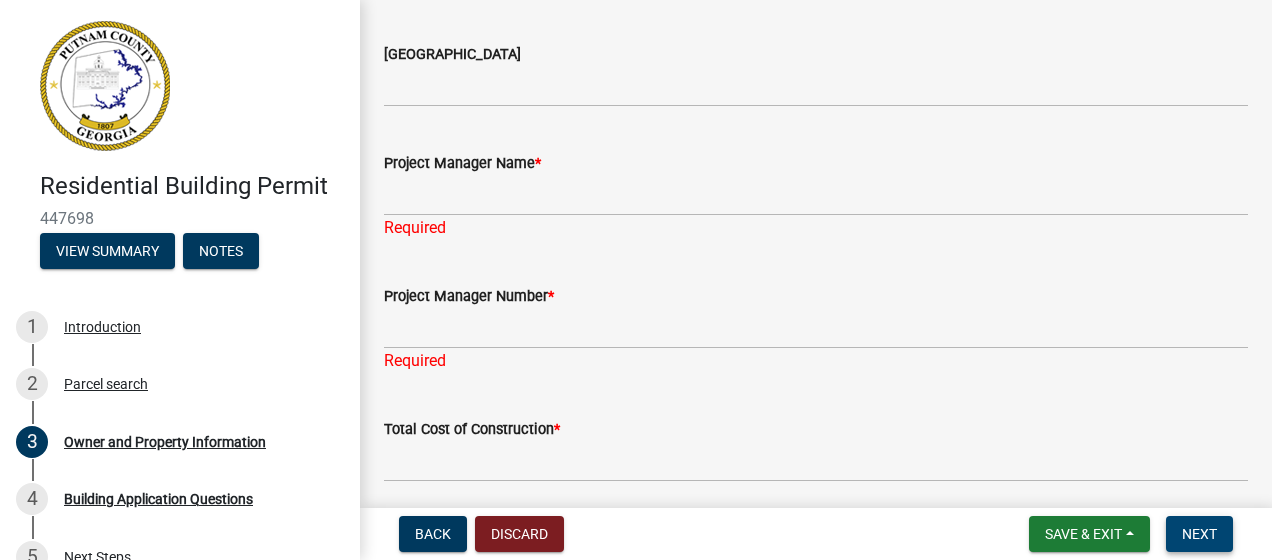 scroll, scrollTop: 3054, scrollLeft: 0, axis: vertical 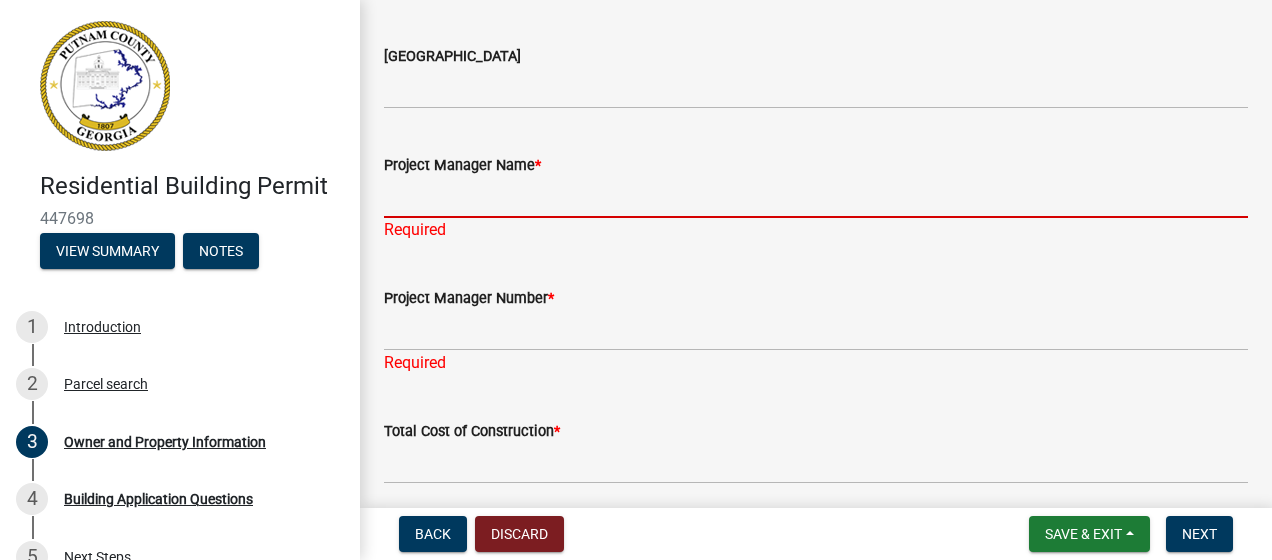 click on "Project Manager Name  *" at bounding box center [816, 197] 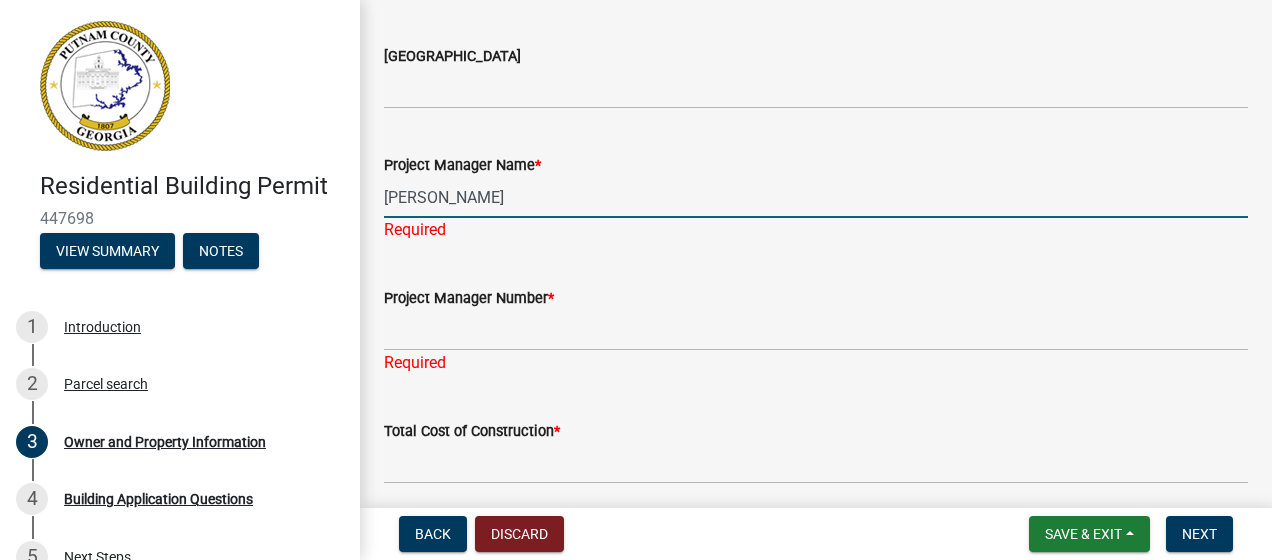 type on "Mark Silvey" 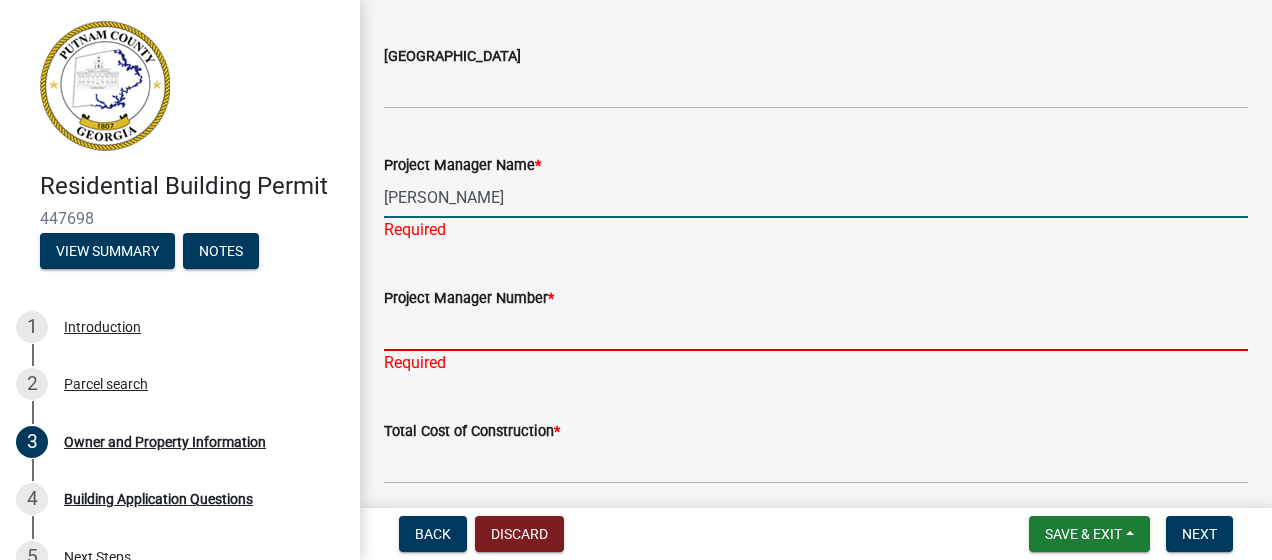 click on "Project Manager Number  * Required" 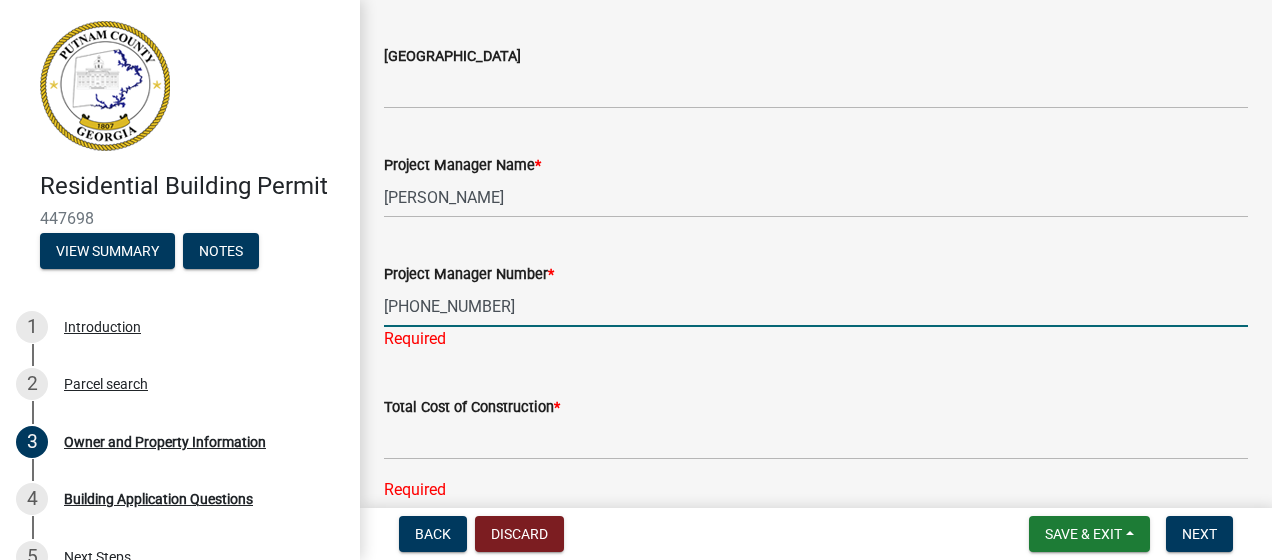 type on "404-216-2098" 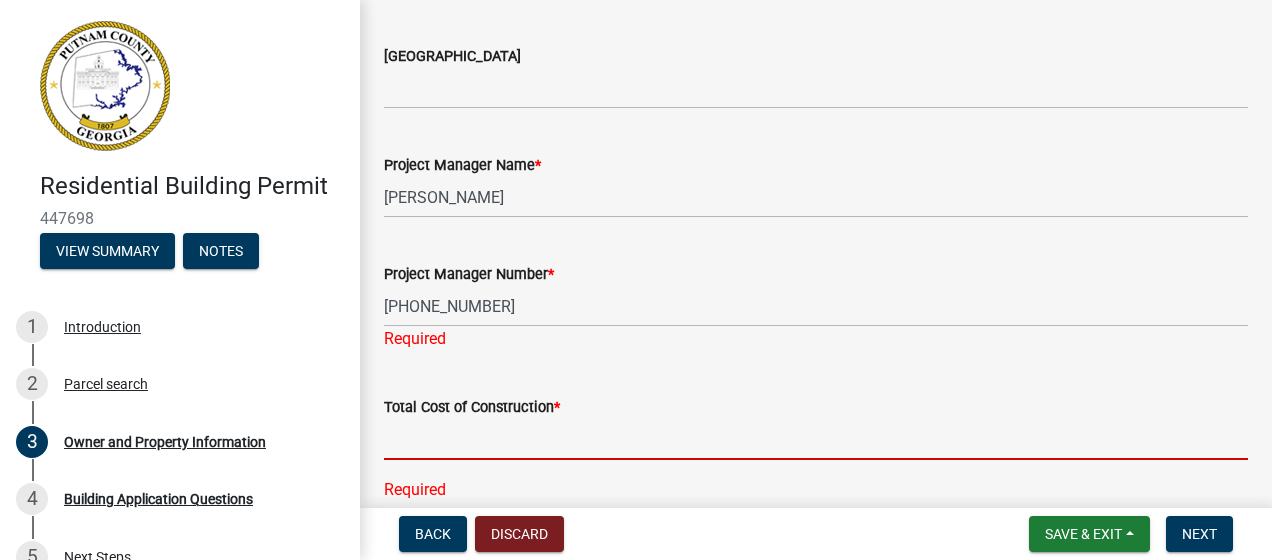 click on "Total Cost of Construction  * Required" 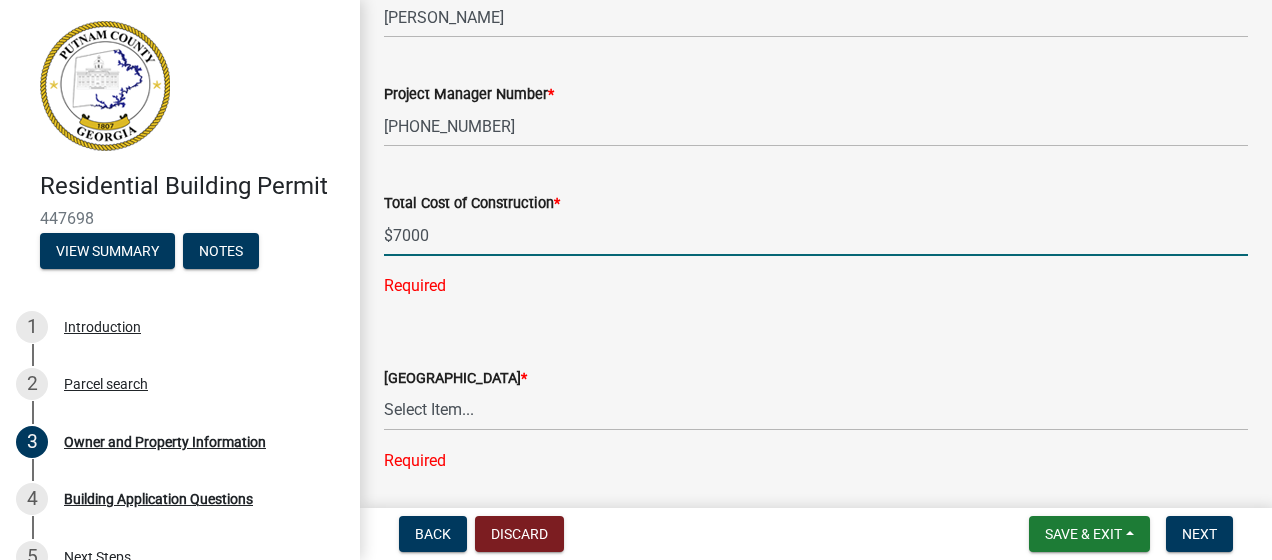 scroll, scrollTop: 3228, scrollLeft: 0, axis: vertical 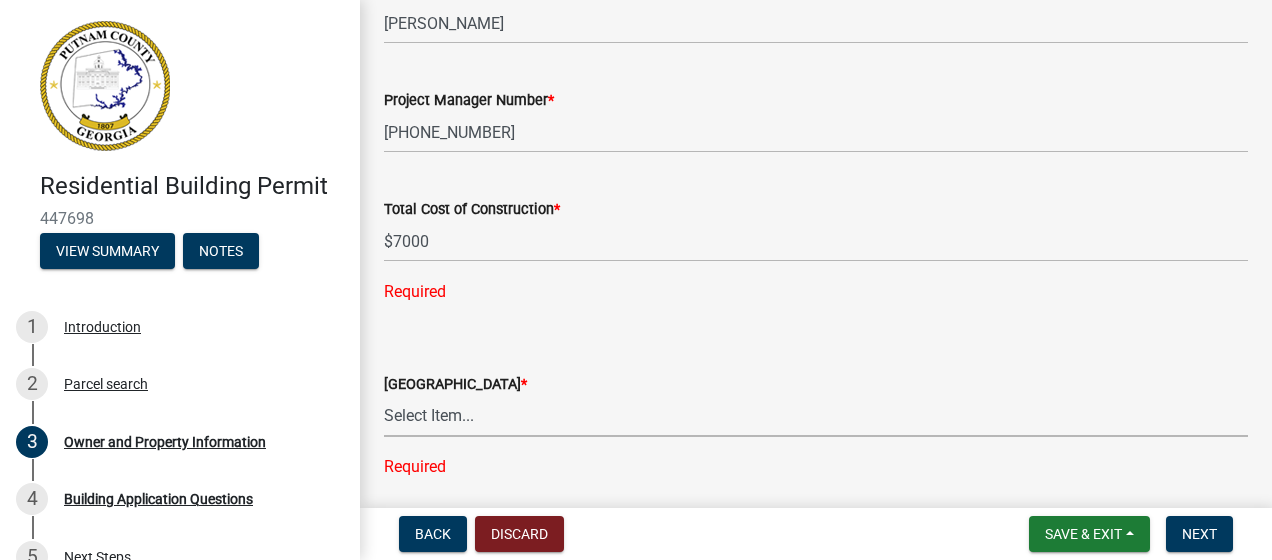 click on "County Zoning District  *  Select Item...   AG-1   R-1R   R-1   R-2   MHP   RM-1   RM-3   C-1   C-2   I-M   PUD   N/A  Required" 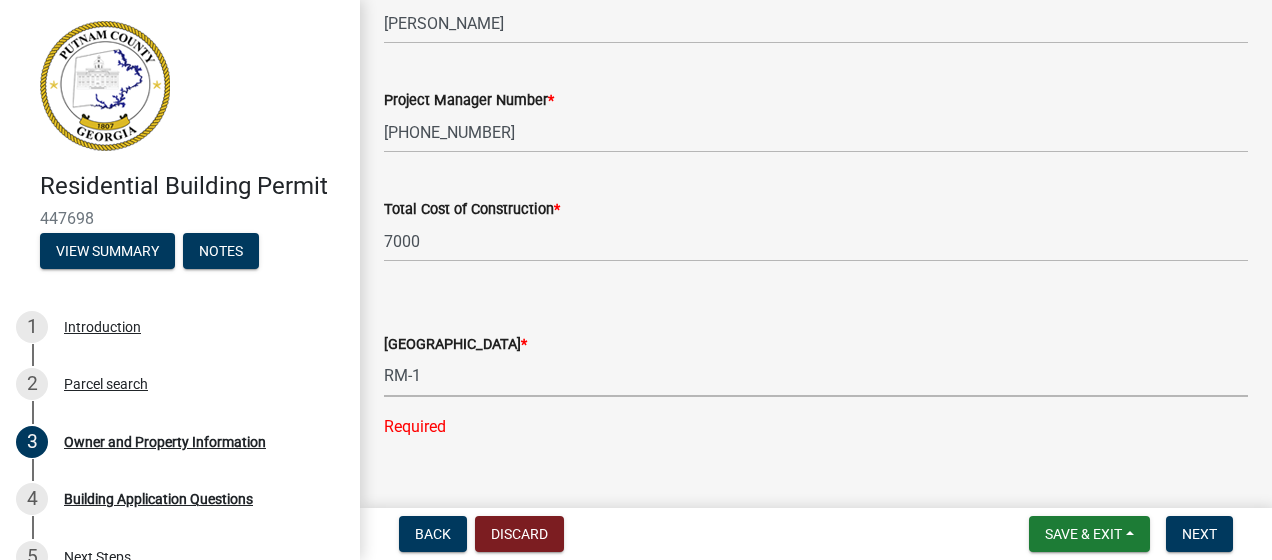 click on "Select Item...   AG-1   R-1R   R-1   R-2   MHP   RM-1   RM-3   C-1   C-2   I-M   PUD   N/A" at bounding box center [816, 376] 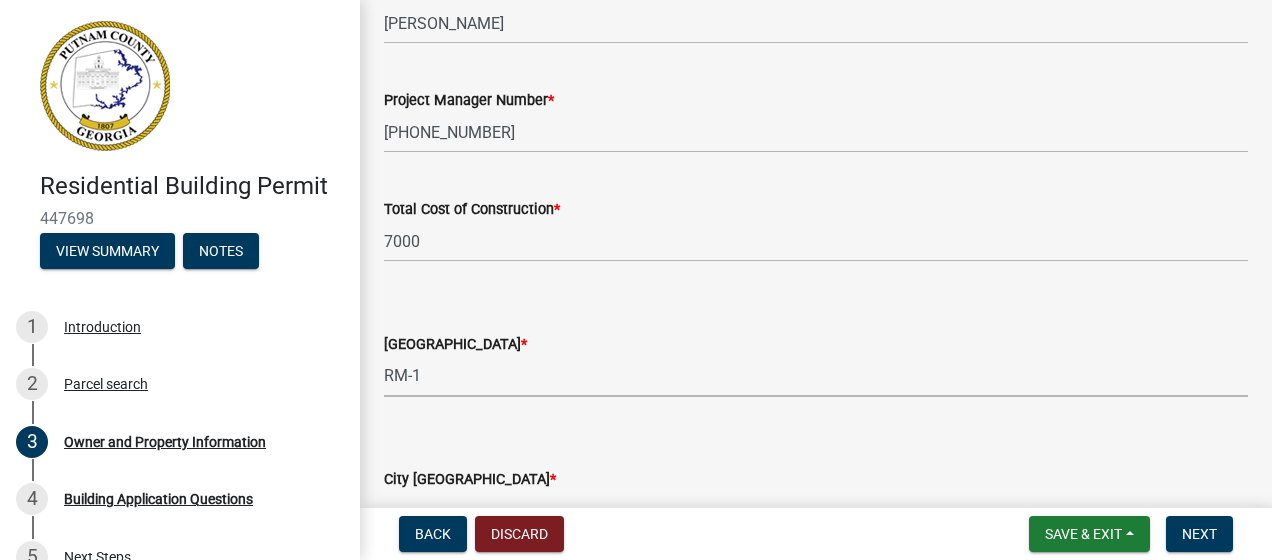 click on "Select Item...   AG-1   R-1R   R-1   R-2   MHP   RM-1   RM-3   C-1   C-2   I-M   PUD   N/A" at bounding box center (816, 376) 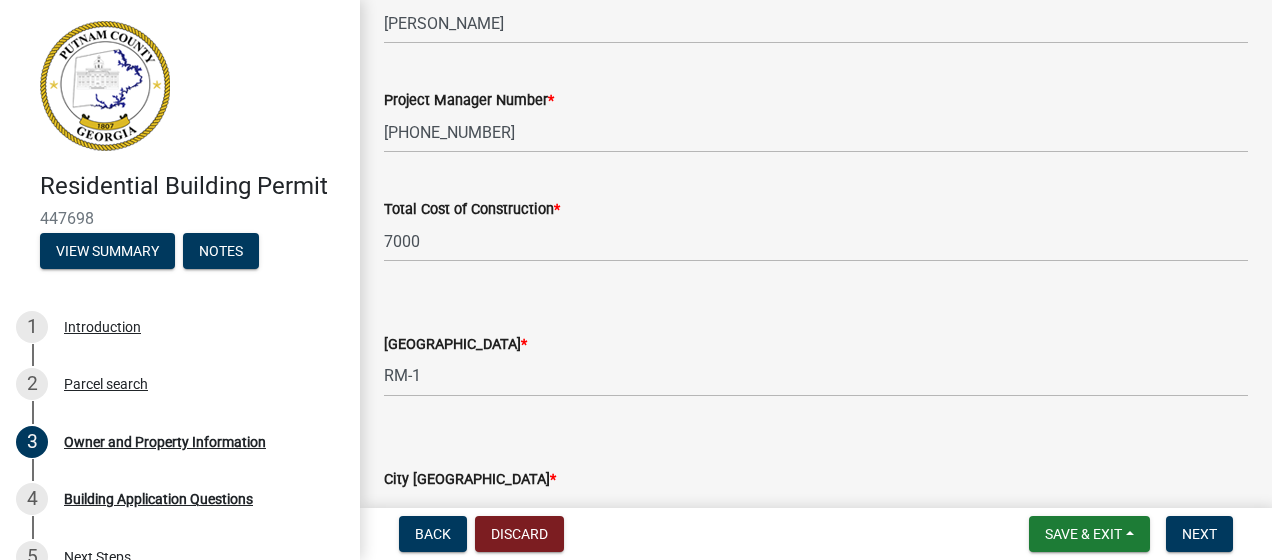 click on "City Zoning District  *  Select Item...   A-1   A-2   R-1   R-2   R-3   R-4 MHP   C-1   C-2   I-1   I-2   DB   FH   H-P   N/A  Required" 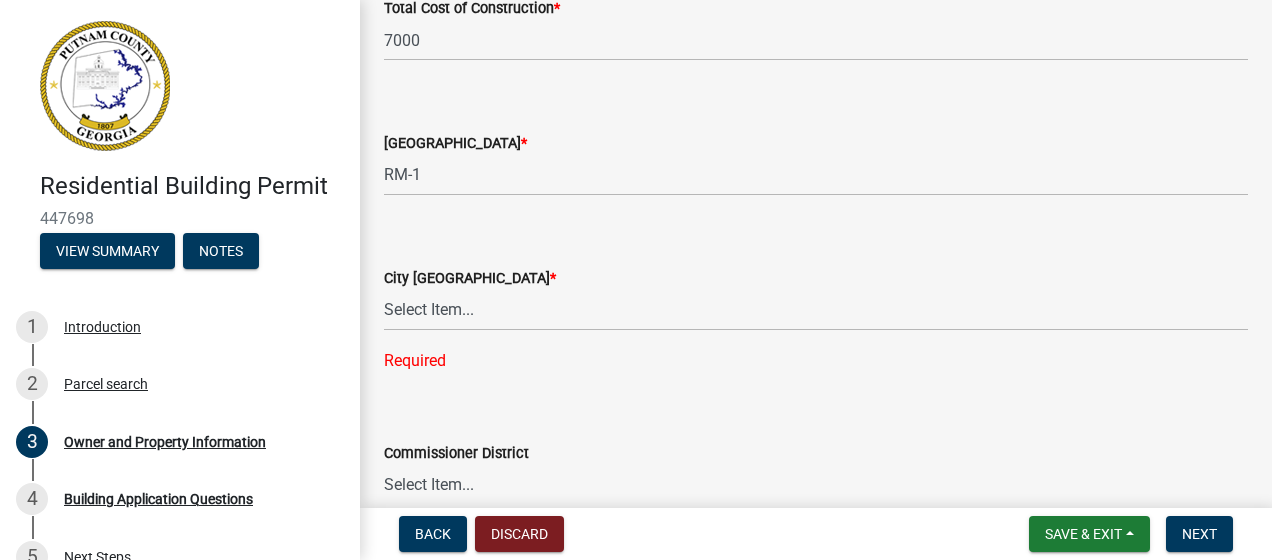 scroll, scrollTop: 3428, scrollLeft: 0, axis: vertical 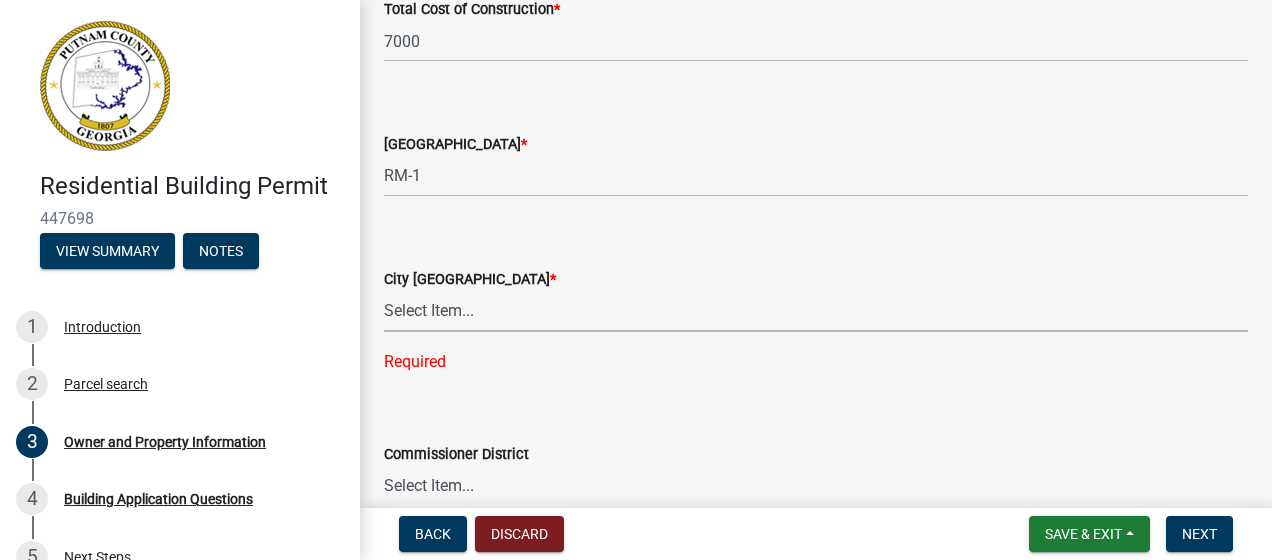 click on "Select Item...   A-1   A-2   R-1   R-2   R-3   R-4 MHP   C-1   C-2   I-1   I-2   DB   FH   H-P   N/A" at bounding box center (816, 311) 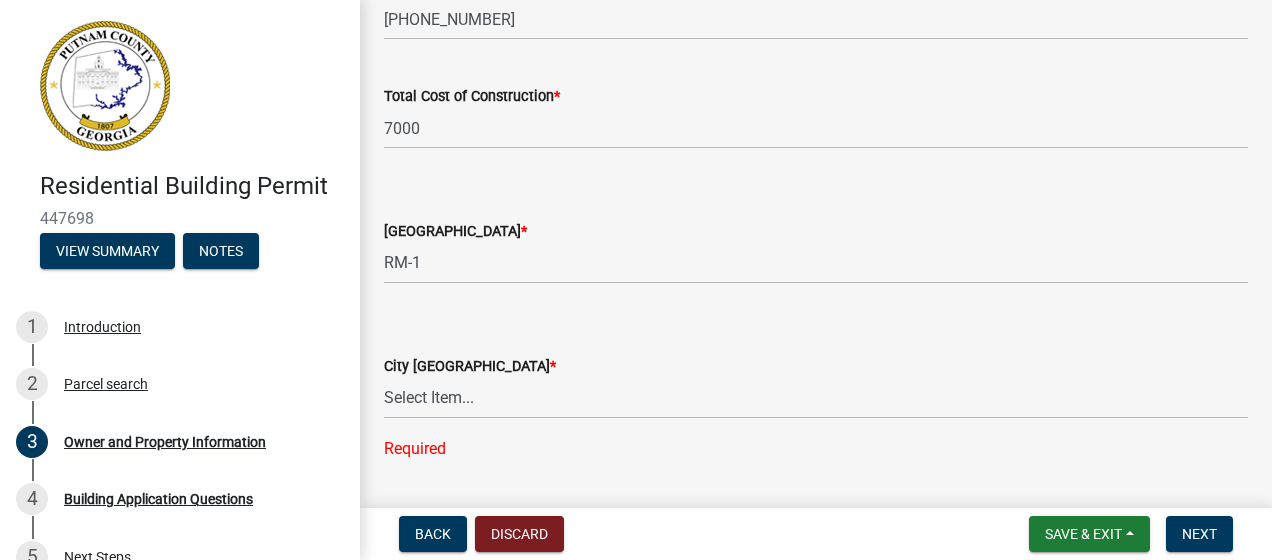 scroll, scrollTop: 3342, scrollLeft: 0, axis: vertical 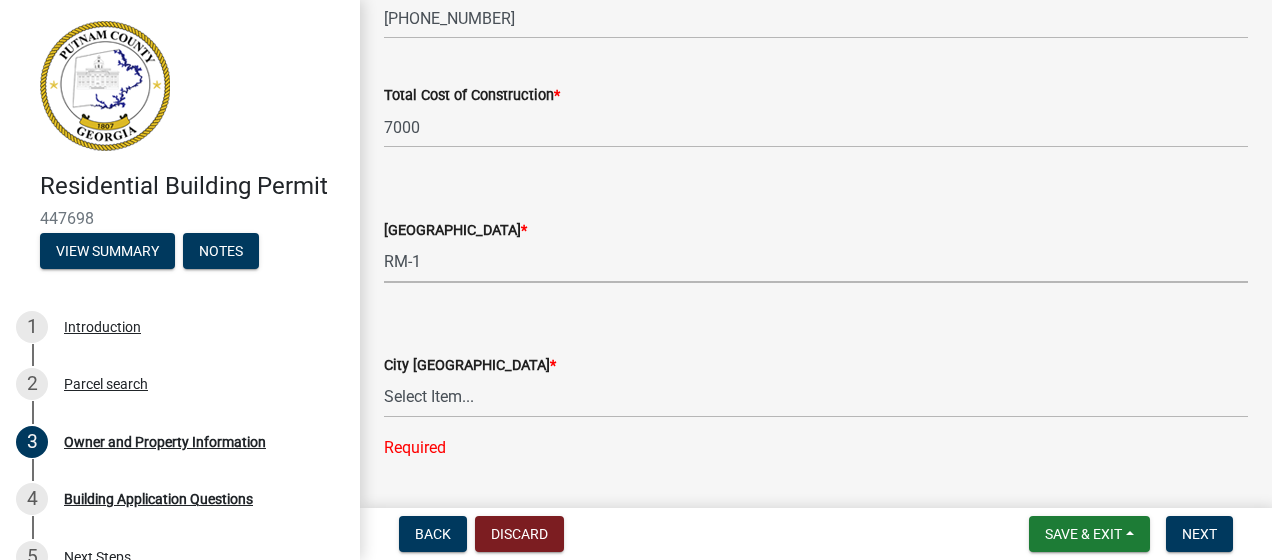 click on "Select Item...   AG-1   R-1R   R-1   R-2   MHP   RM-1   RM-3   C-1   C-2   I-M   PUD   N/A" at bounding box center (816, 262) 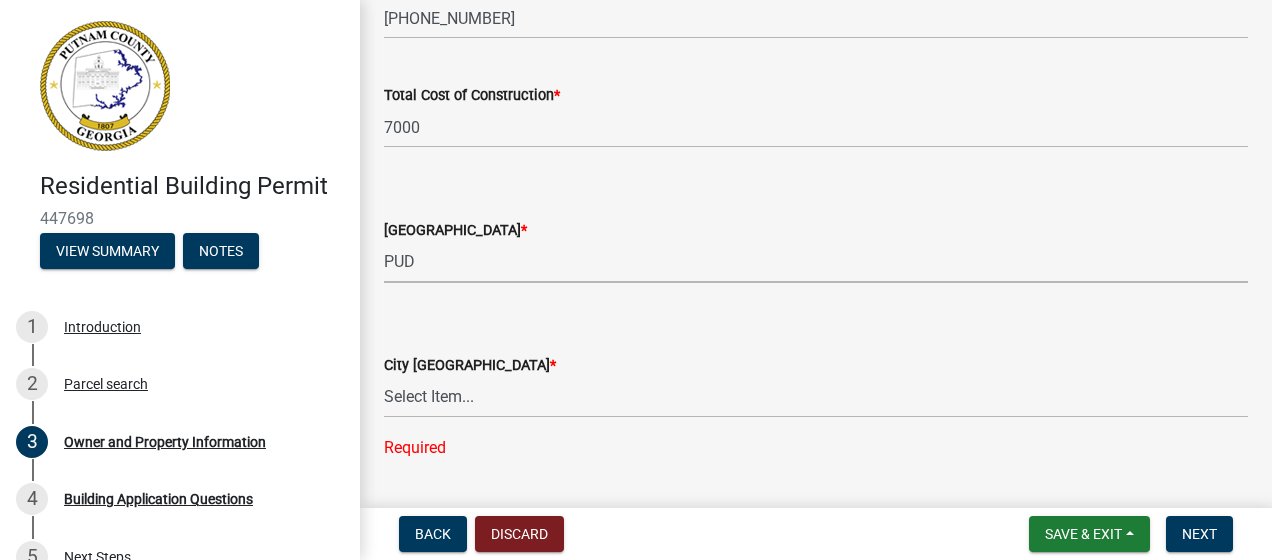 click on "Select Item...   AG-1   R-1R   R-1   R-2   MHP   RM-1   RM-3   C-1   C-2   I-M   PUD   N/A" at bounding box center [816, 262] 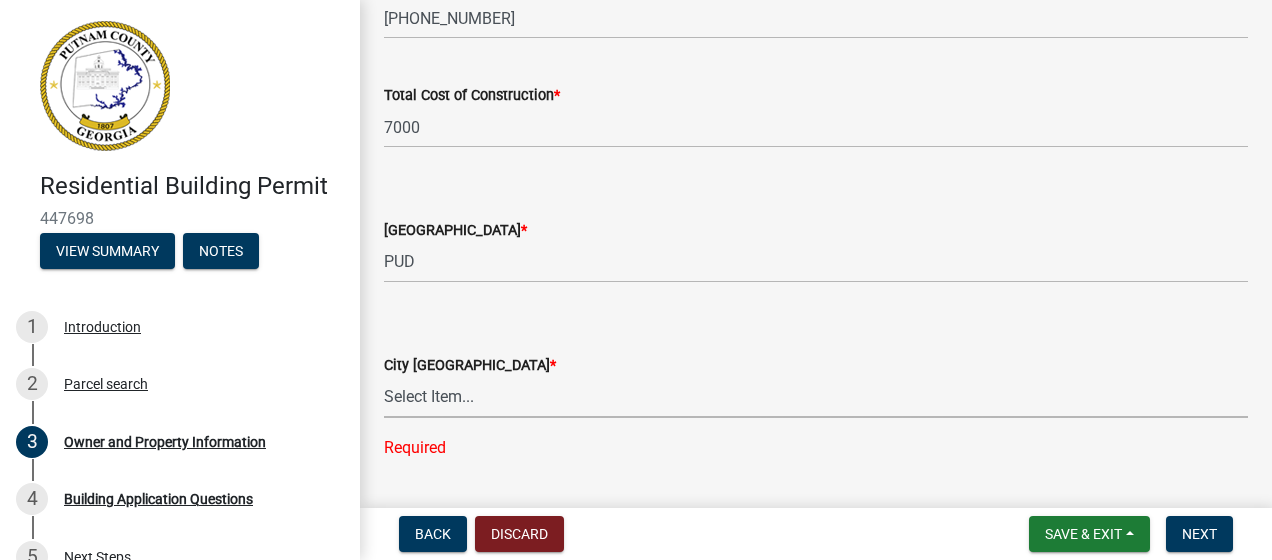 click on "Select Item...   A-1   A-2   R-1   R-2   R-3   R-4 MHP   C-1   C-2   I-1   I-2   DB   FH   H-P   N/A" at bounding box center [816, 397] 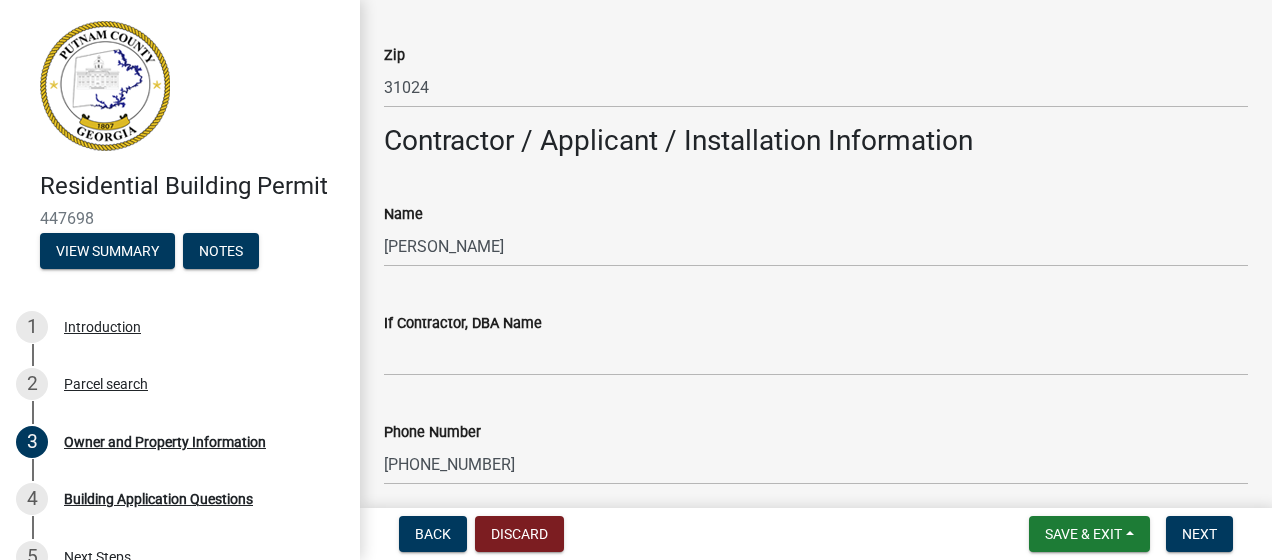 scroll, scrollTop: 1506, scrollLeft: 0, axis: vertical 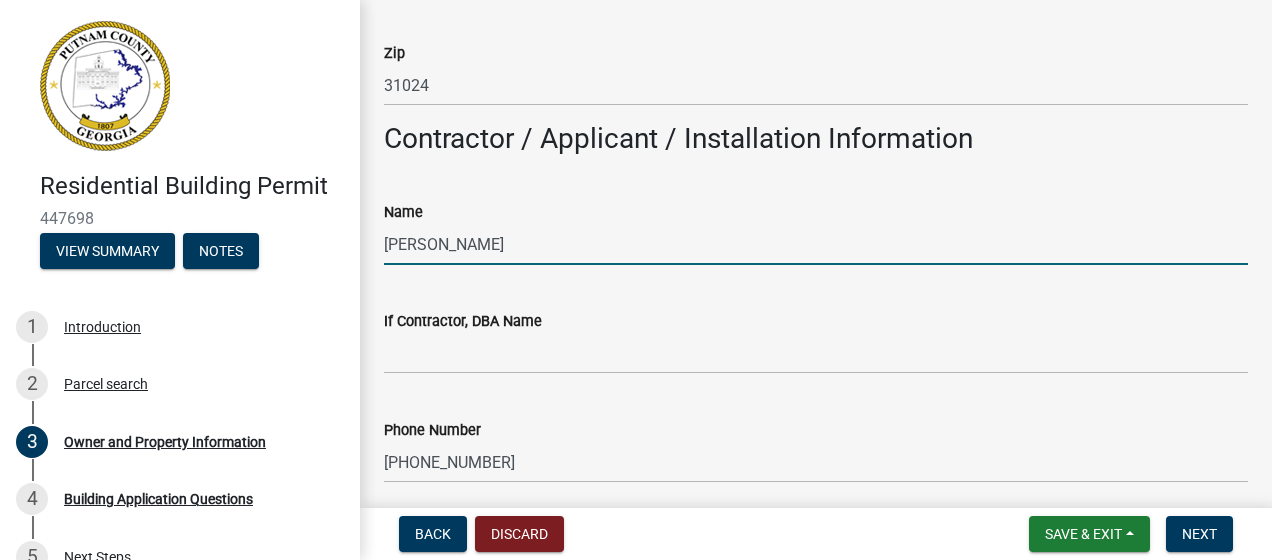 click on "Mark Silvey" at bounding box center (816, 244) 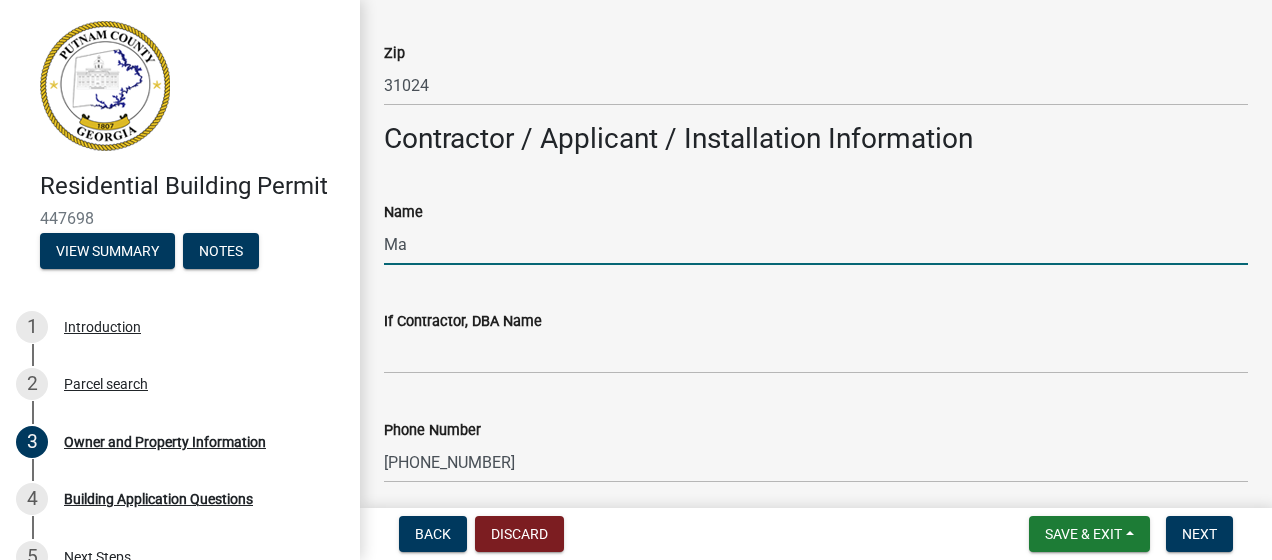 type on "M" 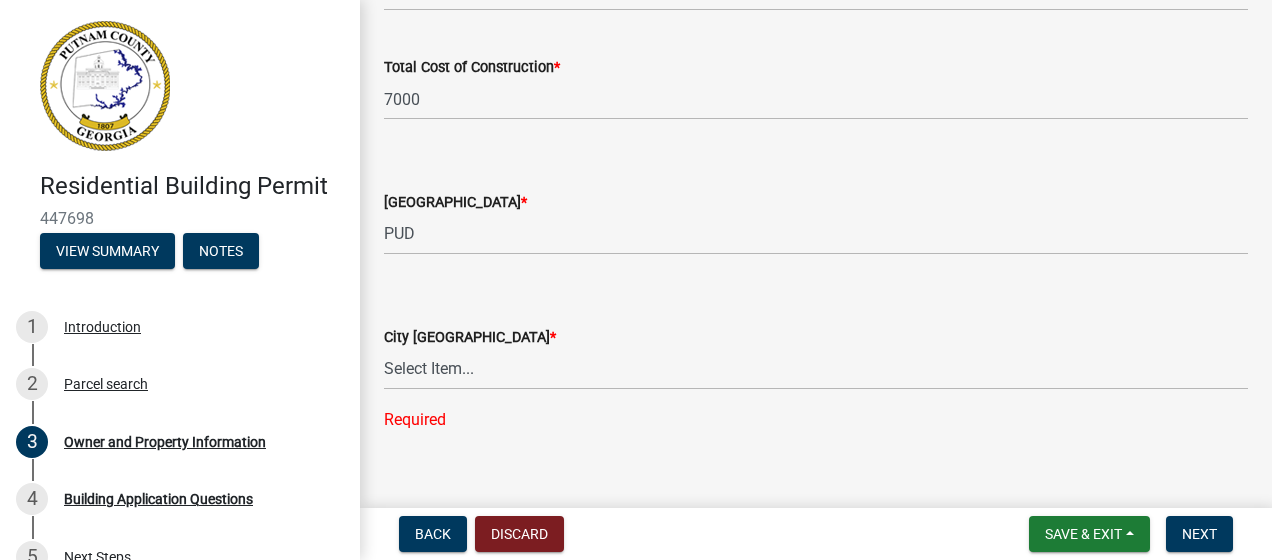 scroll, scrollTop: 3372, scrollLeft: 0, axis: vertical 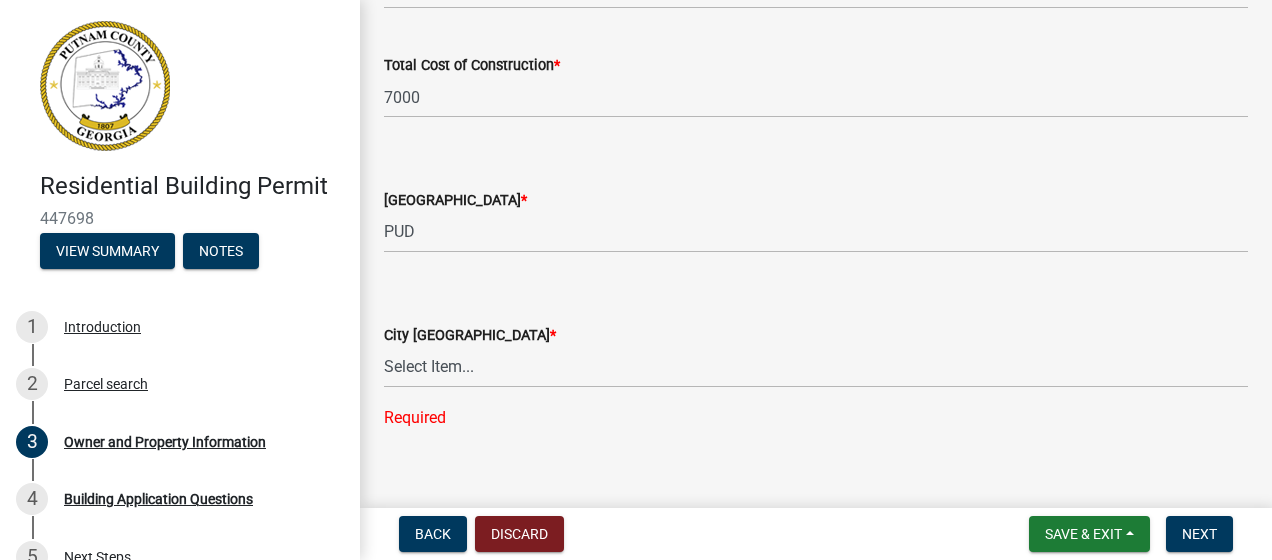 type on "Homeowner" 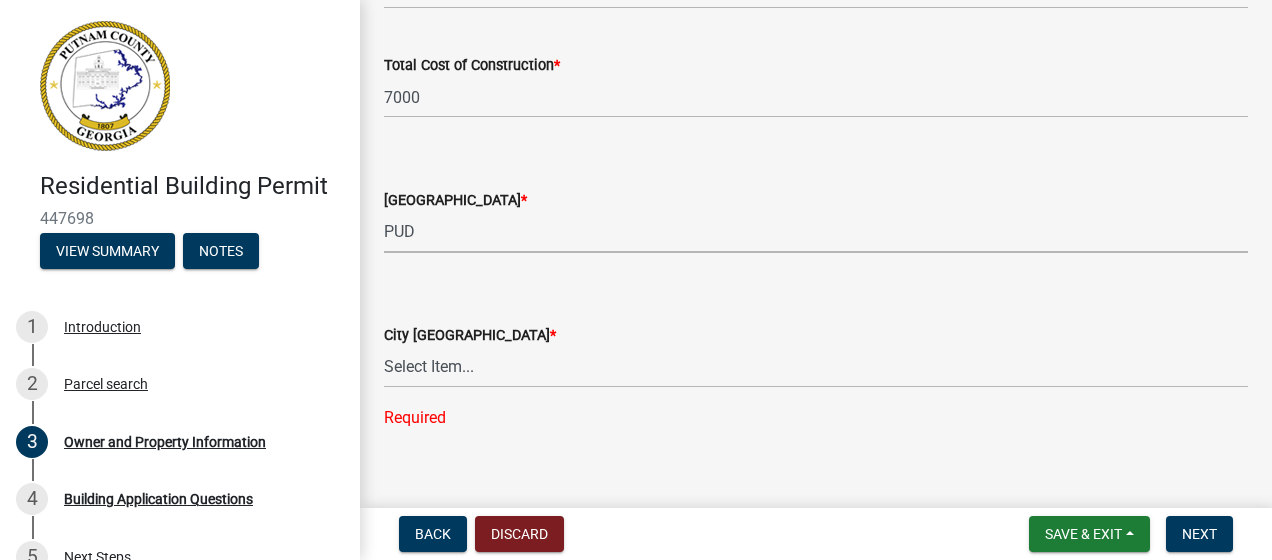 click on "Select Item...   AG-1   R-1R   R-1   R-2   MHP   RM-1   RM-3   C-1   C-2   I-M   PUD   N/A" at bounding box center [816, 232] 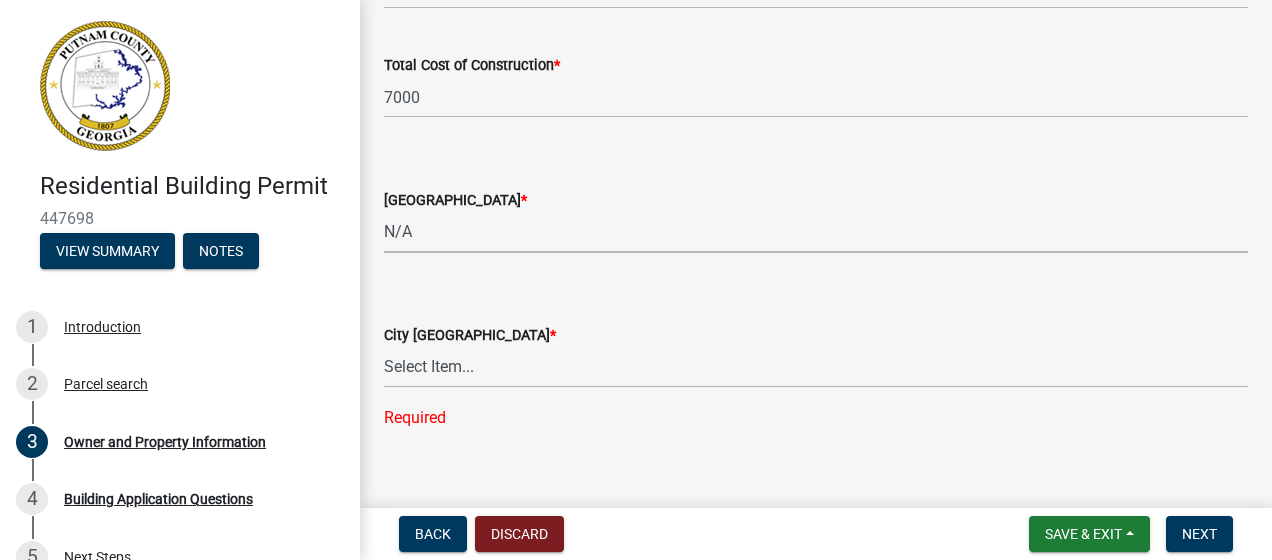 click on "Select Item...   AG-1   R-1R   R-1   R-2   MHP   RM-1   RM-3   C-1   C-2   I-M   PUD   N/A" at bounding box center (816, 232) 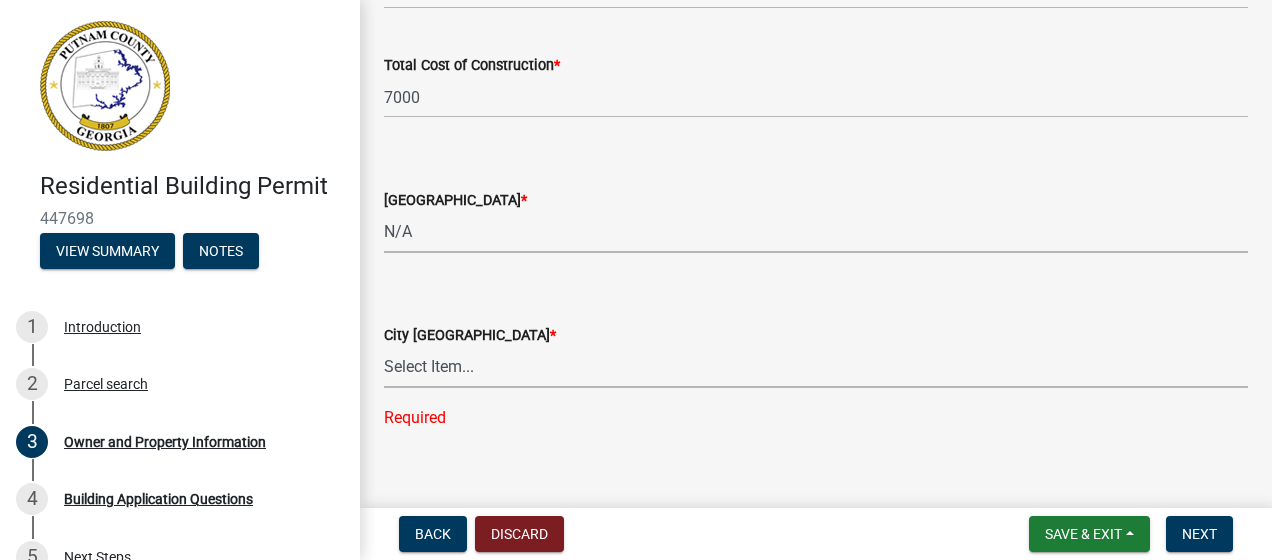 click on "Select Item...   A-1   A-2   R-1   R-2   R-3   R-4 MHP   C-1   C-2   I-1   I-2   DB   FH   H-P   N/A" at bounding box center [816, 367] 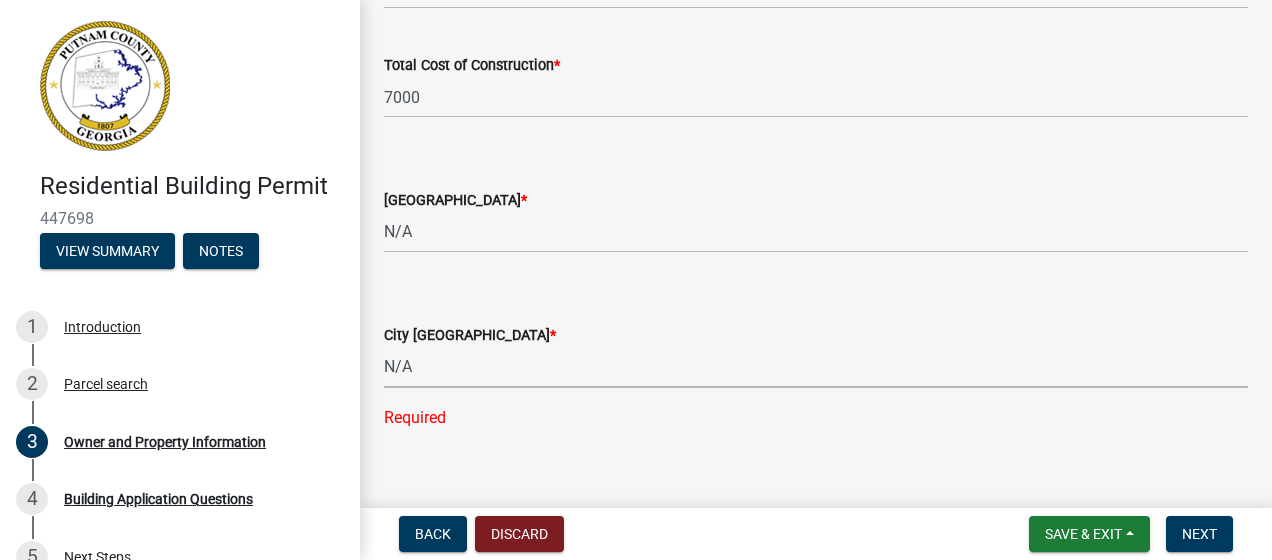 click on "Select Item...   A-1   A-2   R-1   R-2   R-3   R-4 MHP   C-1   C-2   I-1   I-2   DB   FH   H-P   N/A" at bounding box center [816, 367] 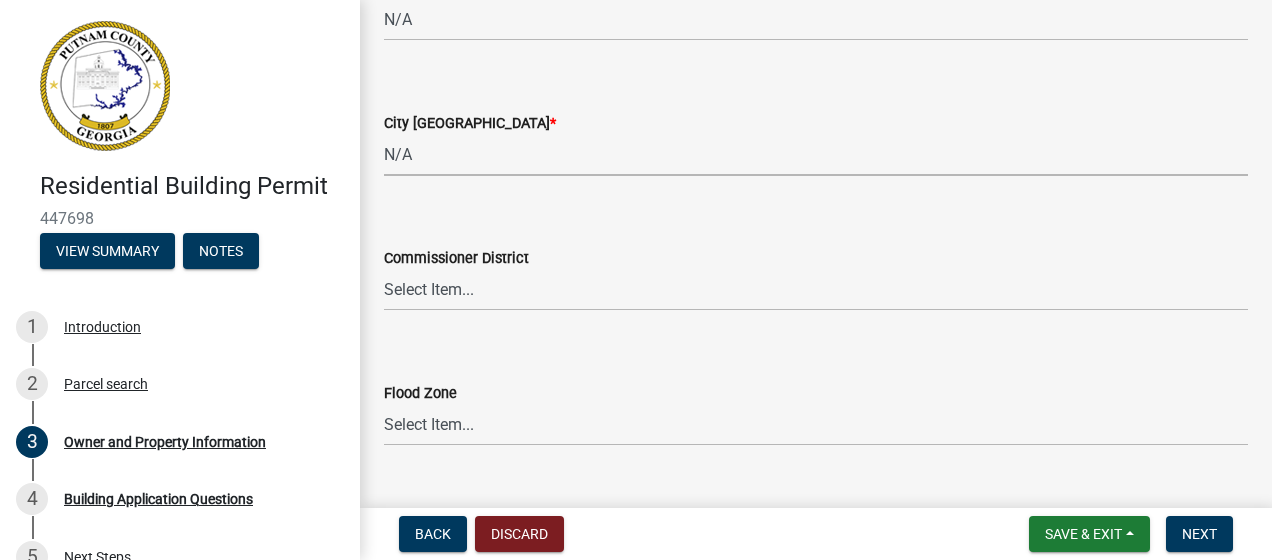 scroll, scrollTop: 3626, scrollLeft: 0, axis: vertical 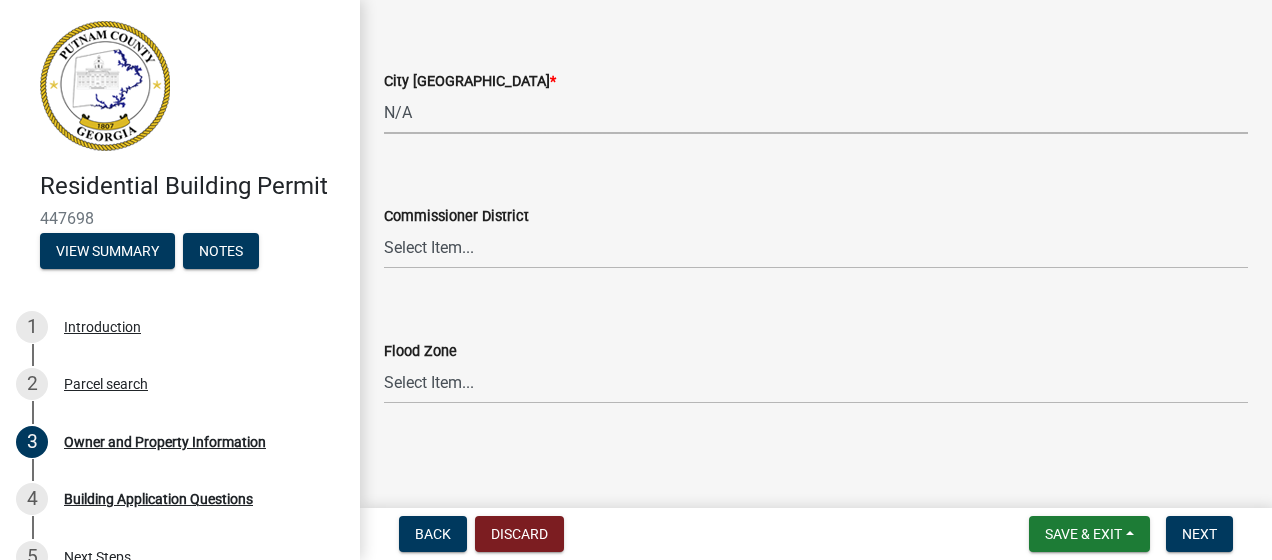 click on "Owner and Property Information share Share Property Information  Applicant Name  *  info
Mark Silvey  Applicant Phone Number  * 404-216-2098  Owner Name  * SILVEY MARK & YOLANDA  Owner Email  ms8548@att.com  Address  * 102 WATERSIDE DR  City  * Eatonton  Parcel ID  * 083 001047  Legal Description  LAKESIDE SD LOT 47  Acres  2.13 Mailing Address  Address  102 Waterside Drive  City  Eatonton  State  Ga  Zip  31024 Contractor / Applicant / Installation Information  Name  Homeowner  If Contractor, DBA Name   Phone Number  404-216-2098  Address  102 Waterside Drive  City  Eatonton  State  Ga  Zip  31024  Email Address  ms8548@att.com  State Certification #  Please follow the link below to verify your state license. https://verify.sos.ga.gov/verification/  State License Expiration Date   Occupational Tax / Business Registration #   Business License Expiration Date   Issuing County   Project Manager Name  * Mark Silvey  Project Manager Number  * 404-216-2098  Total Cost of Construction  * 7000 *  Select Item...  *" 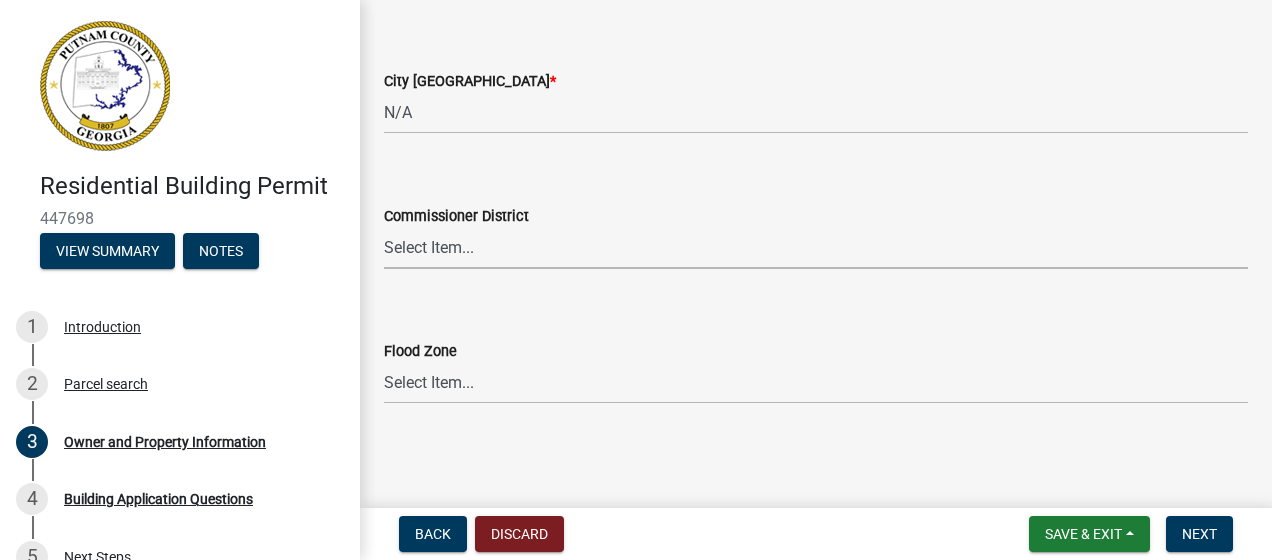 click on "Select Item...   District 1   District 2   District 3   District 4" at bounding box center [816, 248] 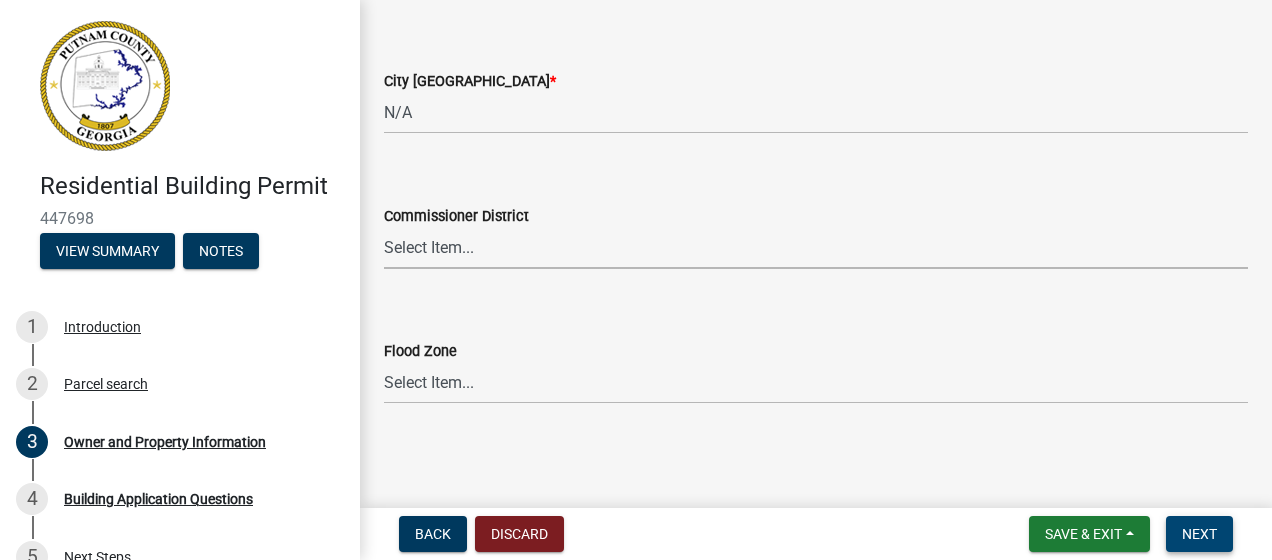 click on "Next" at bounding box center [1199, 534] 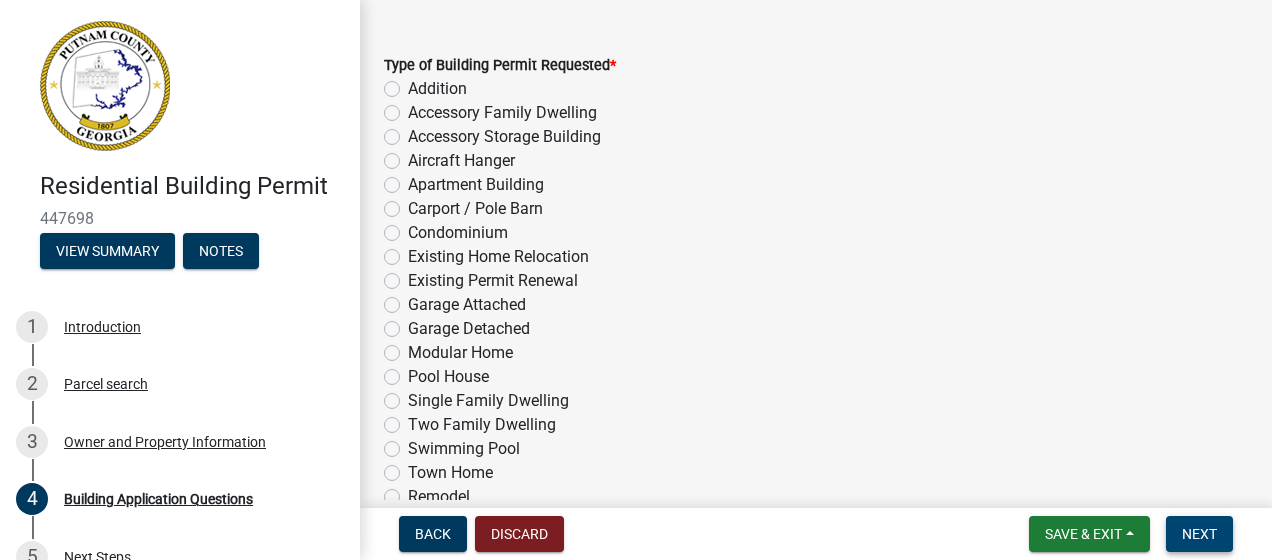 scroll, scrollTop: 84, scrollLeft: 0, axis: vertical 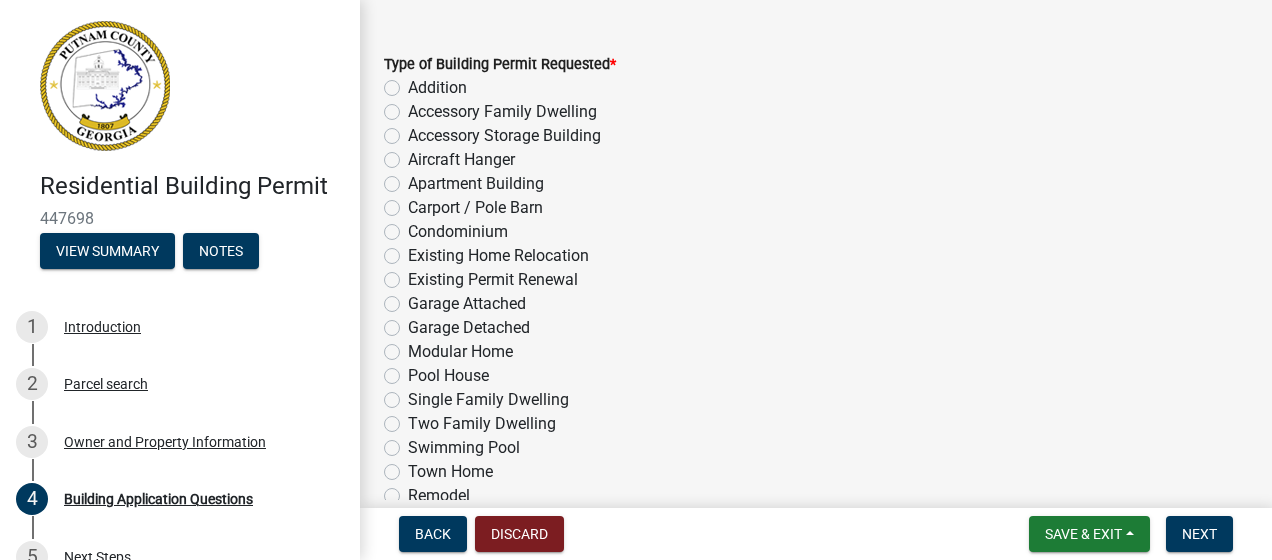 click on "Accessory Storage Building" 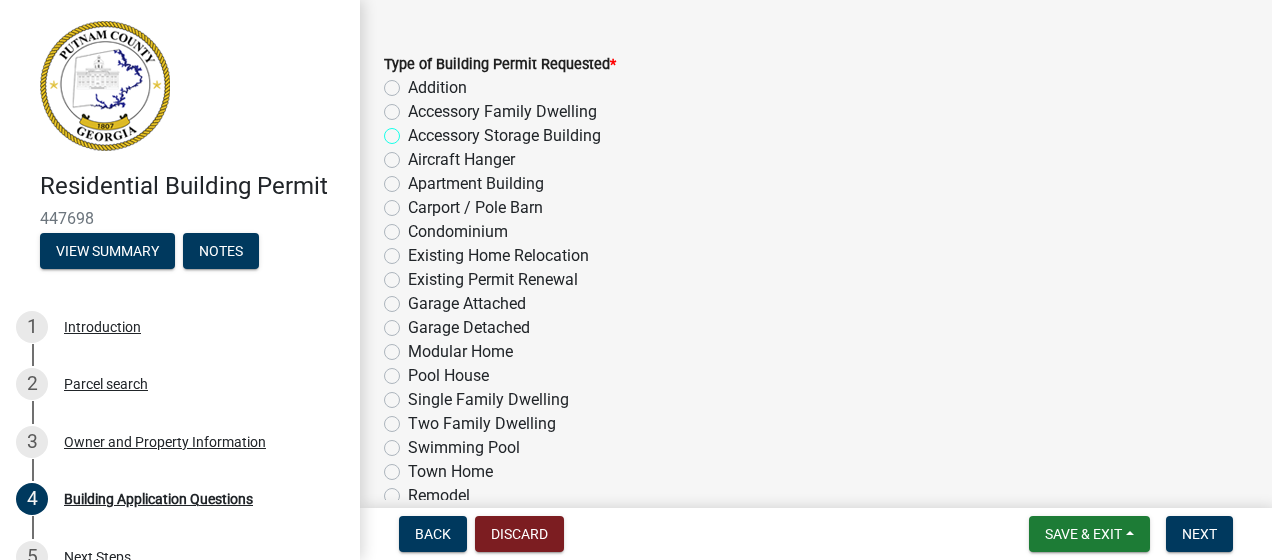 click on "Accessory Storage Building" at bounding box center (414, 130) 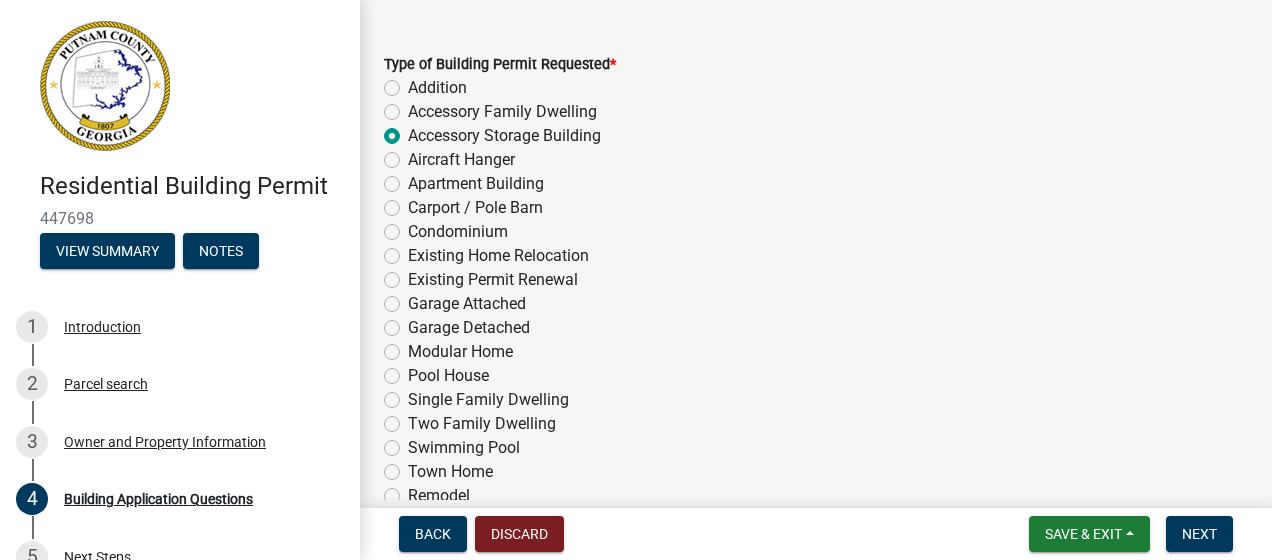 radio on "true" 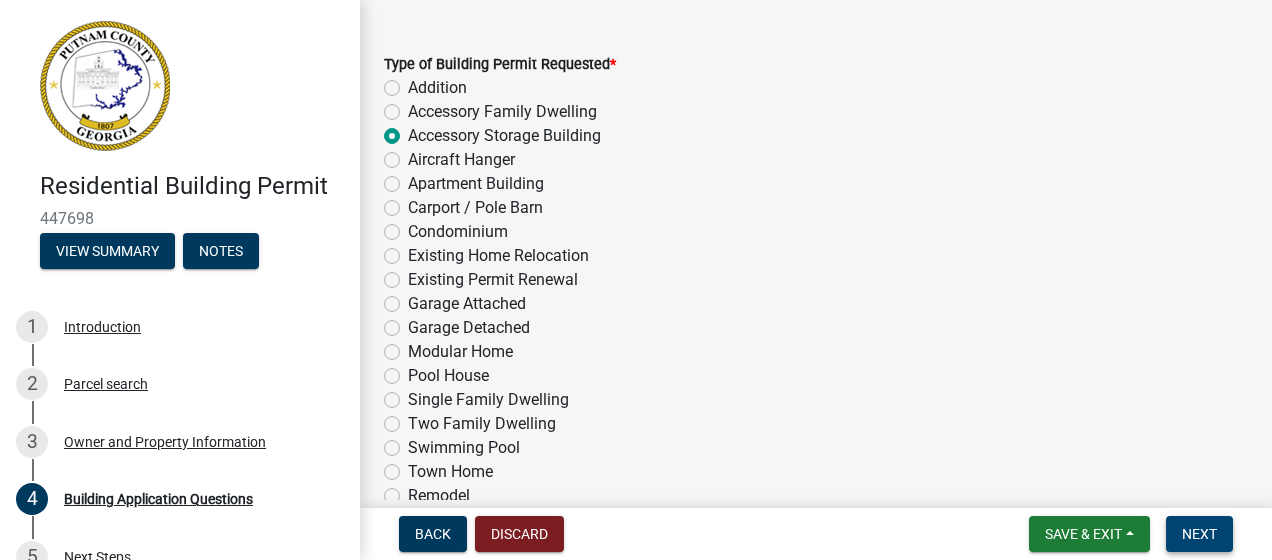click on "Next" at bounding box center [1199, 534] 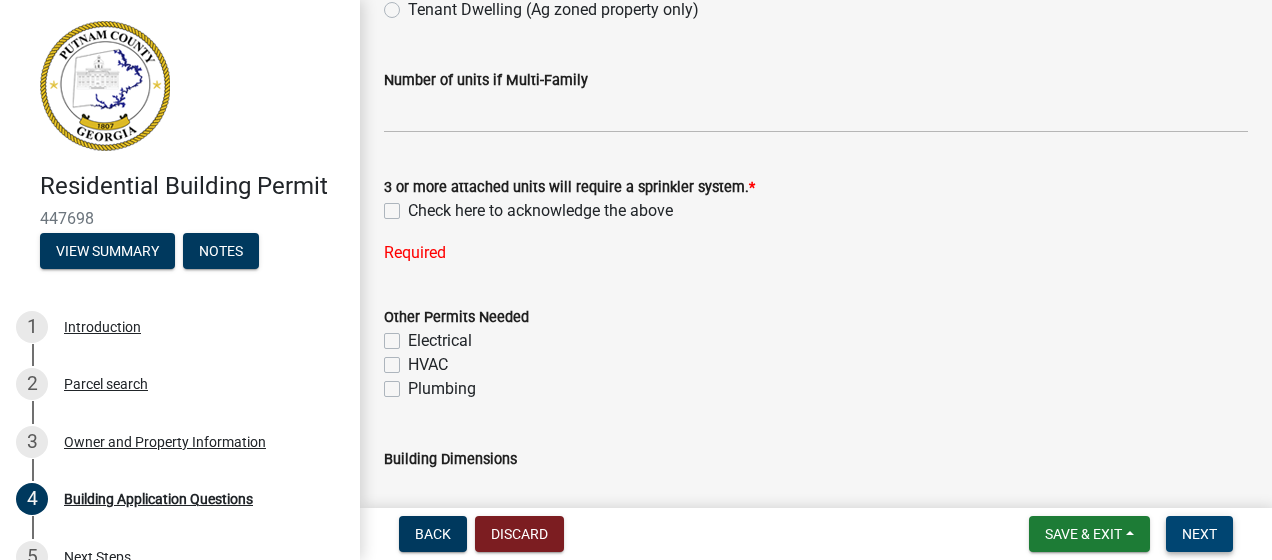 scroll, scrollTop: 669, scrollLeft: 0, axis: vertical 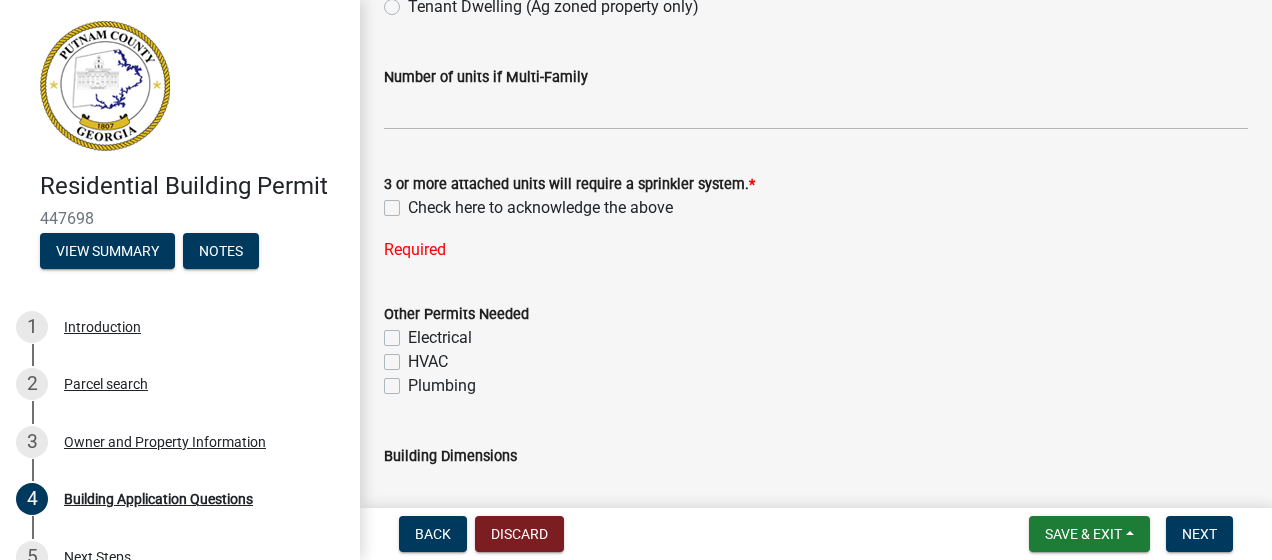 click on "Check here to acknowledge the above" 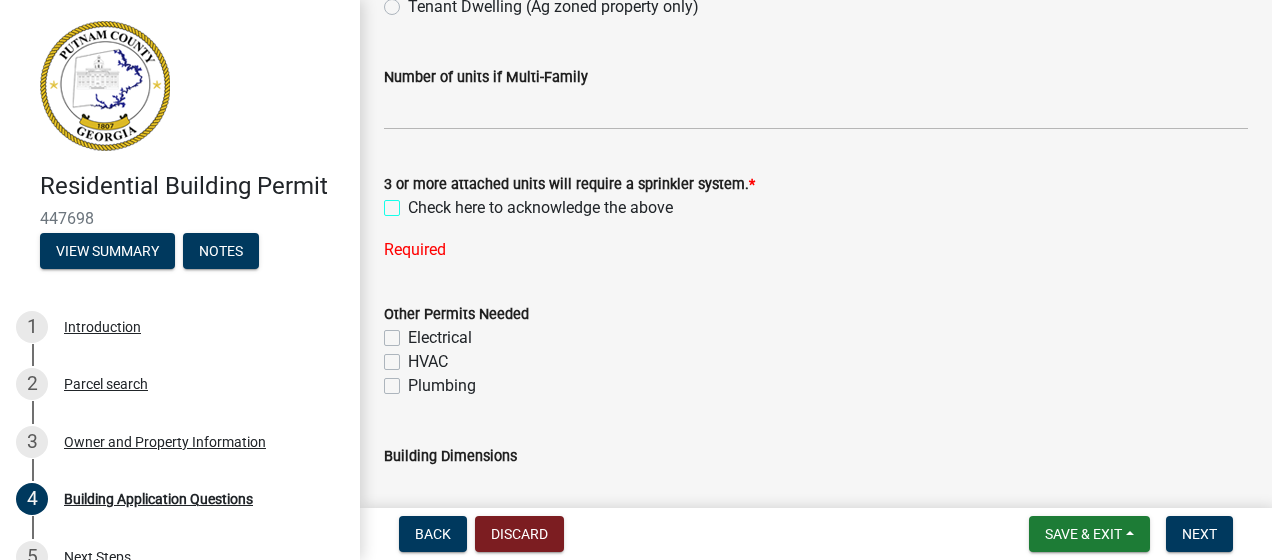 click on "Check here to acknowledge the above" at bounding box center (414, 202) 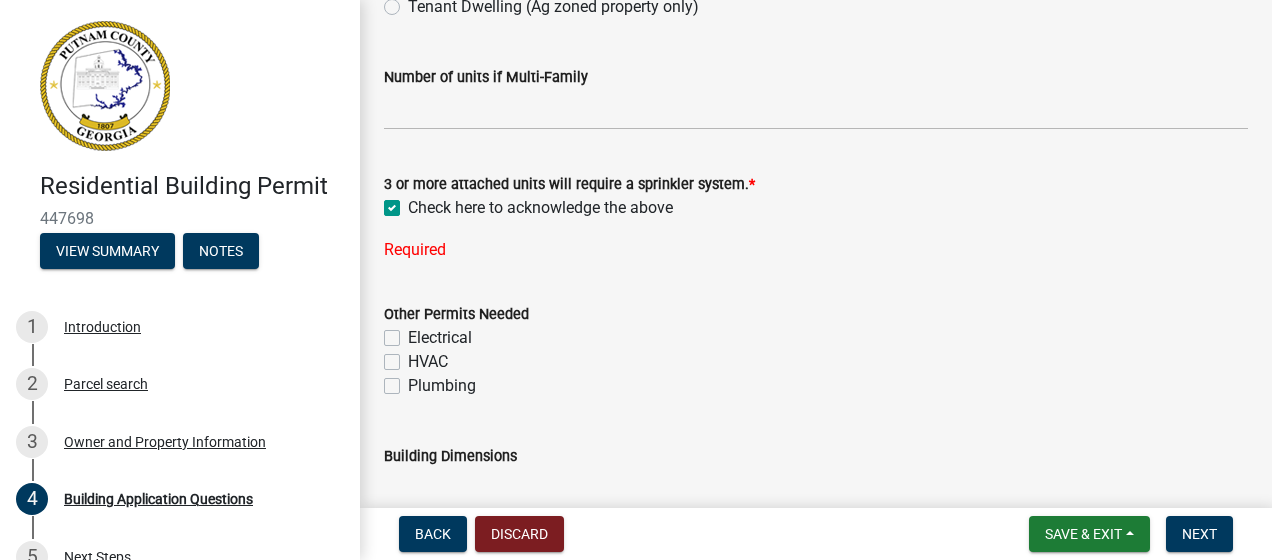 checkbox on "true" 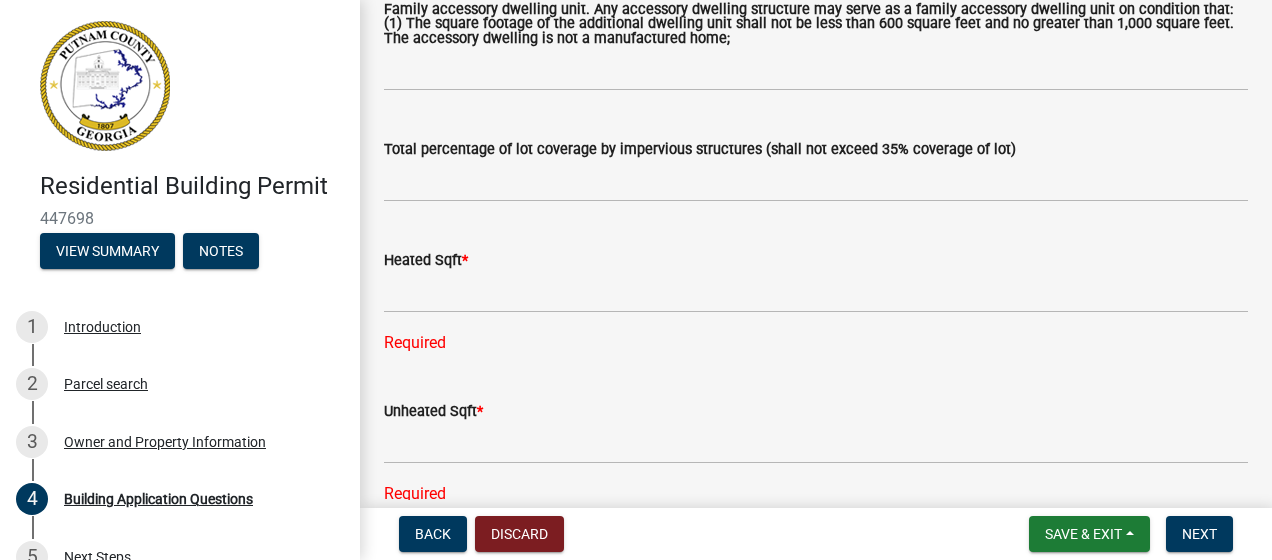 scroll, scrollTop: 1217, scrollLeft: 0, axis: vertical 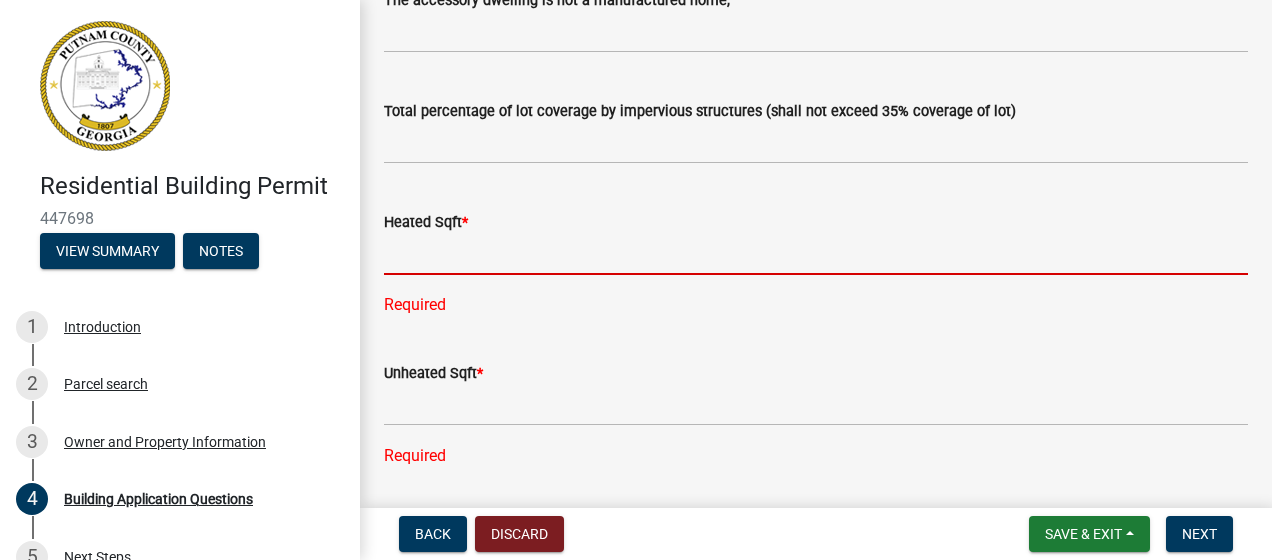 click 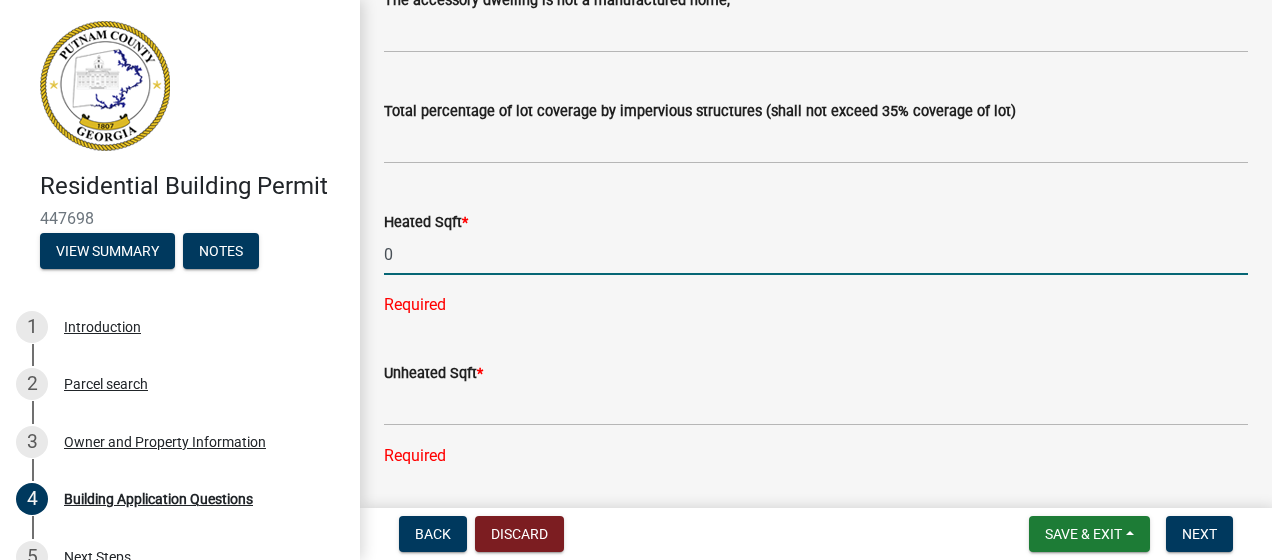 type on "0" 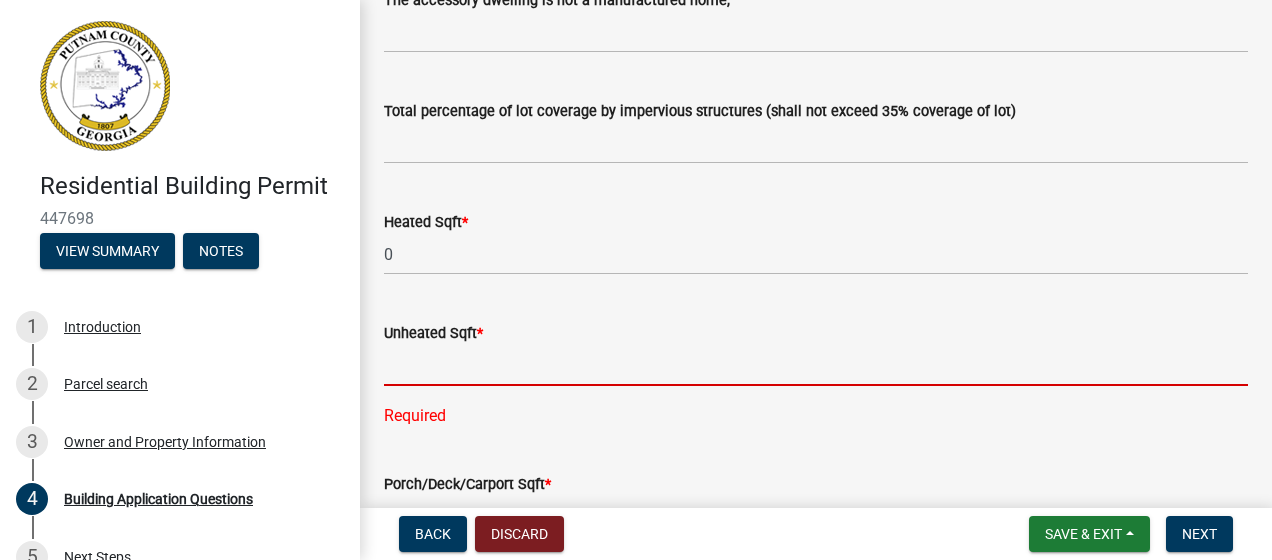 click on "Unheated Sqft  * Required" 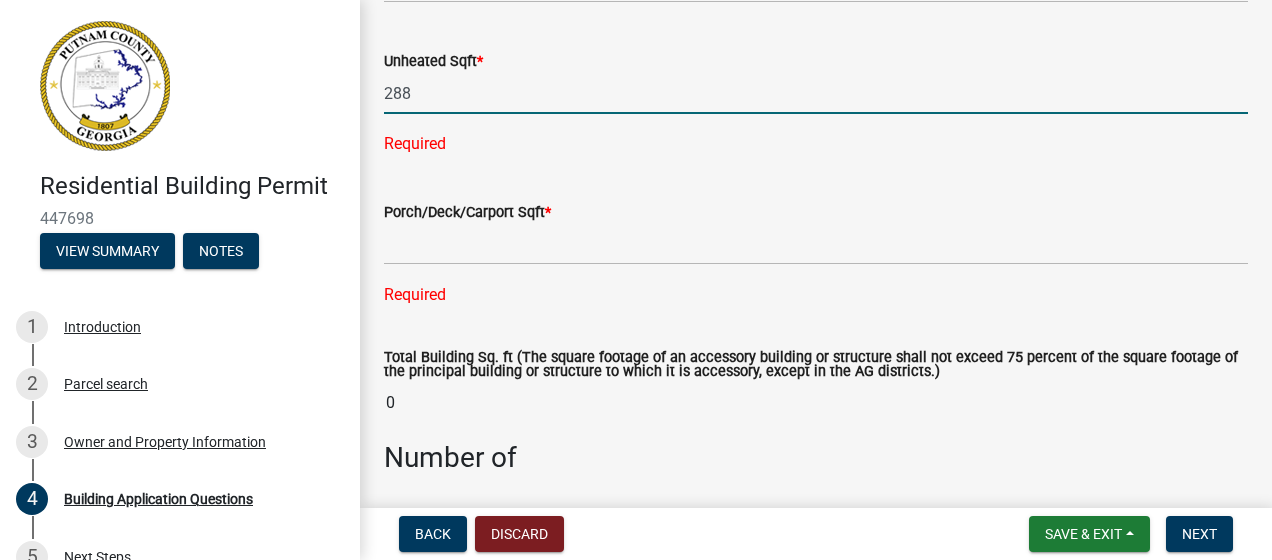 scroll, scrollTop: 1490, scrollLeft: 0, axis: vertical 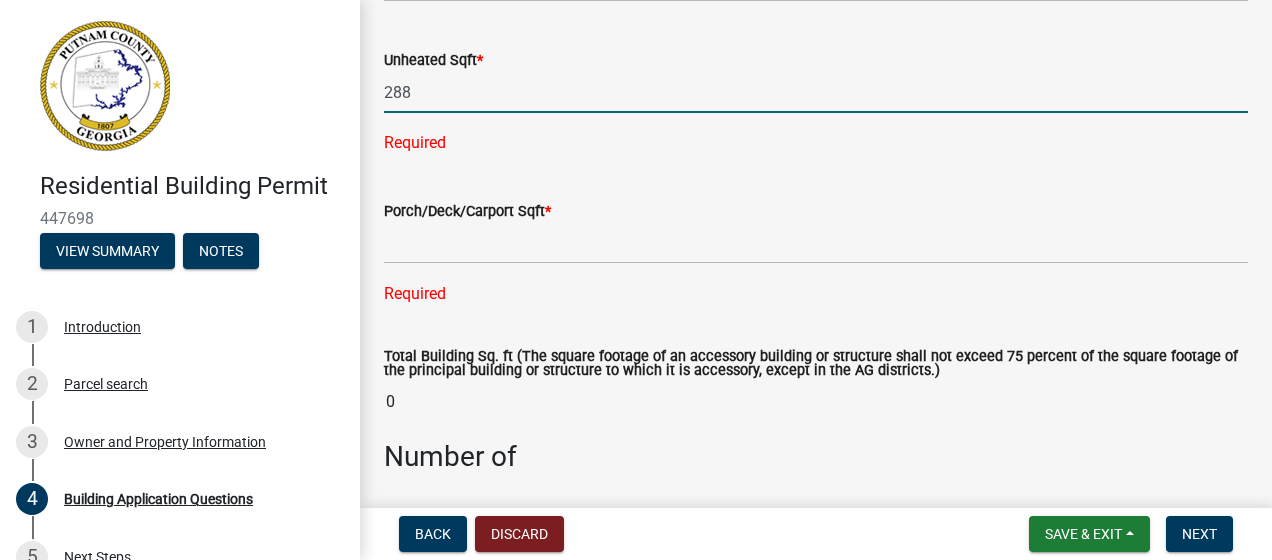 type on "288" 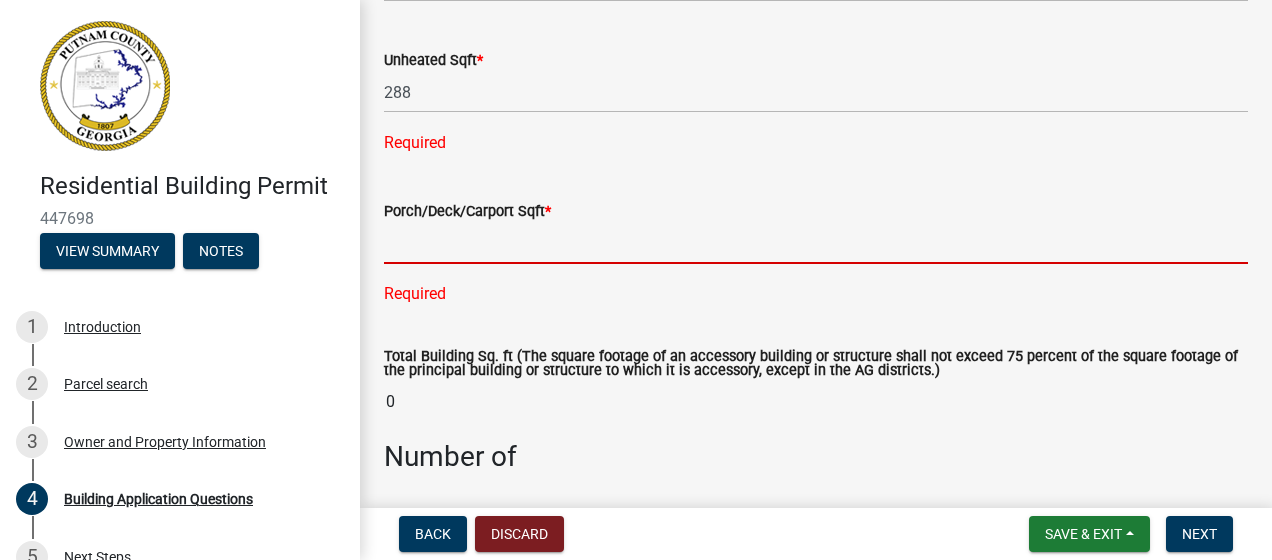 click on "Porch/Deck/Carport Sqft  * Required" 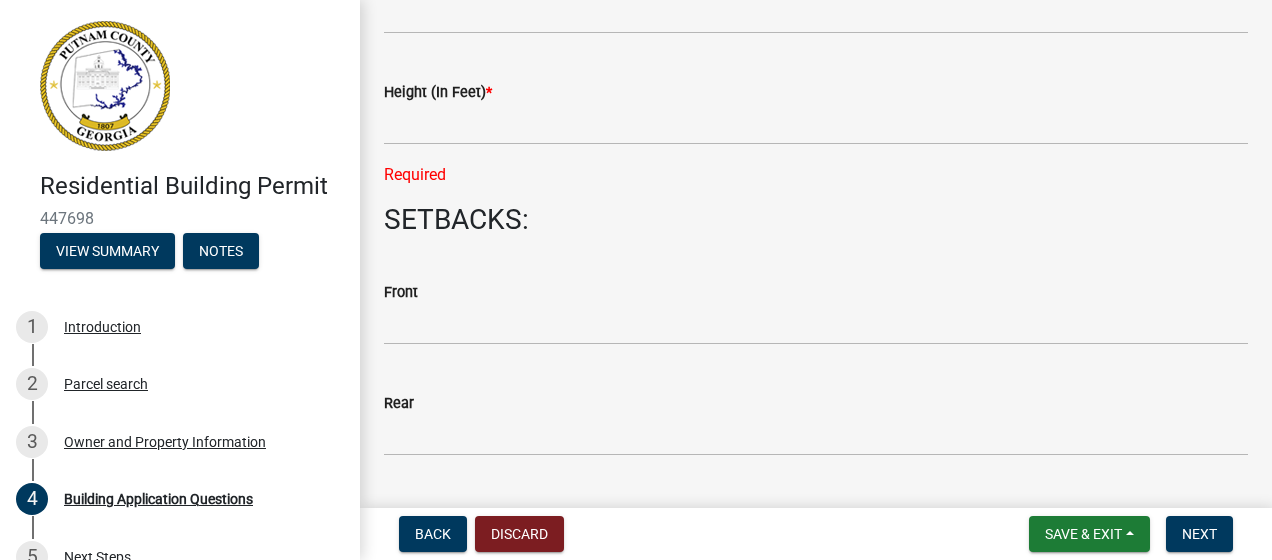 scroll, scrollTop: 2781, scrollLeft: 0, axis: vertical 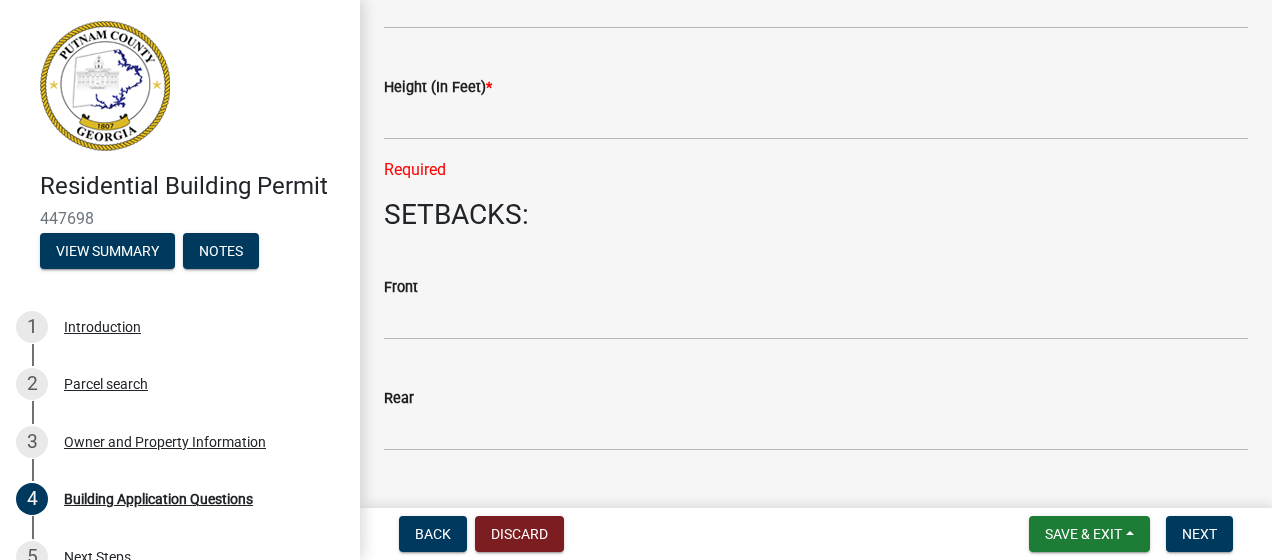 type on "0" 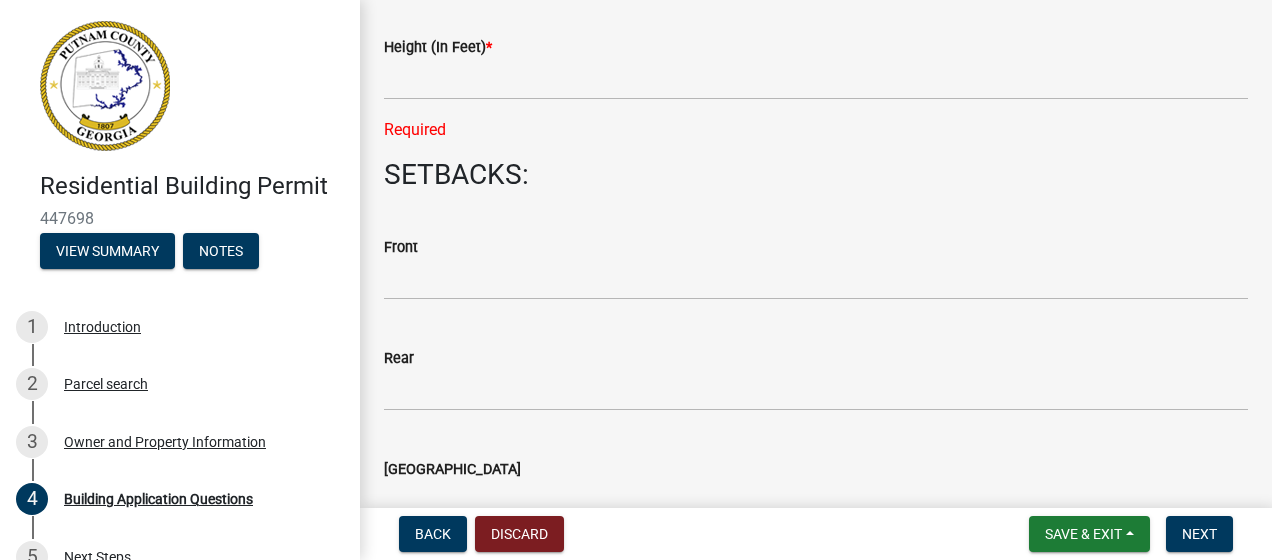 scroll, scrollTop: 2741, scrollLeft: 0, axis: vertical 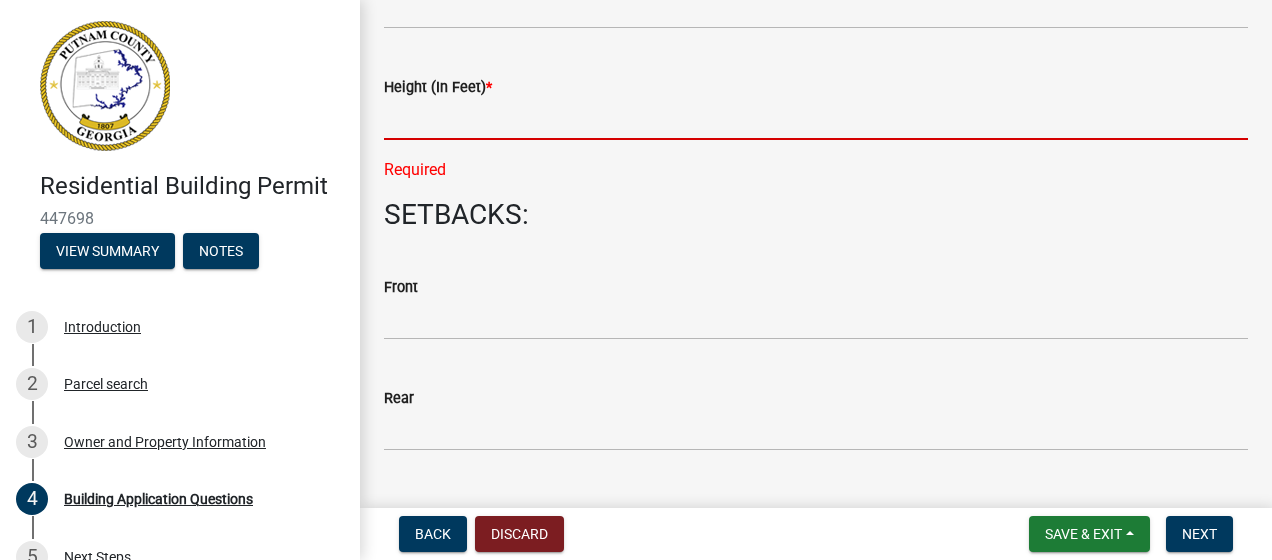 click 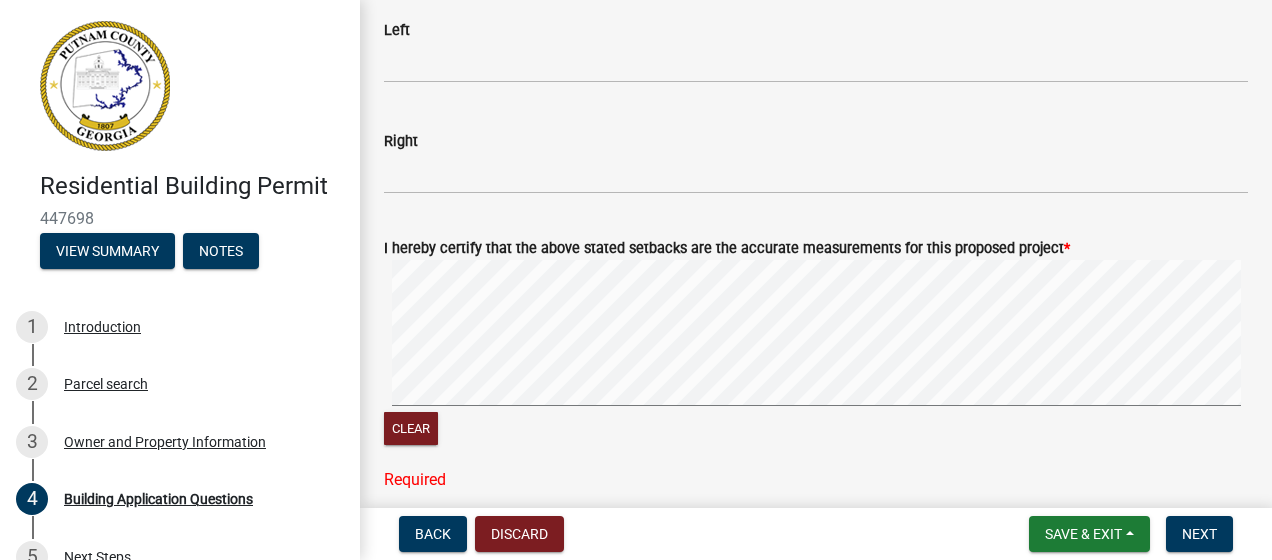 scroll, scrollTop: 3332, scrollLeft: 0, axis: vertical 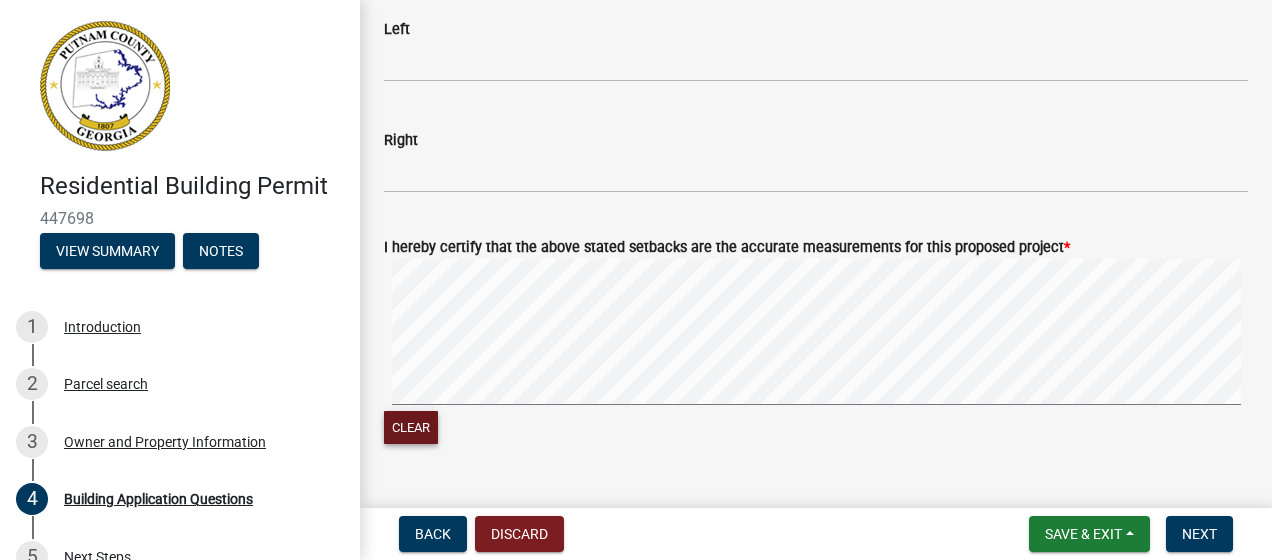 click on "Clear" 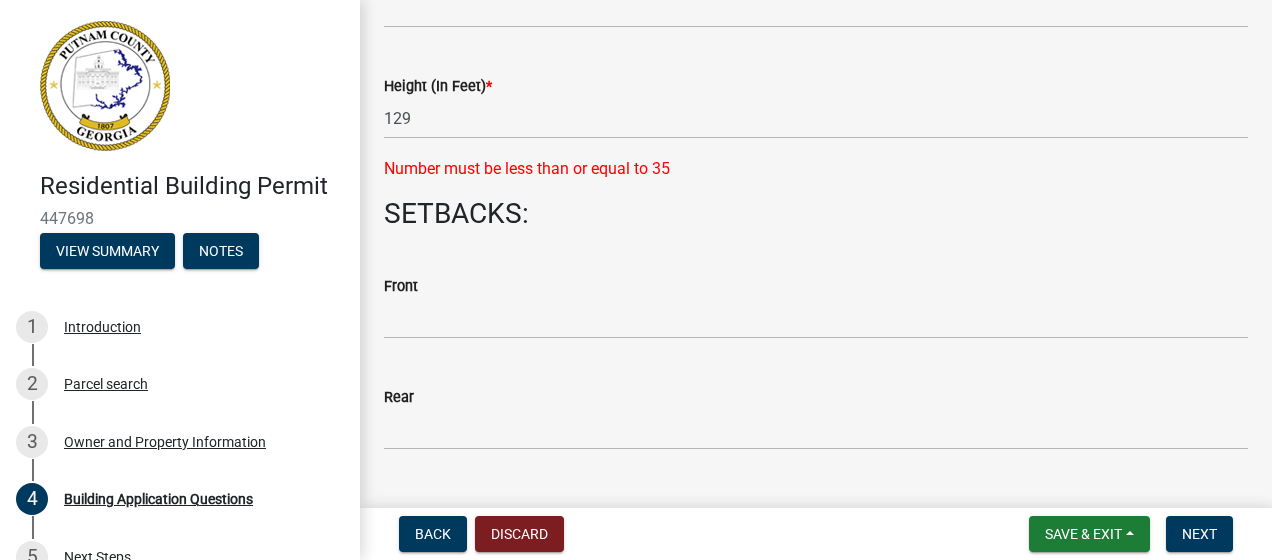 scroll, scrollTop: 2740, scrollLeft: 0, axis: vertical 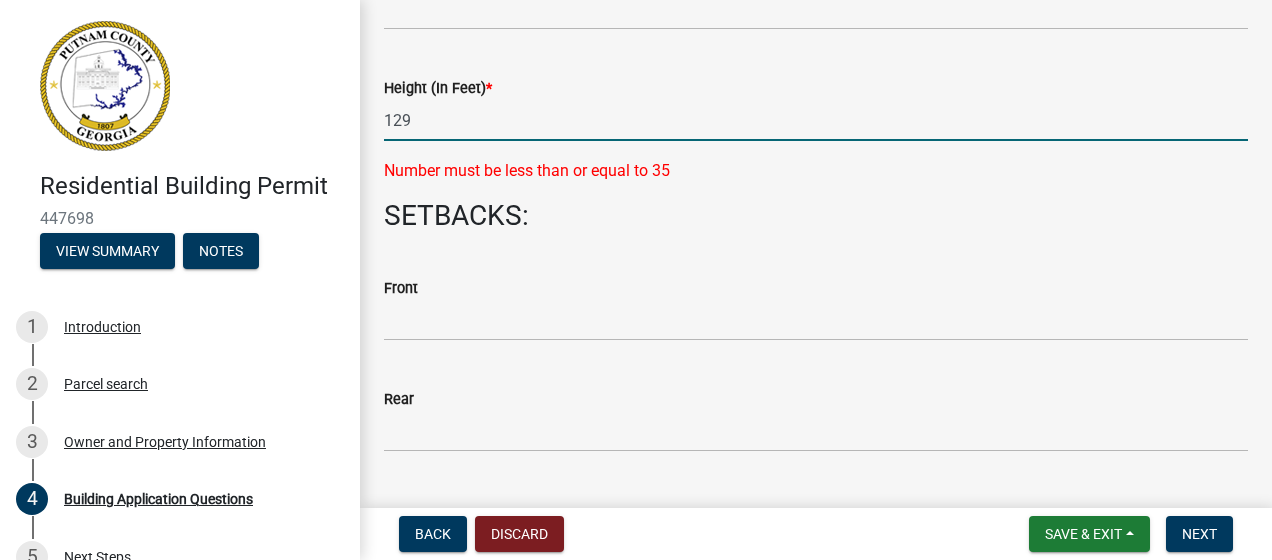 click on "129" 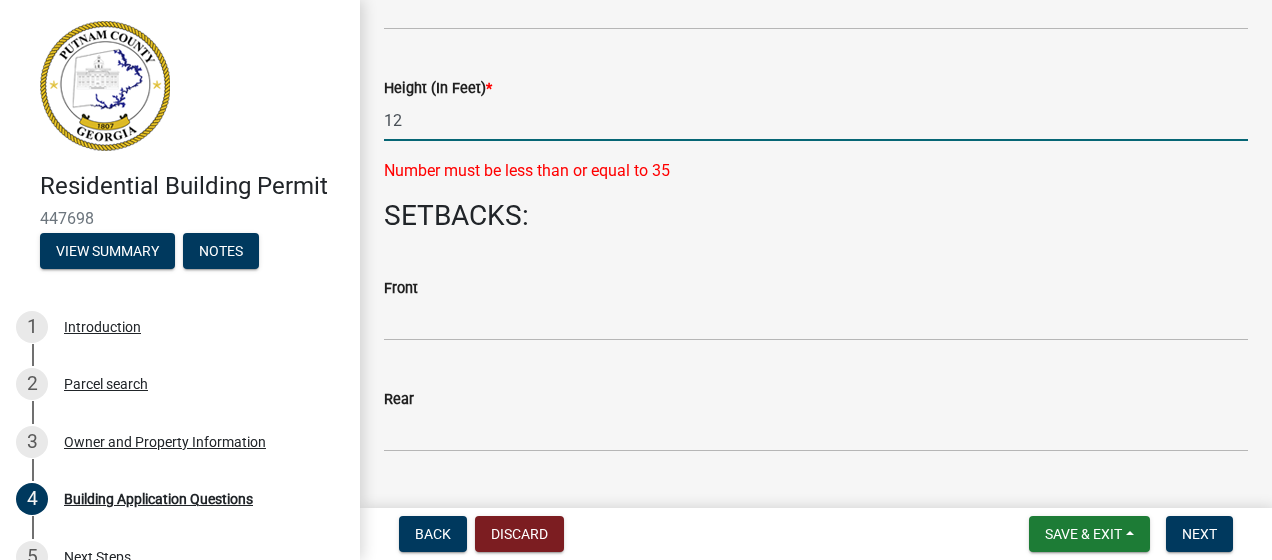 type on "1" 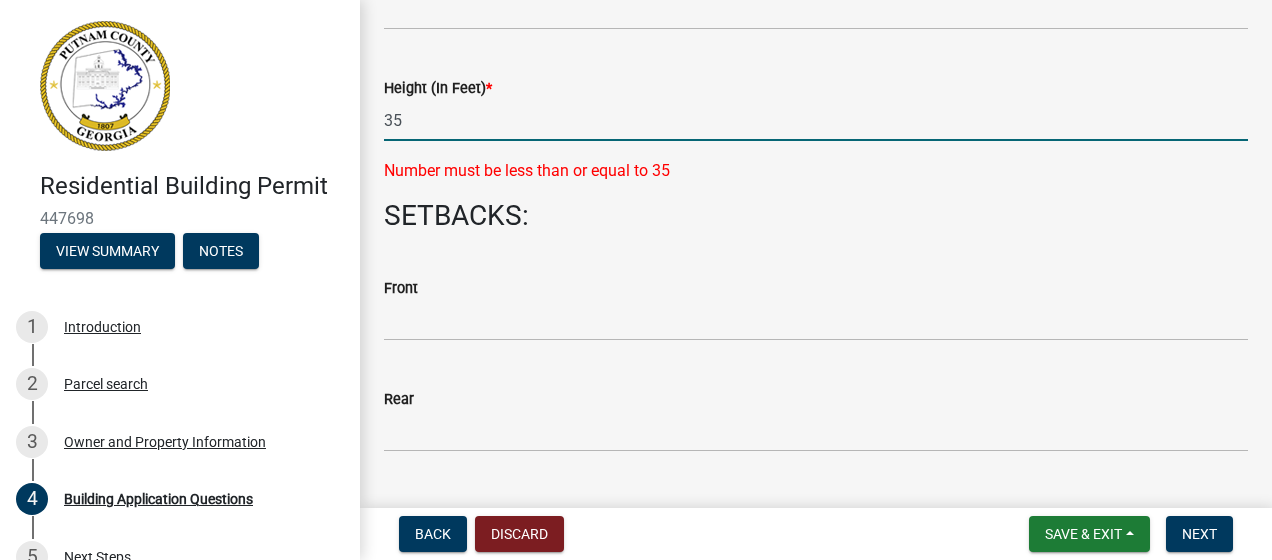 type on "3" 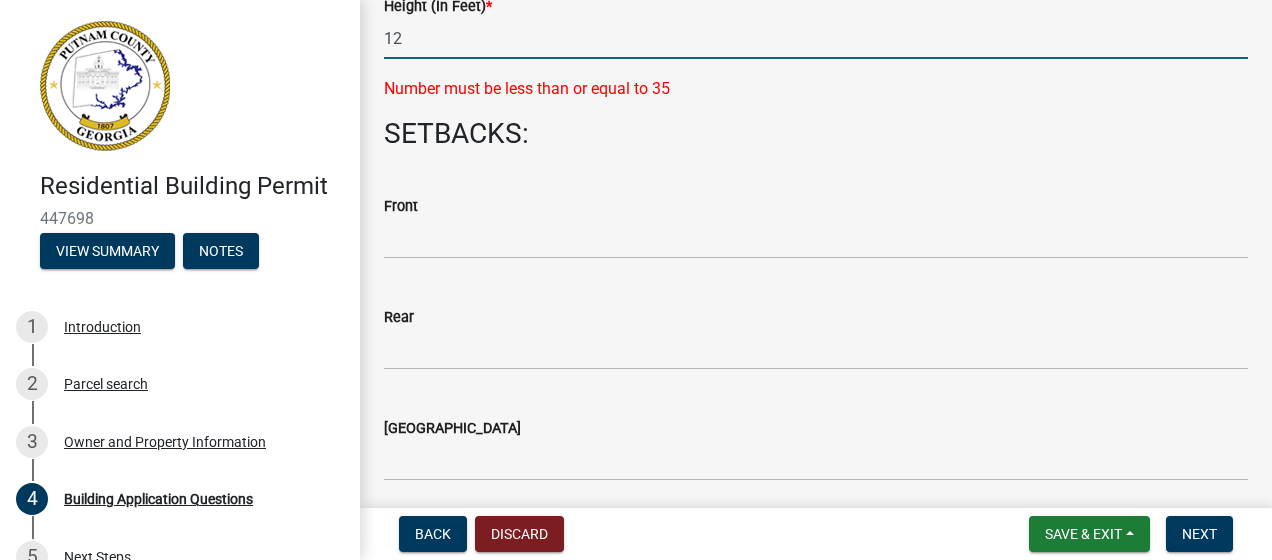 scroll, scrollTop: 2824, scrollLeft: 0, axis: vertical 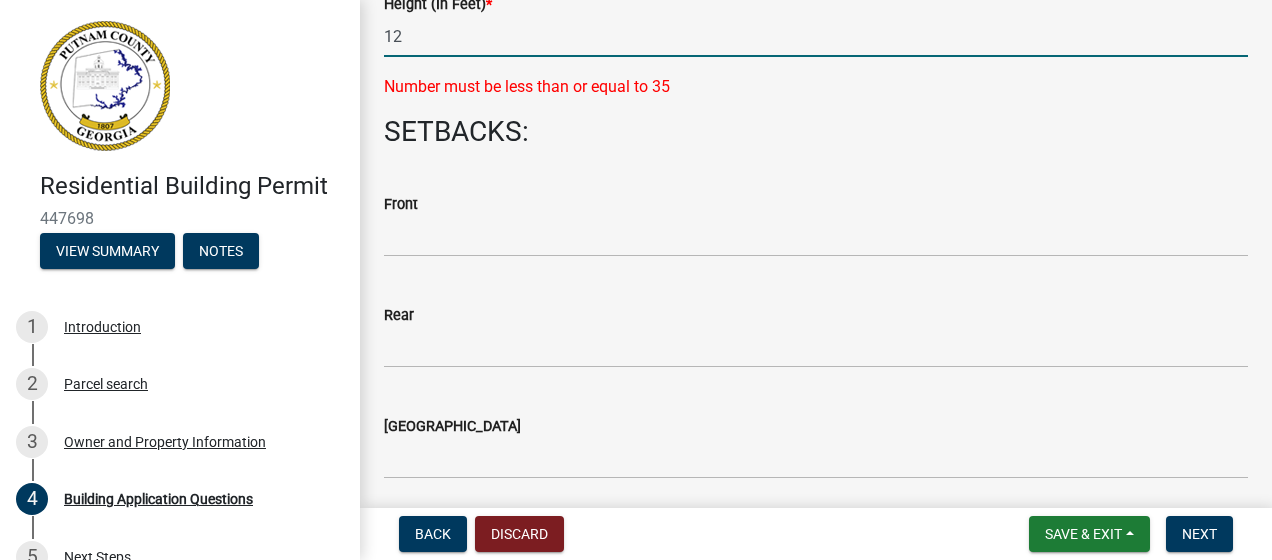 type on "12" 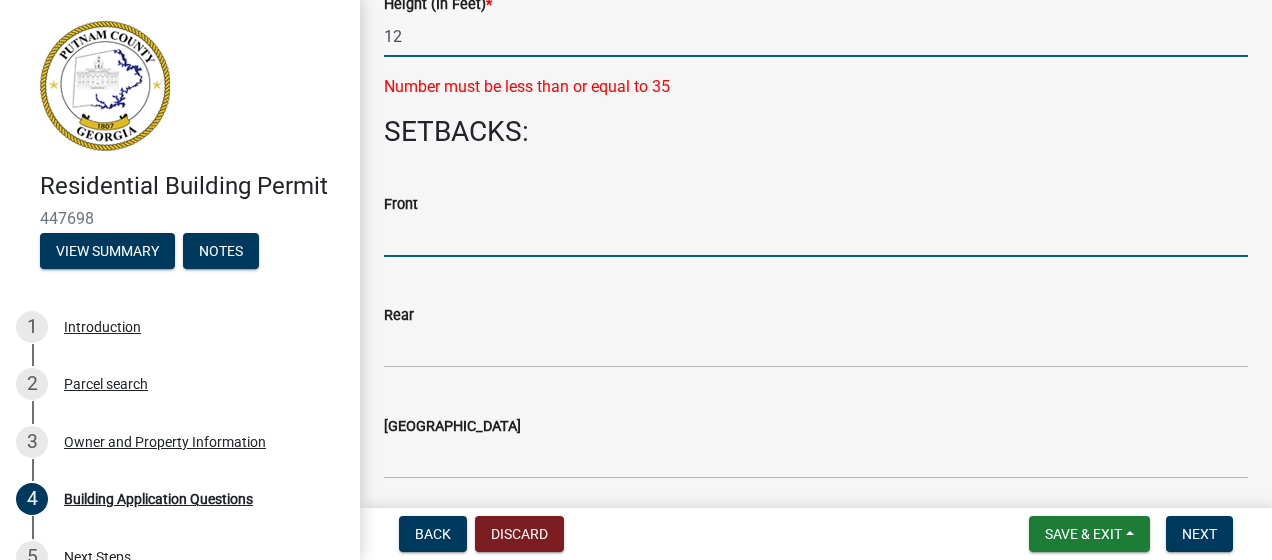 click on "Front" 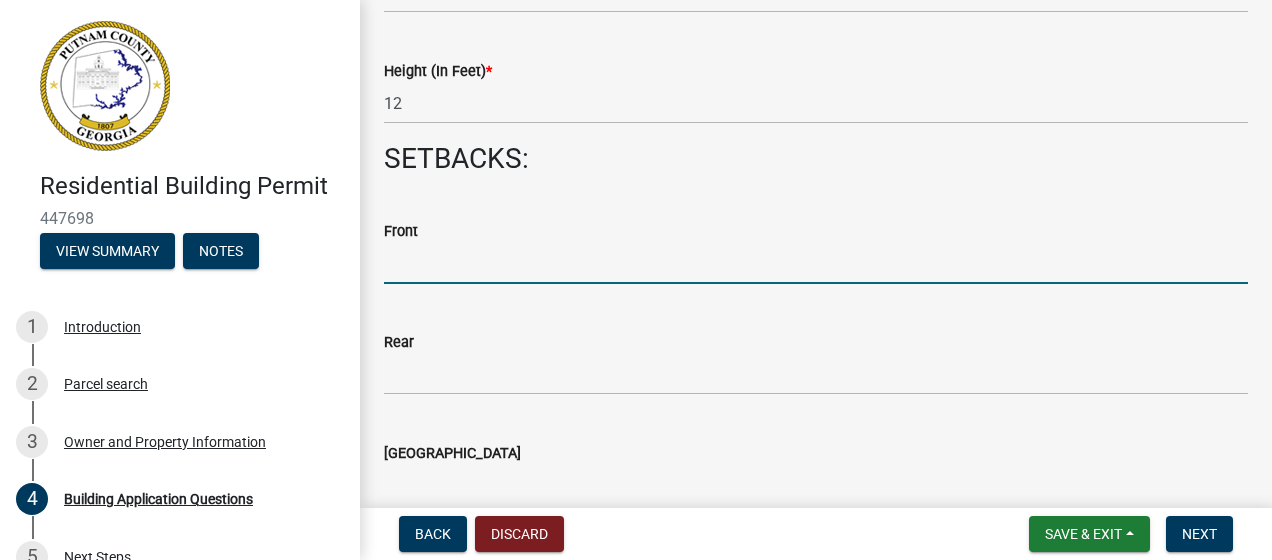 scroll, scrollTop: 2758, scrollLeft: 0, axis: vertical 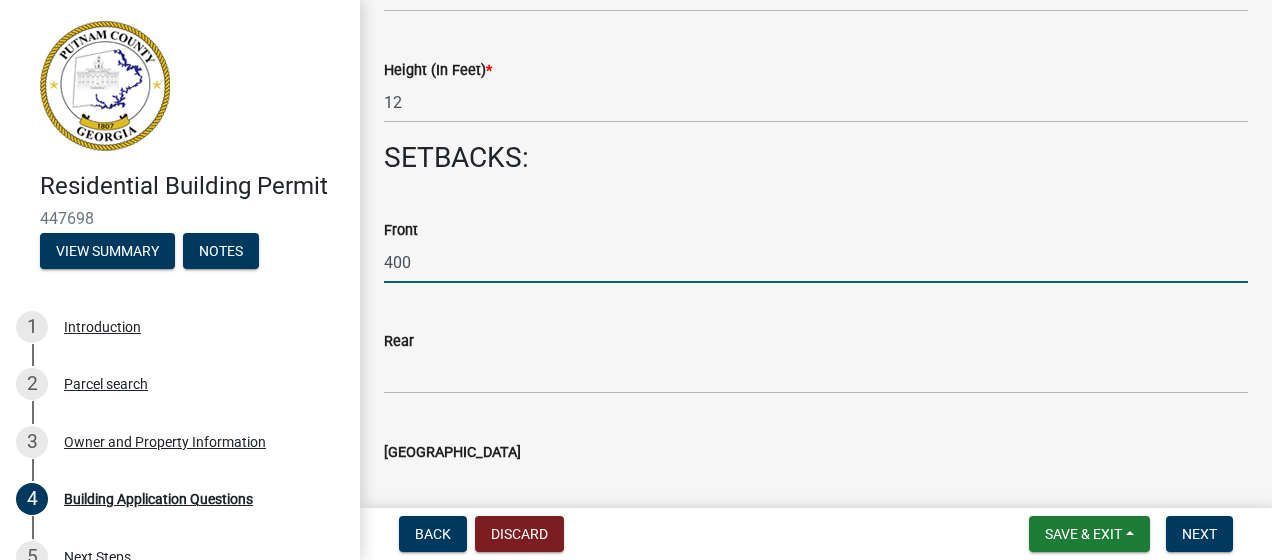 type on "400" 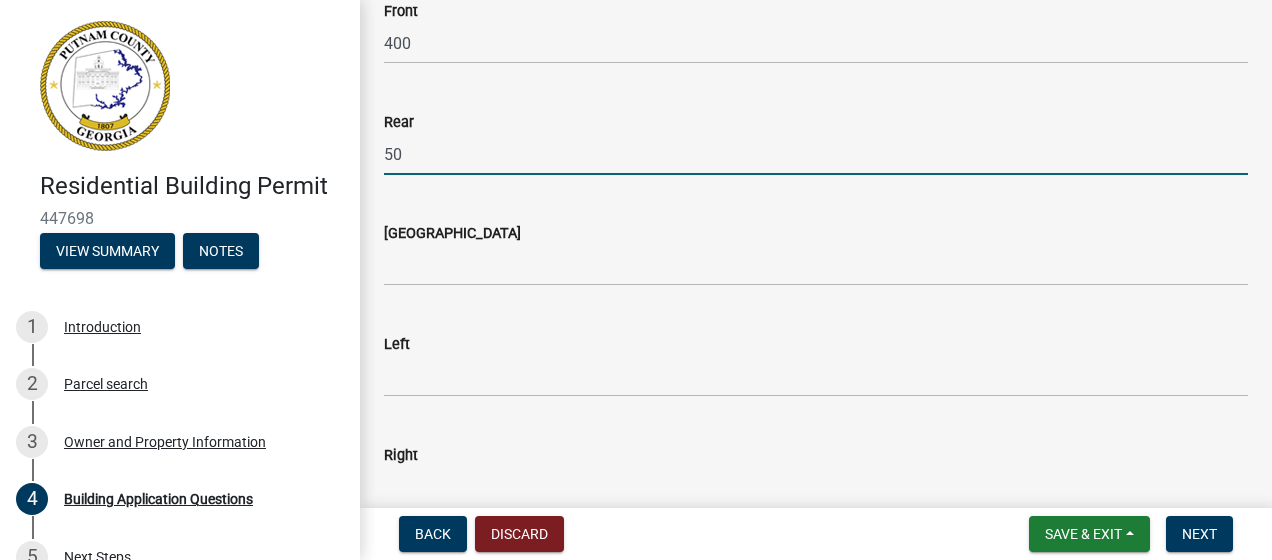 scroll, scrollTop: 2980, scrollLeft: 0, axis: vertical 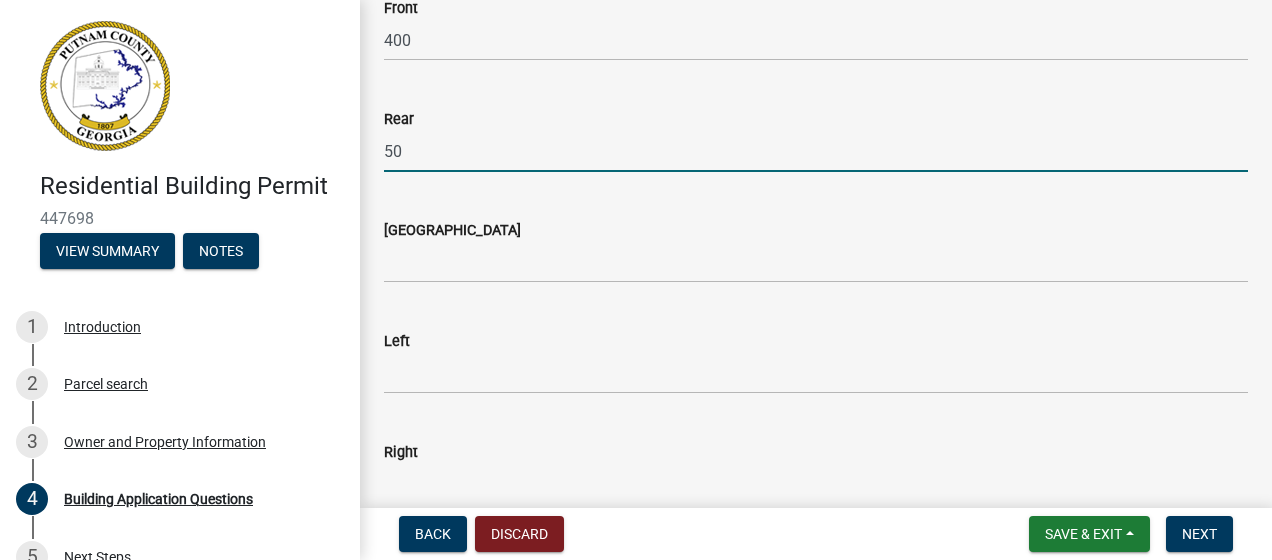 type on "50" 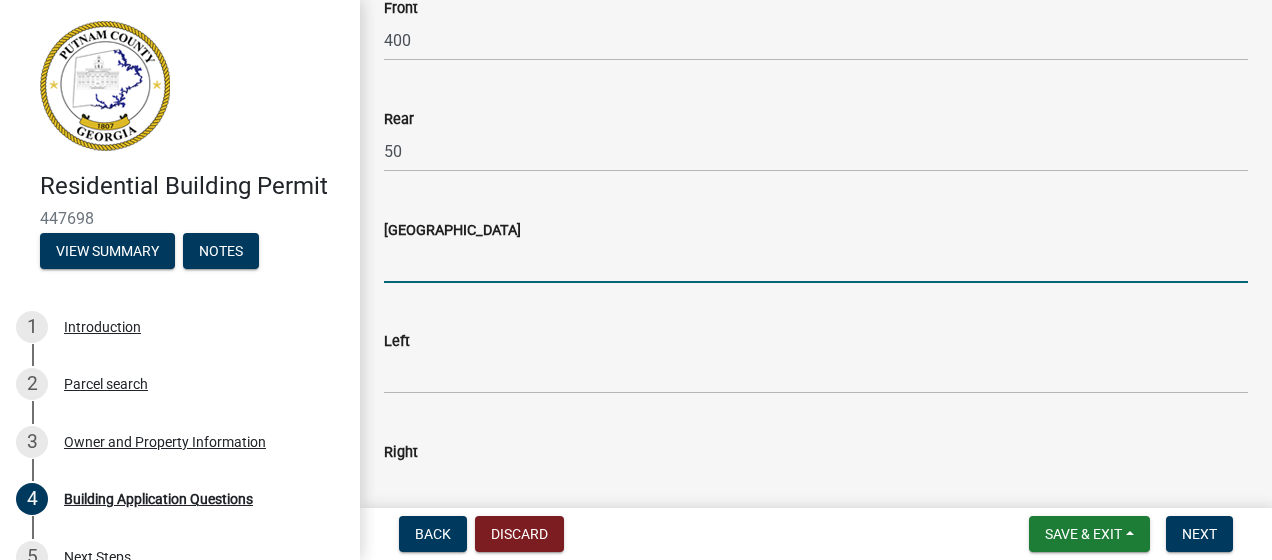 click 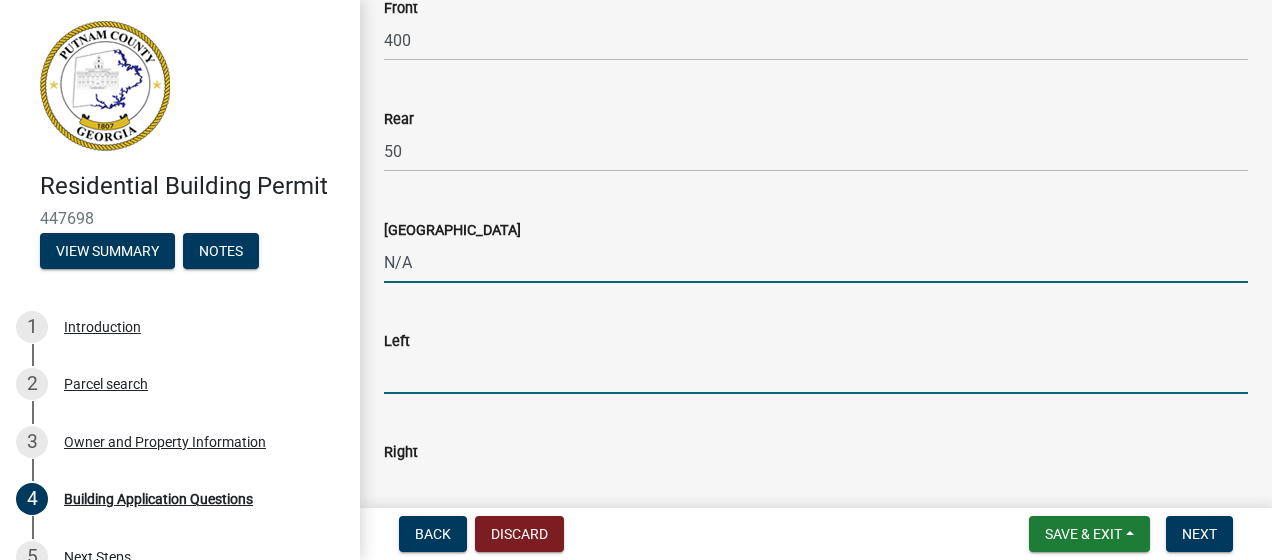 click 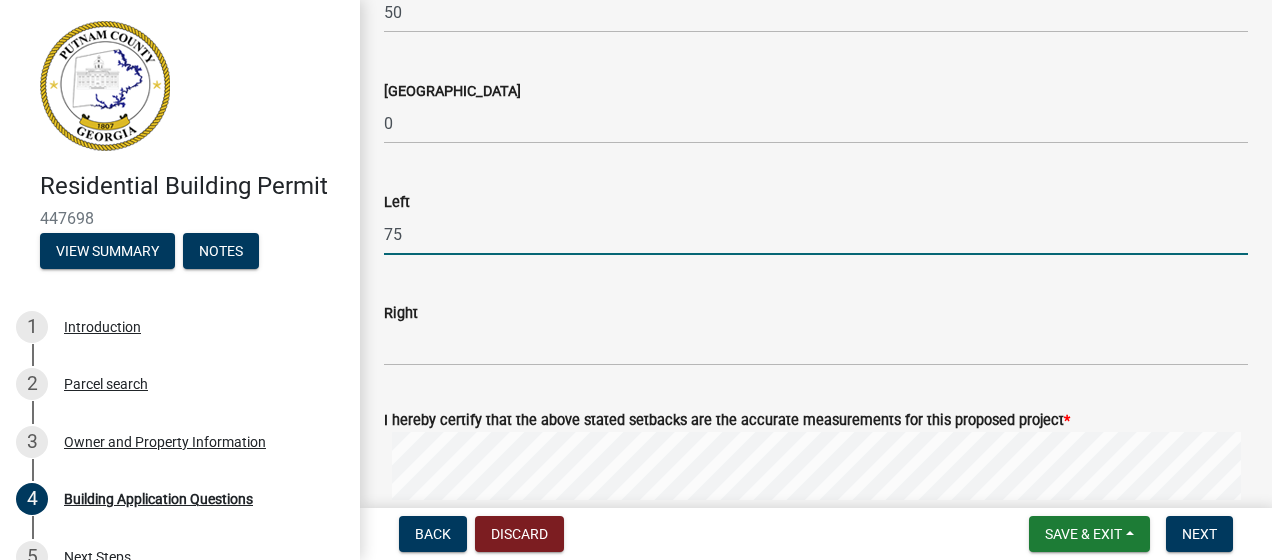 scroll, scrollTop: 3111, scrollLeft: 0, axis: vertical 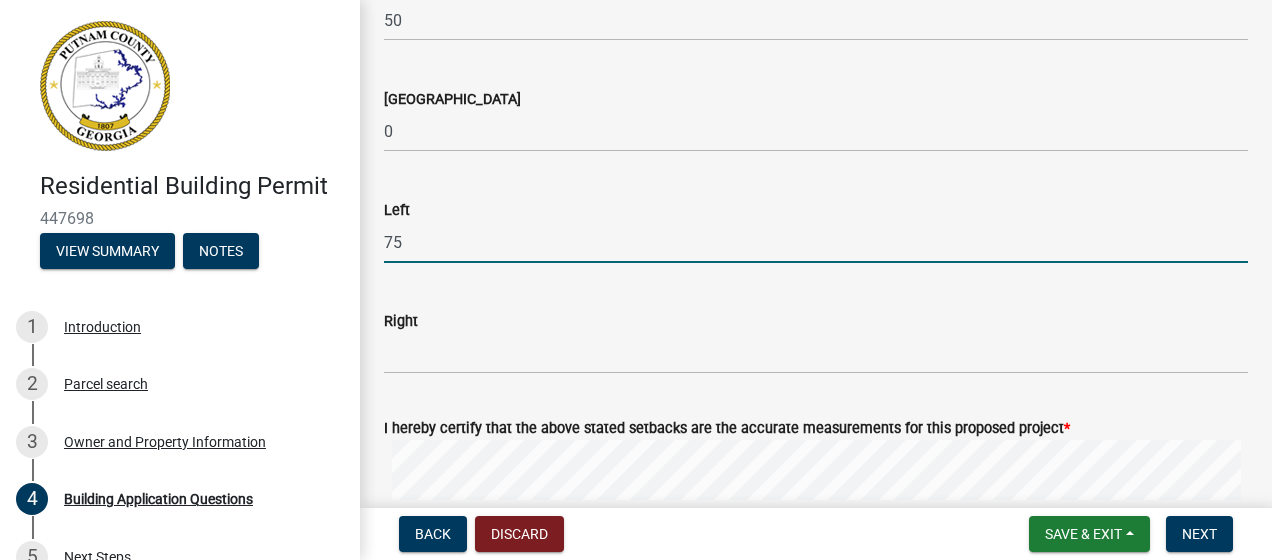 type on "75" 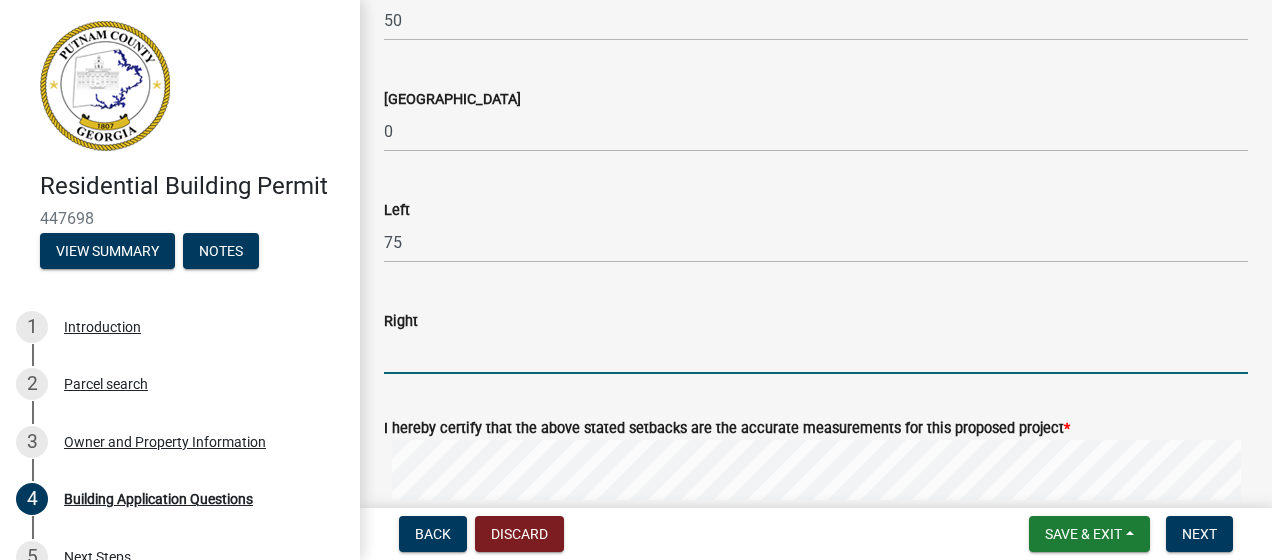 click 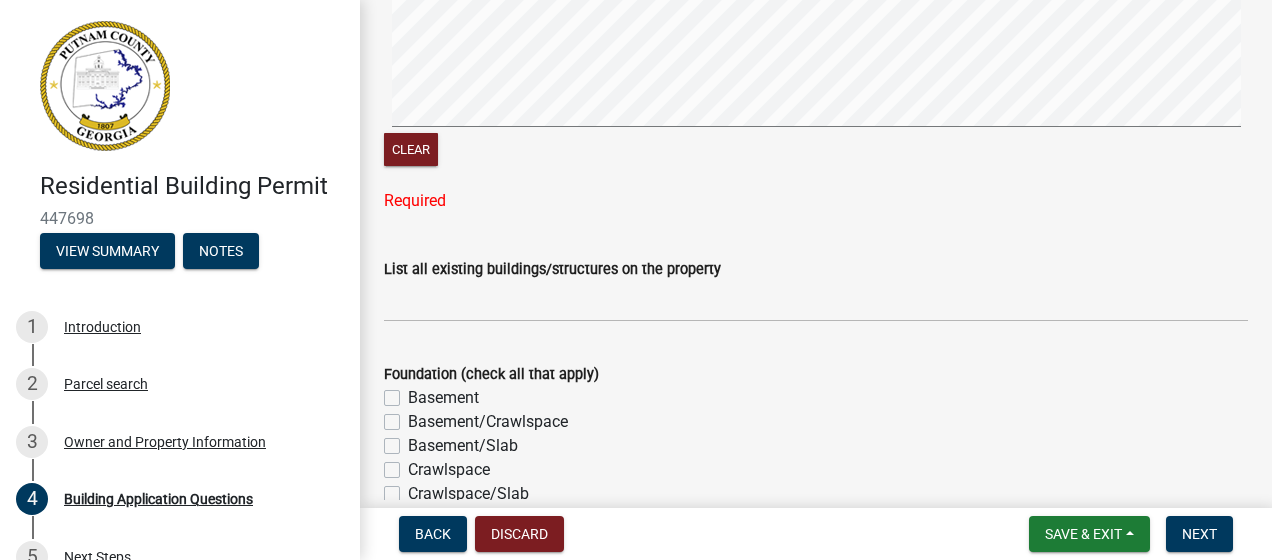 scroll, scrollTop: 3572, scrollLeft: 0, axis: vertical 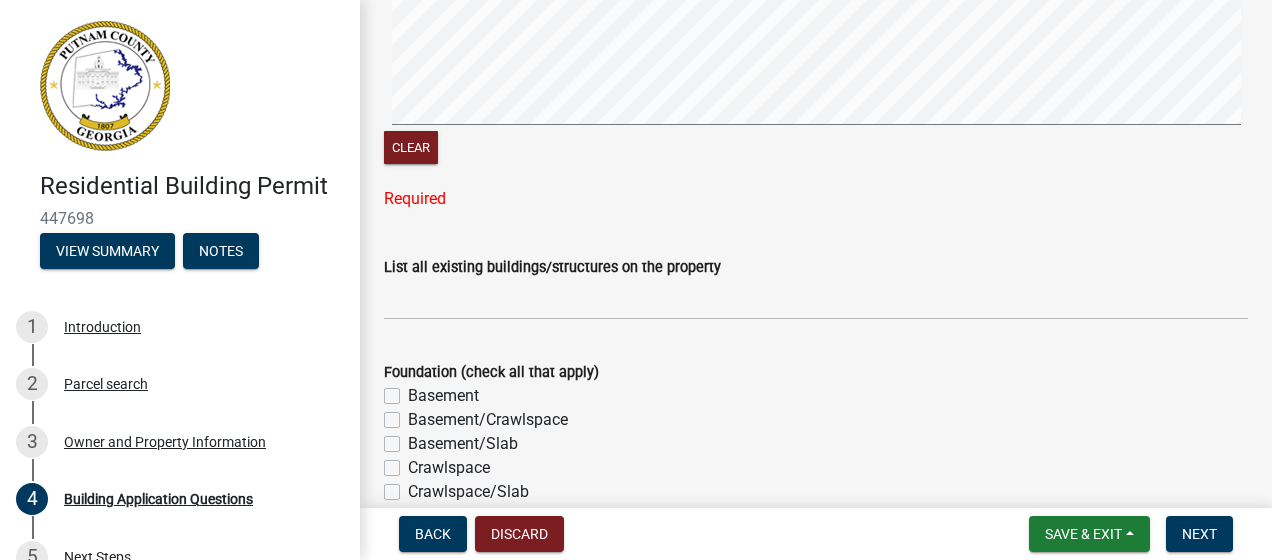 type on "75" 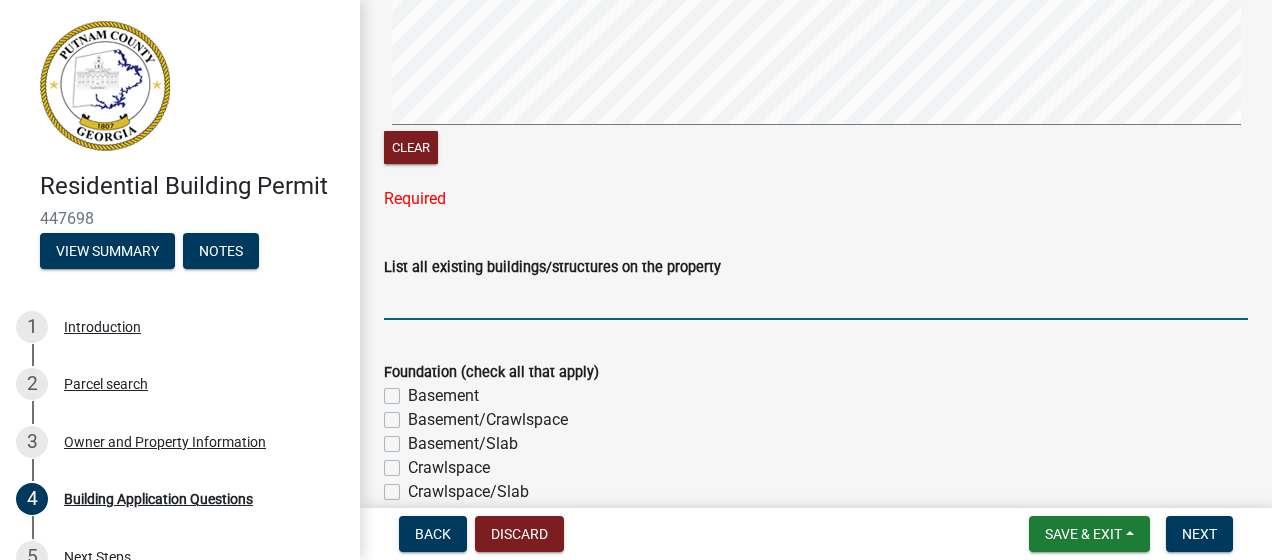 click on "List all existing buildings/structures on the property" at bounding box center (816, 299) 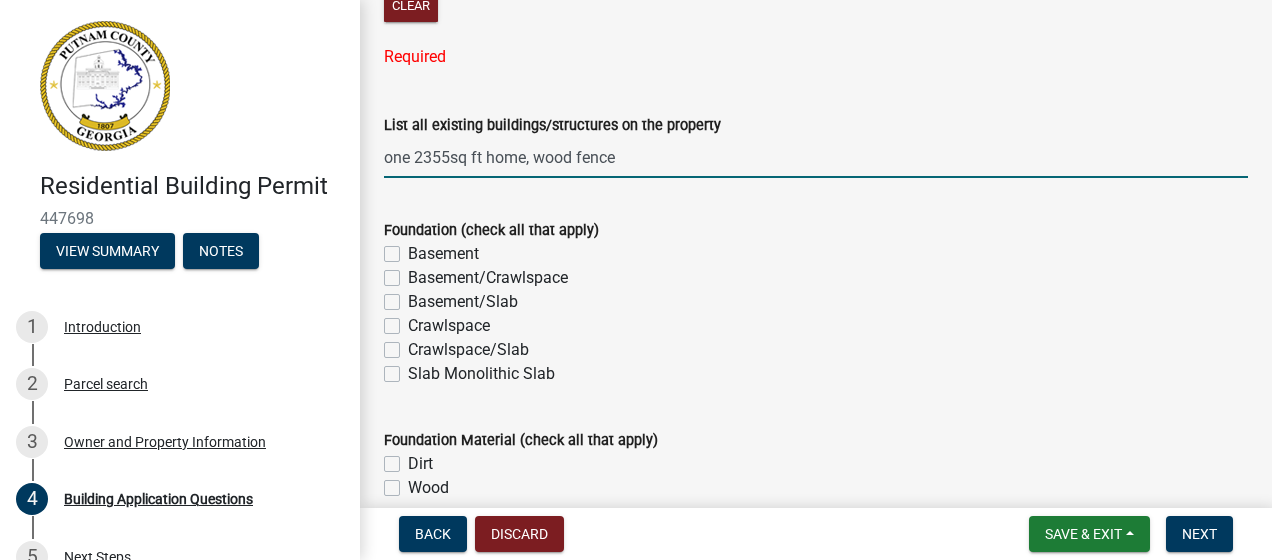 scroll, scrollTop: 3713, scrollLeft: 0, axis: vertical 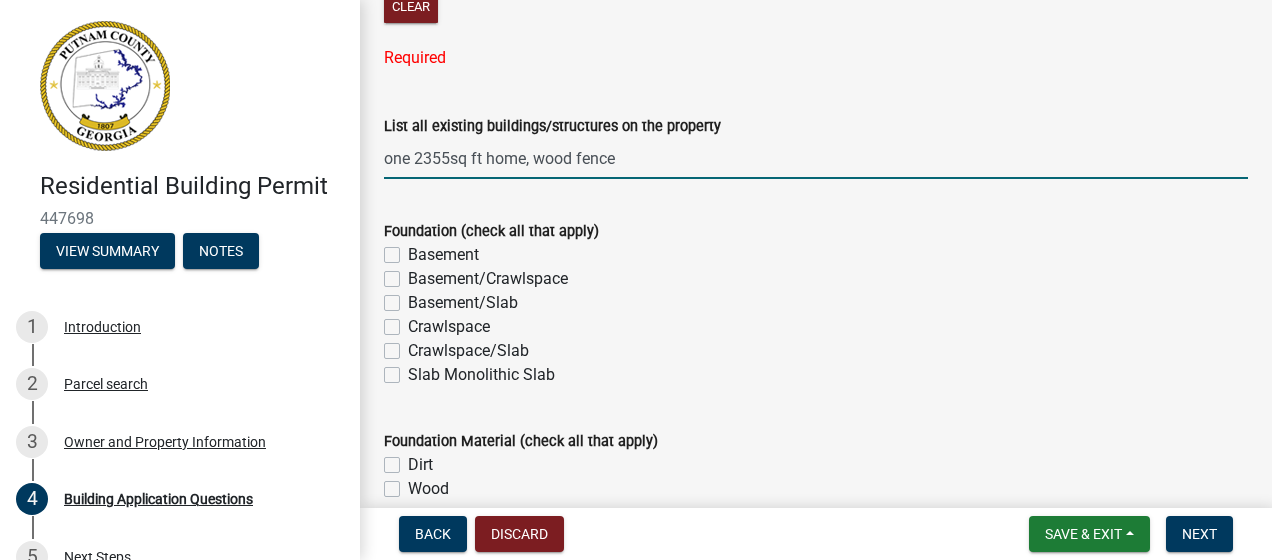 type on "one 2355sq ft home, wood fence" 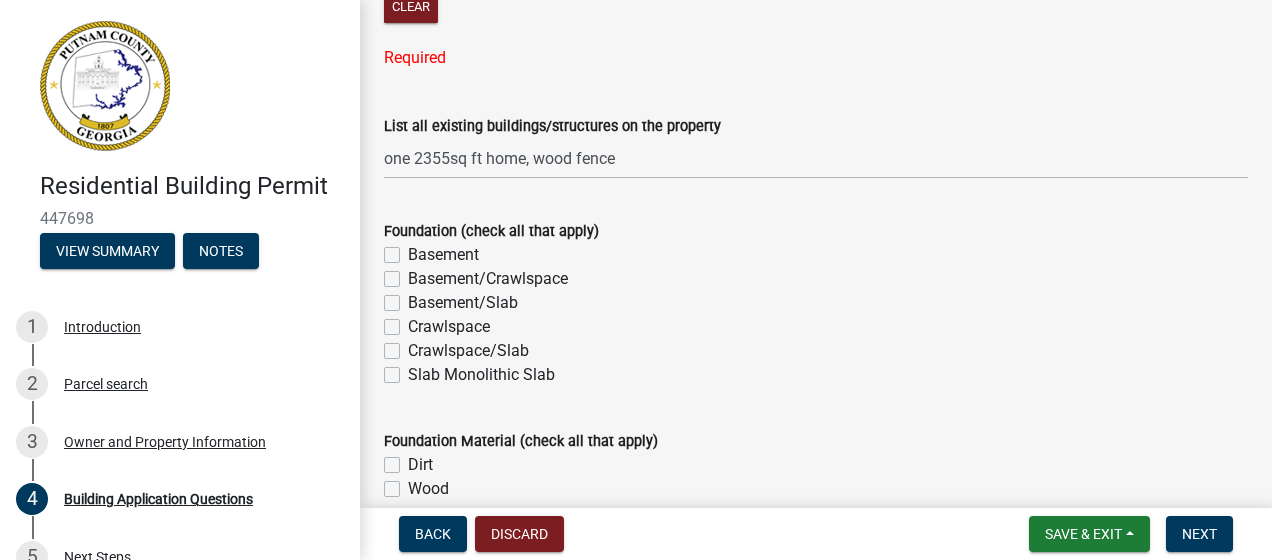 click on "Foundation (check all that apply)   Basement   Basement/Crawlspace   Basement/Slab   Crawlspace   Crawlspace/Slab   Slab Monolithic Slab" 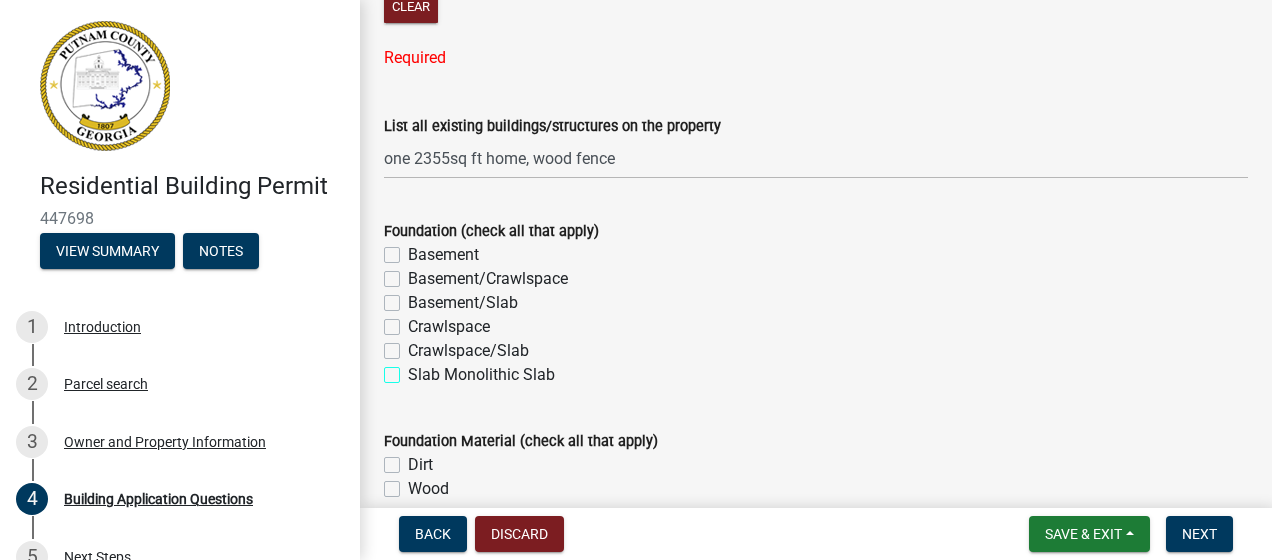 click on "Slab Monolithic Slab" at bounding box center (414, 369) 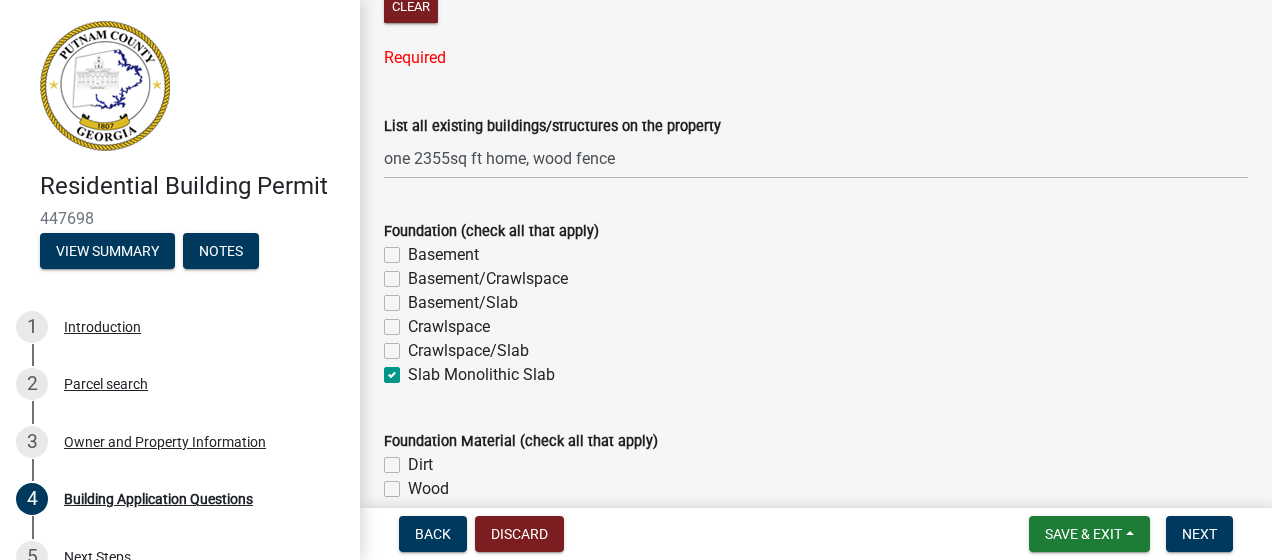 checkbox on "false" 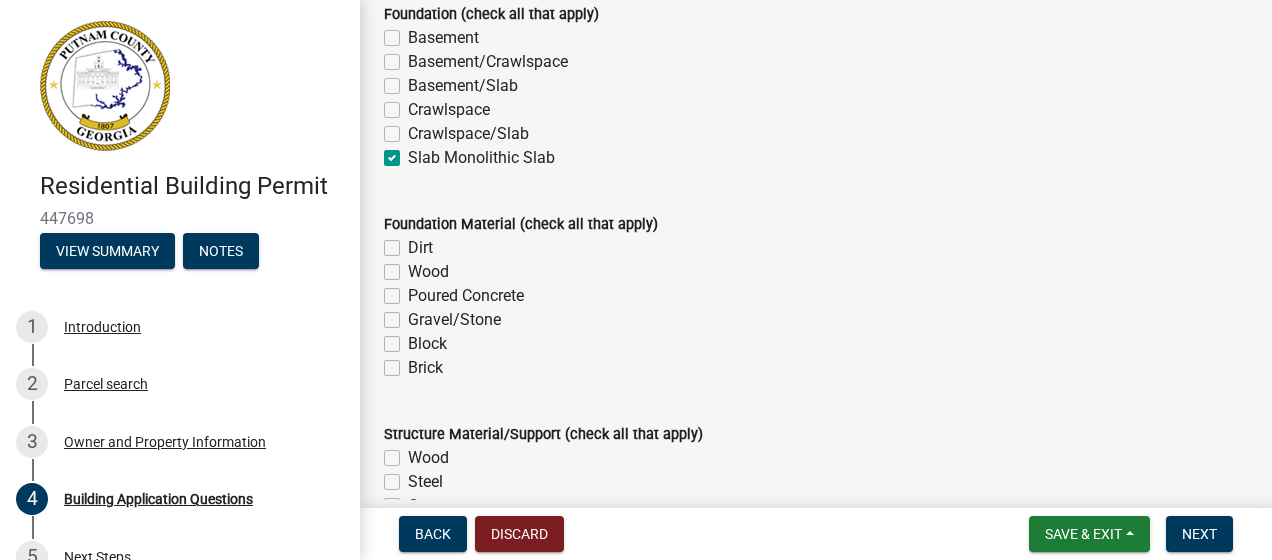scroll, scrollTop: 3935, scrollLeft: 0, axis: vertical 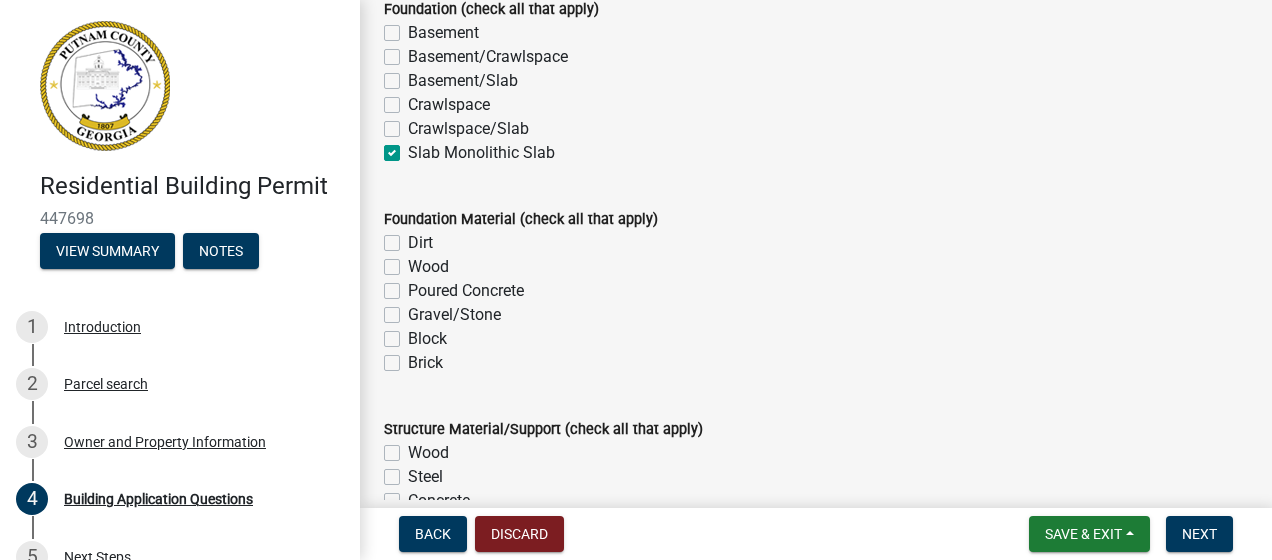 click on "Poured Concrete" 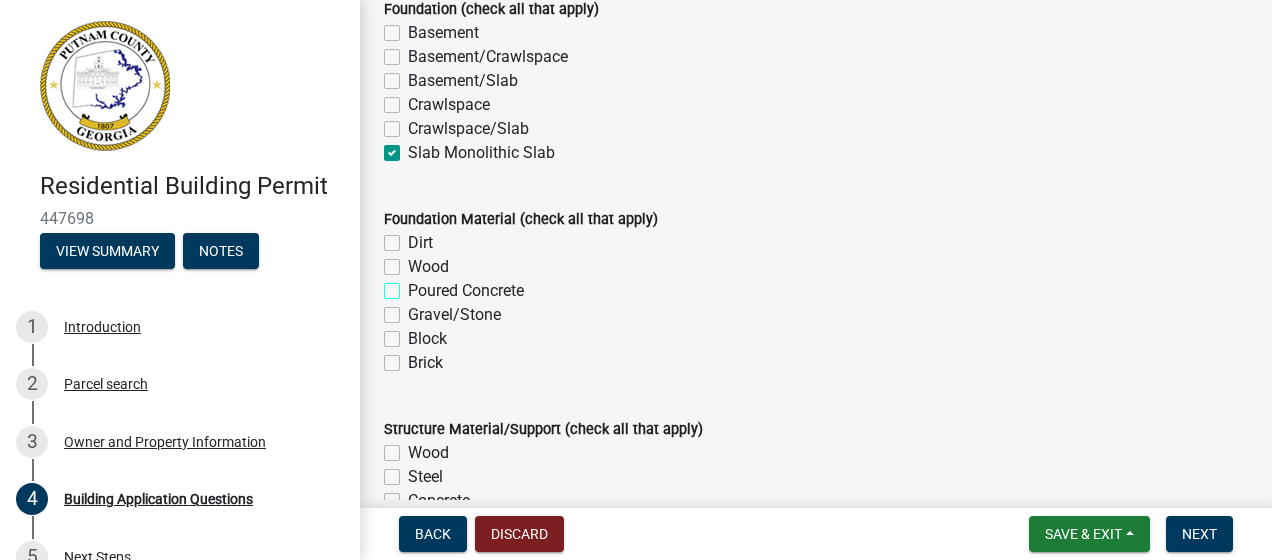 click on "Poured Concrete" at bounding box center [414, 285] 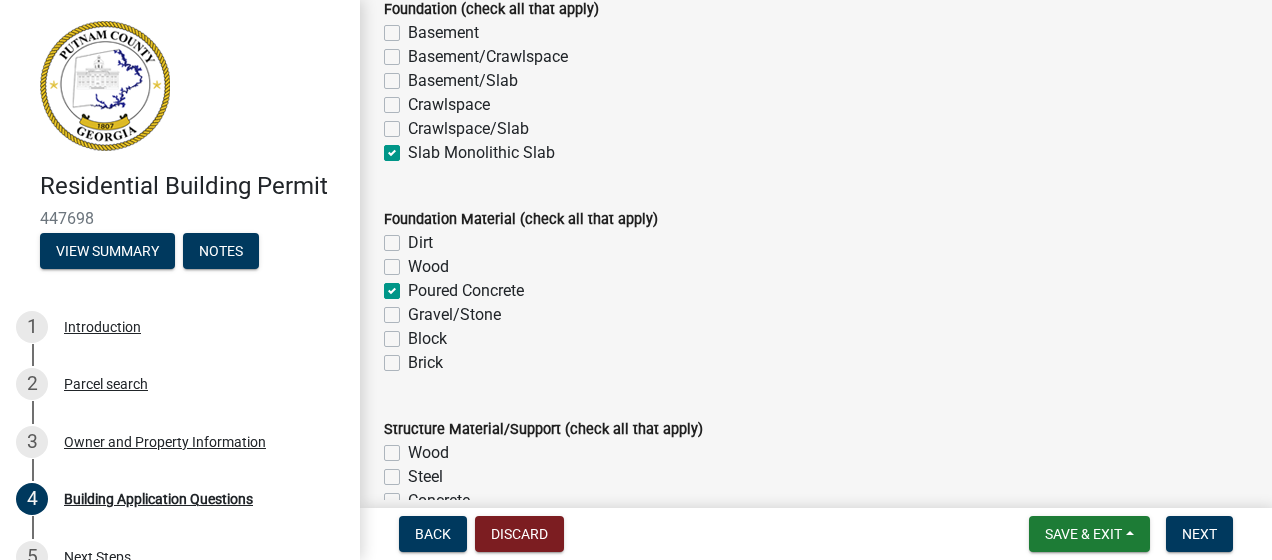 checkbox on "false" 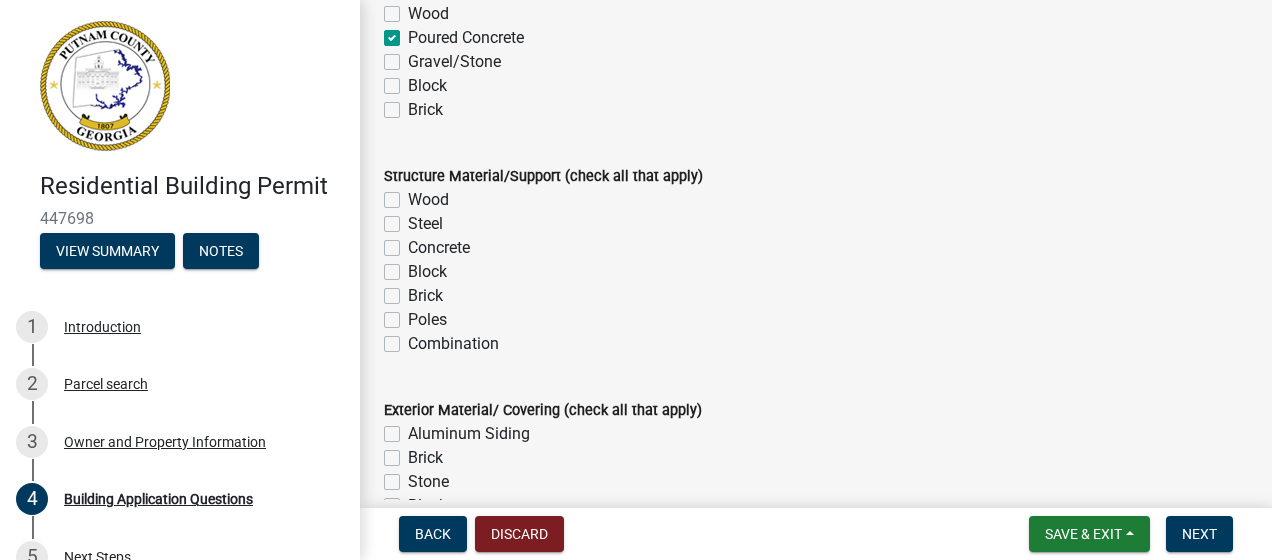 scroll, scrollTop: 4191, scrollLeft: 0, axis: vertical 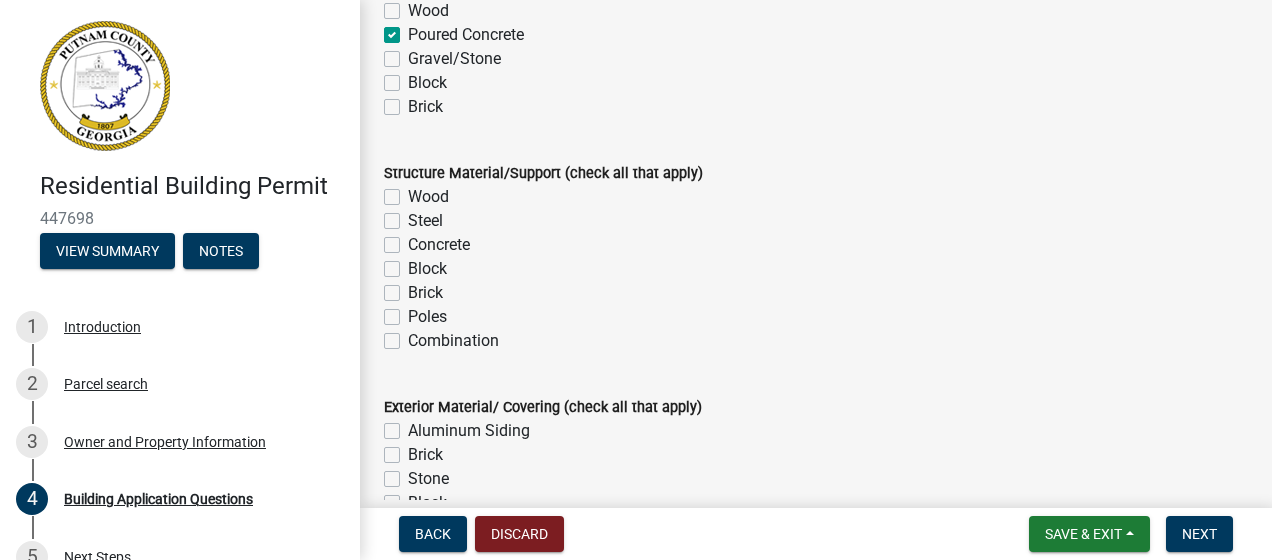 click on "Wood" 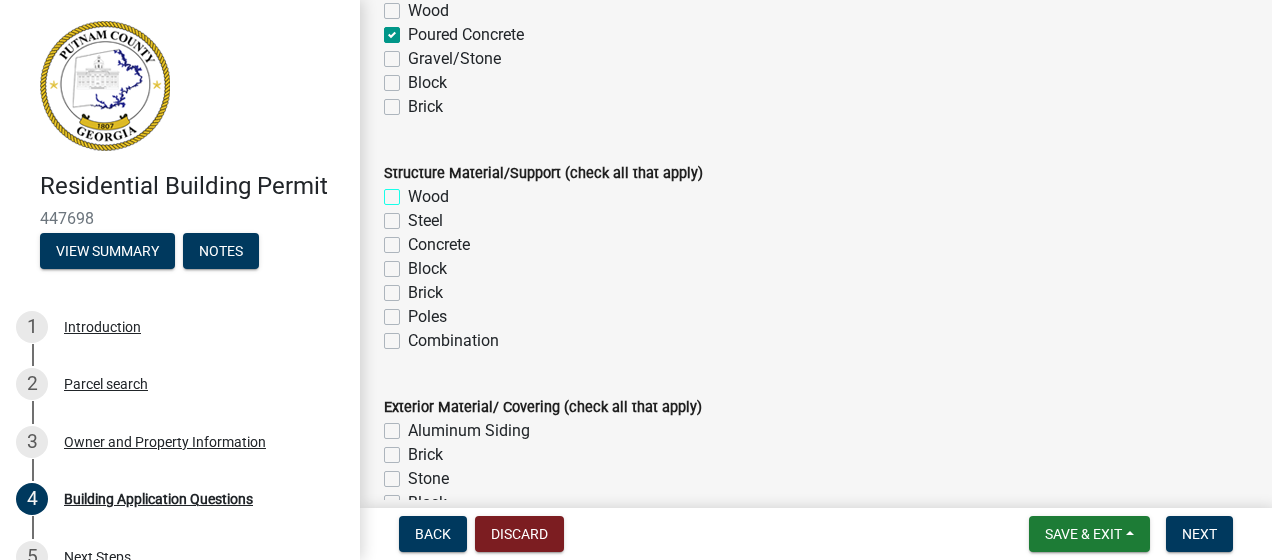 click on "Wood" at bounding box center [414, 191] 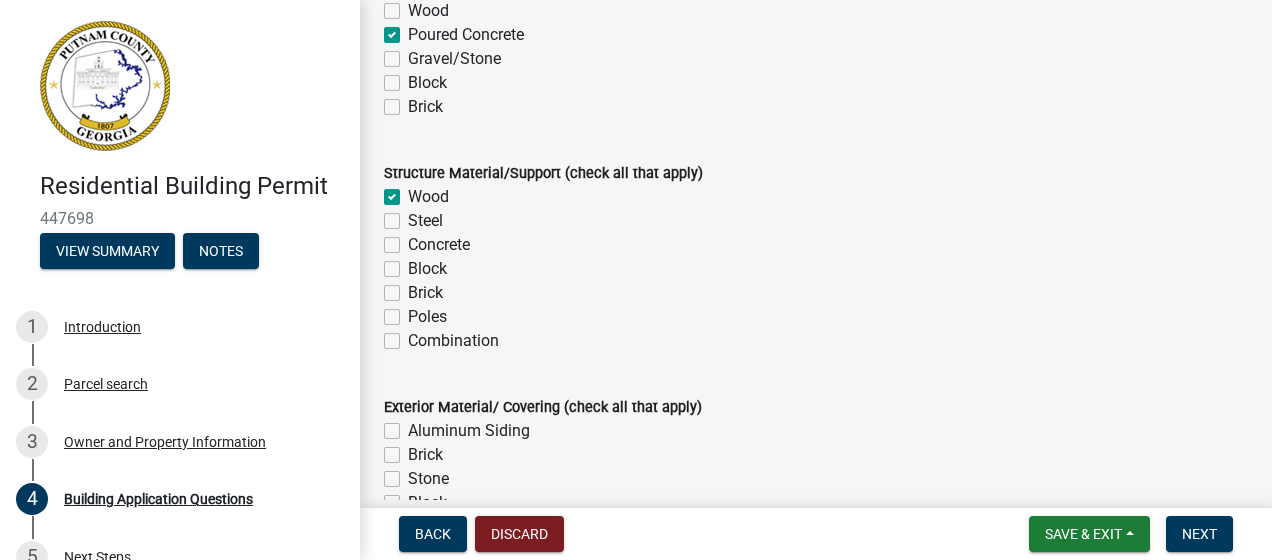 checkbox on "true" 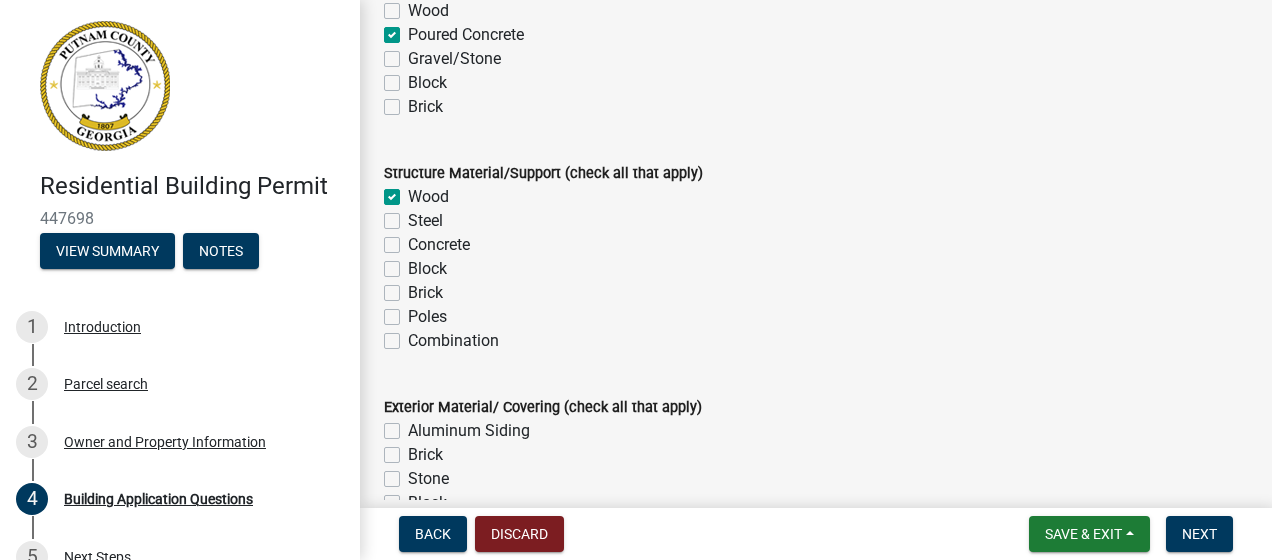 click on "Concrete" 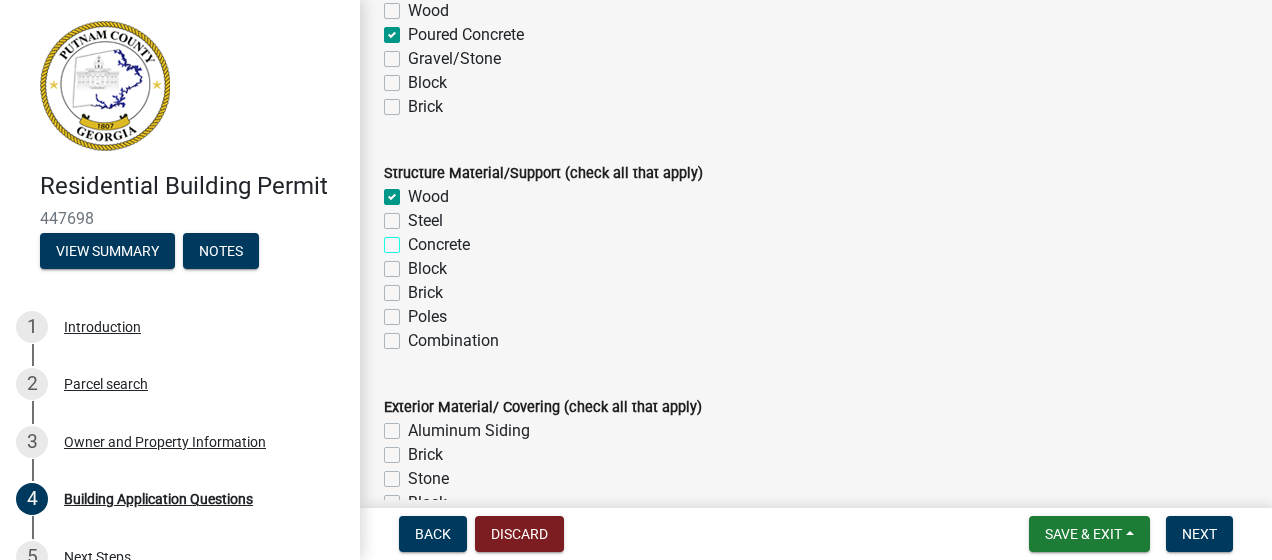 click on "Concrete" at bounding box center (414, 239) 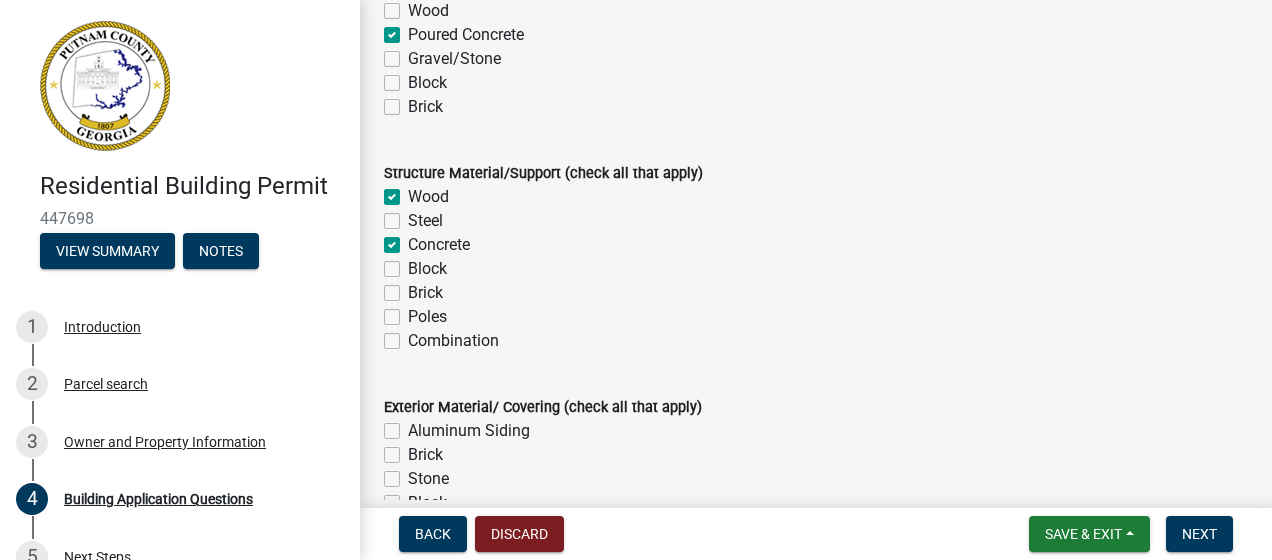 checkbox on "true" 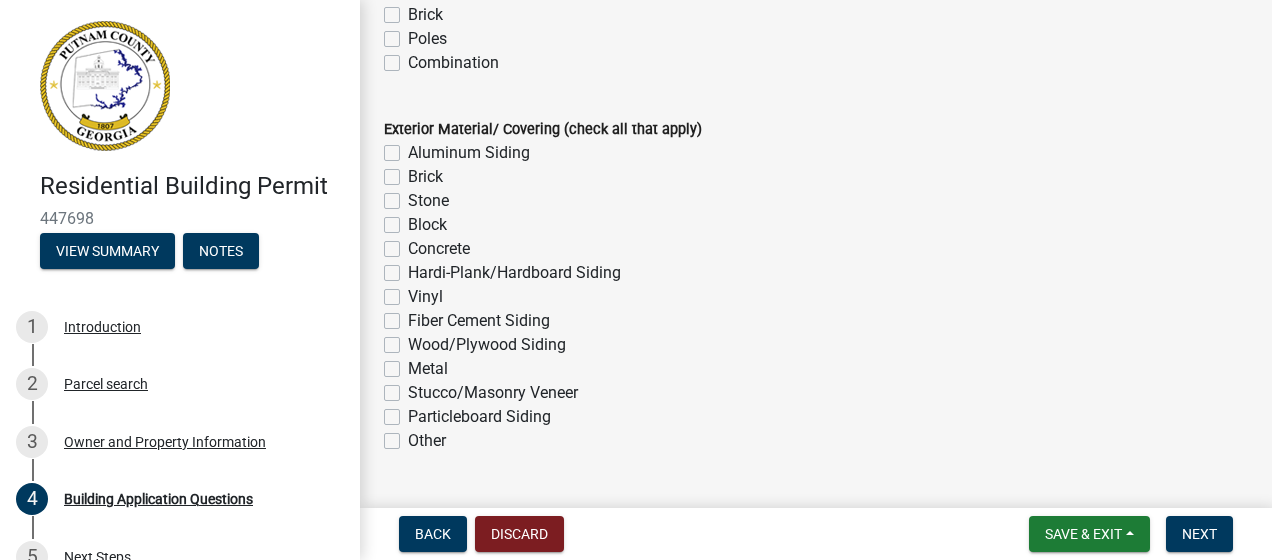 scroll, scrollTop: 4468, scrollLeft: 0, axis: vertical 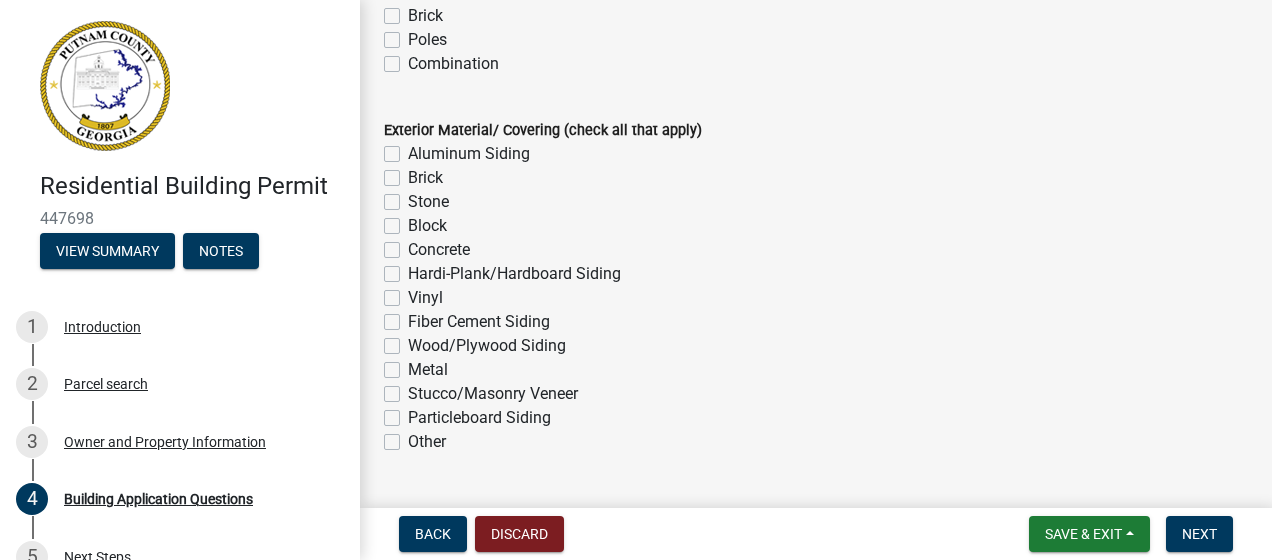 click on "Hardi-Plank/Hardboard Siding" 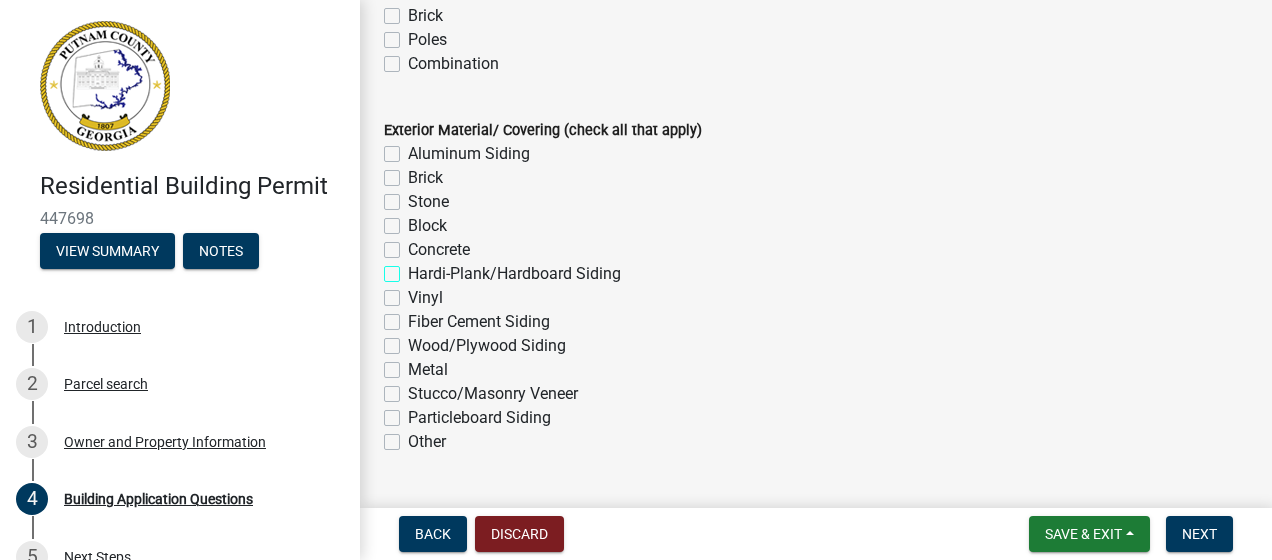 click on "Hardi-Plank/Hardboard Siding" at bounding box center [414, 268] 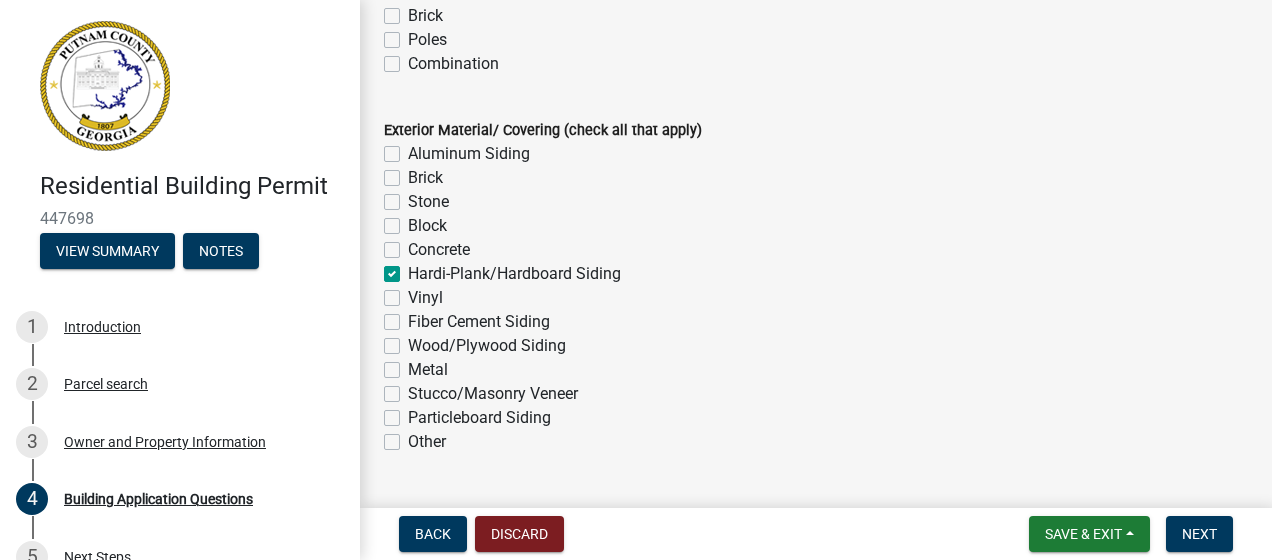 checkbox on "false" 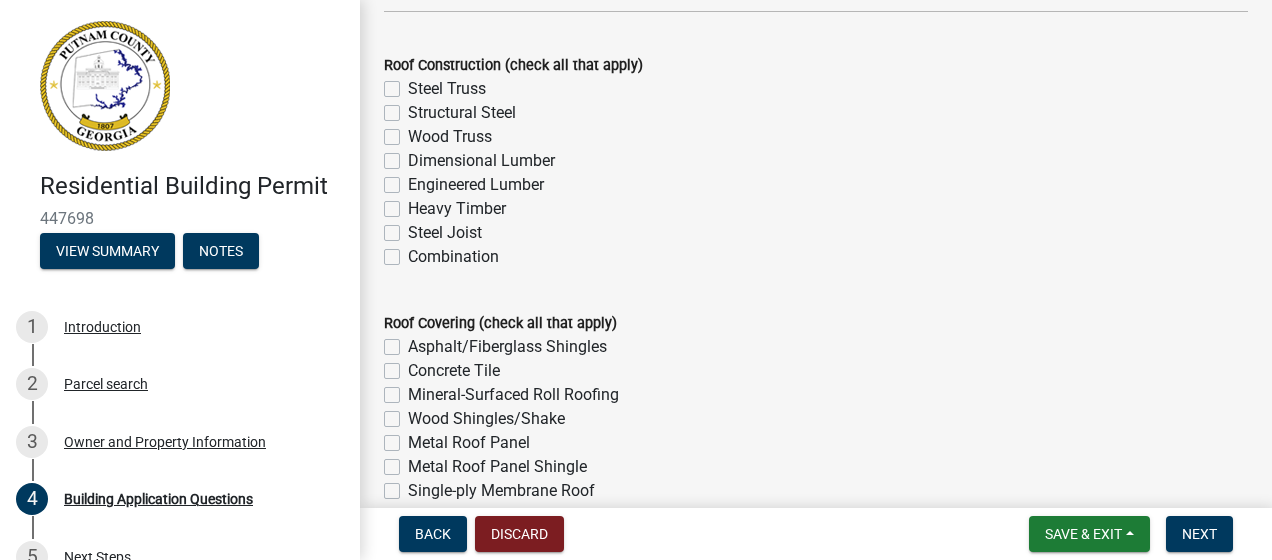 scroll, scrollTop: 5037, scrollLeft: 0, axis: vertical 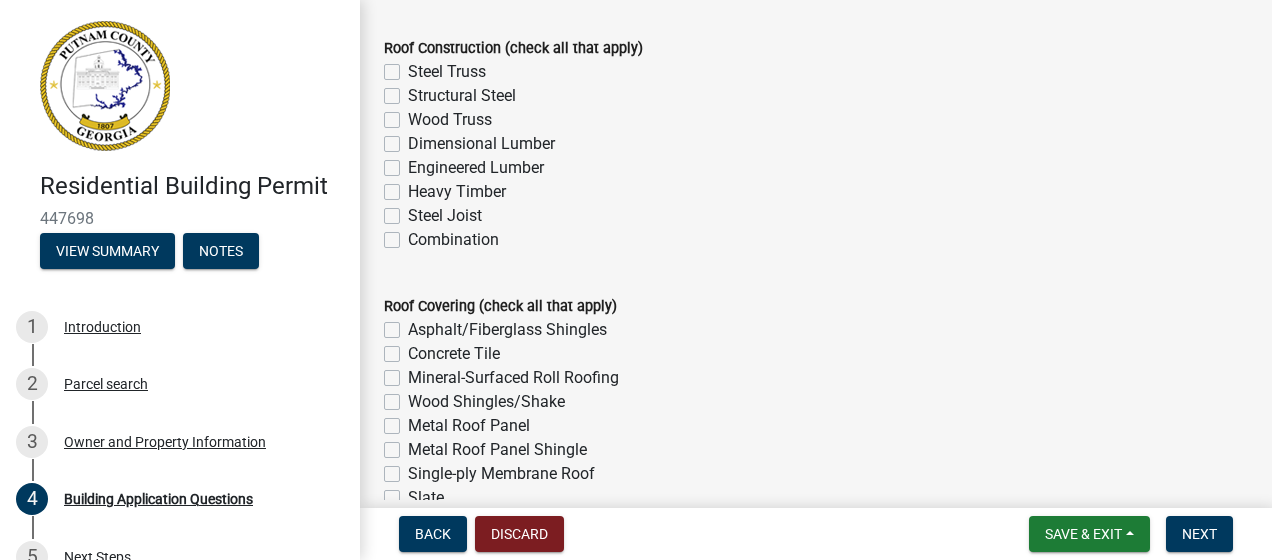 click on "Wood Truss" 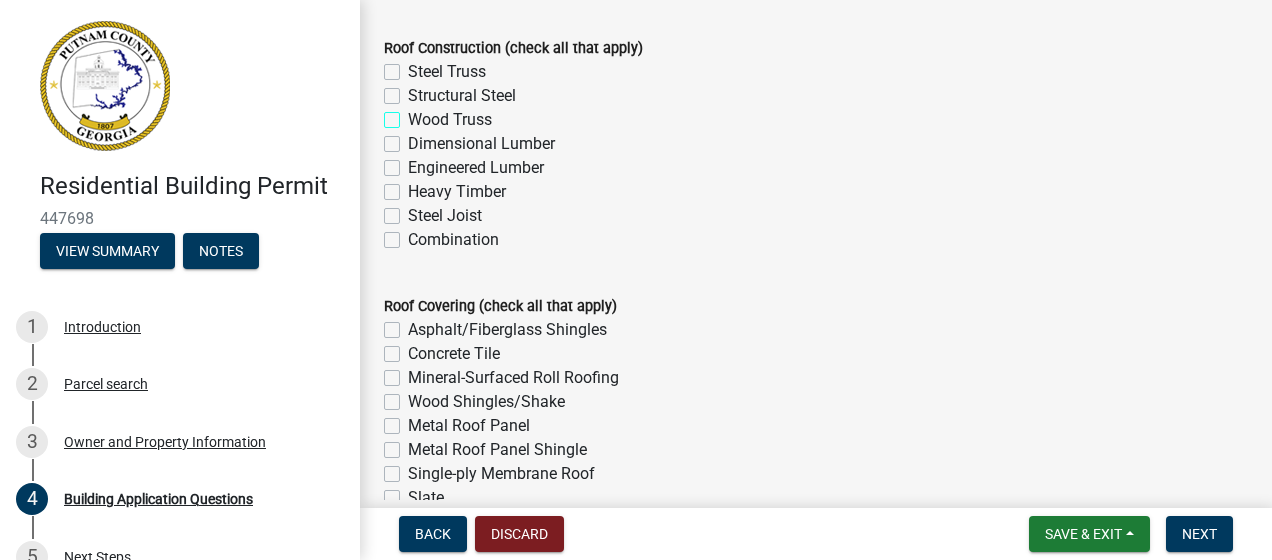 click on "Wood Truss" at bounding box center (414, 114) 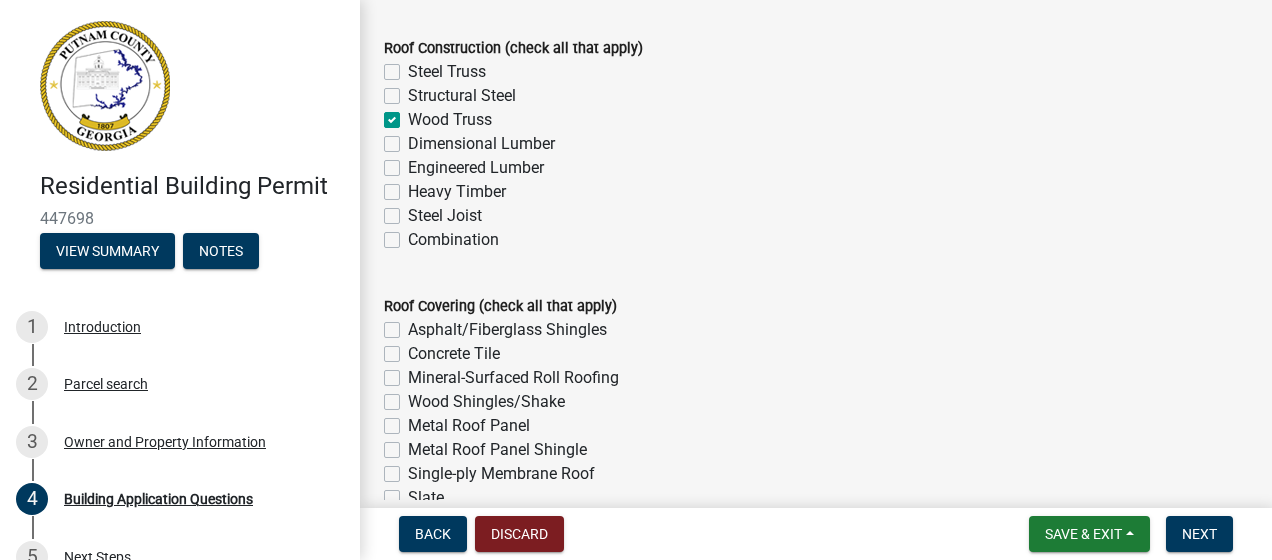 checkbox on "false" 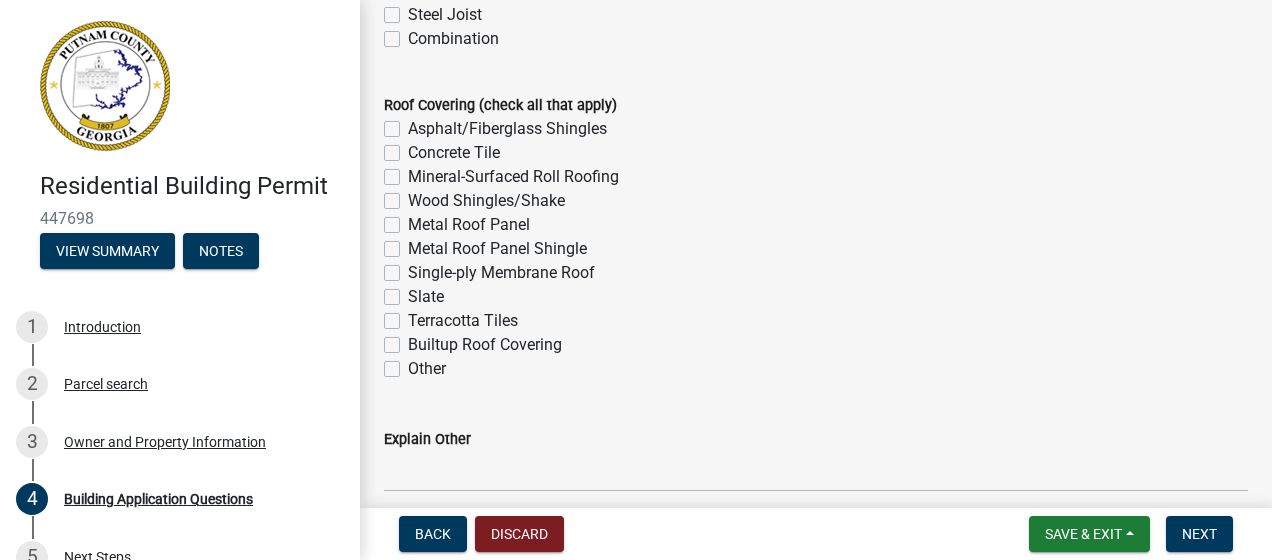 scroll, scrollTop: 5250, scrollLeft: 0, axis: vertical 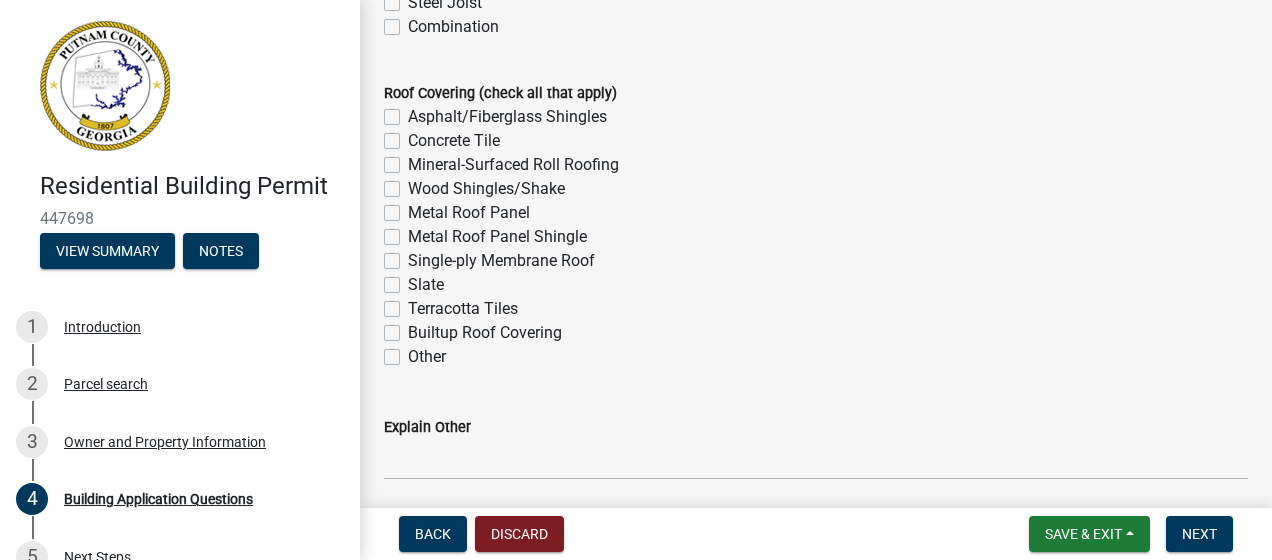 click on "Asphalt/Fiberglass Shingles" 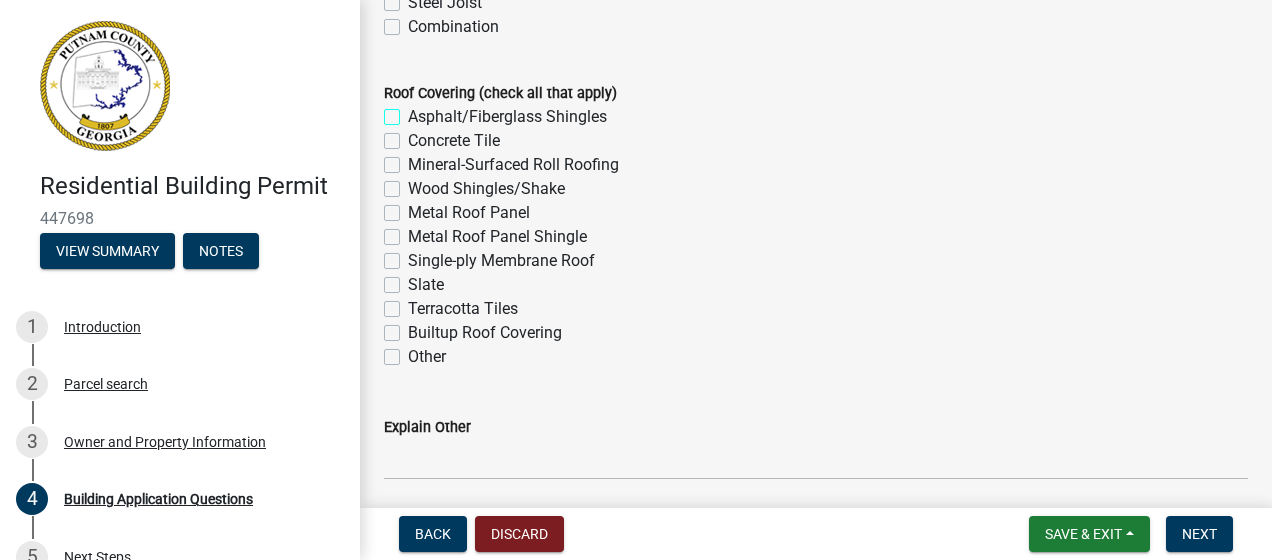 click on "Asphalt/Fiberglass Shingles" at bounding box center [414, 111] 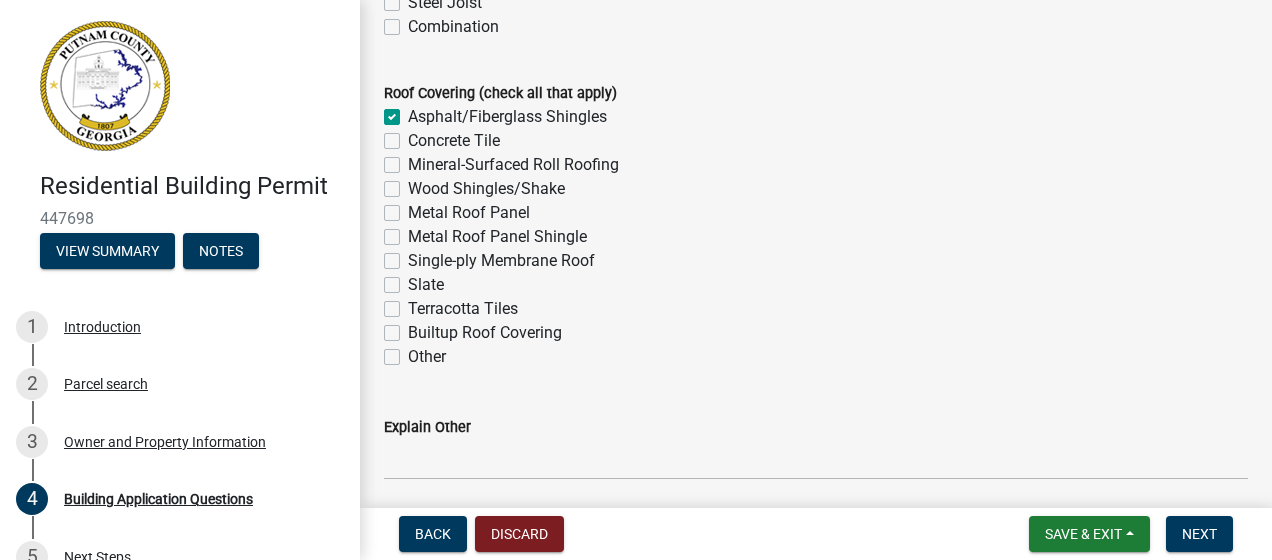 checkbox on "true" 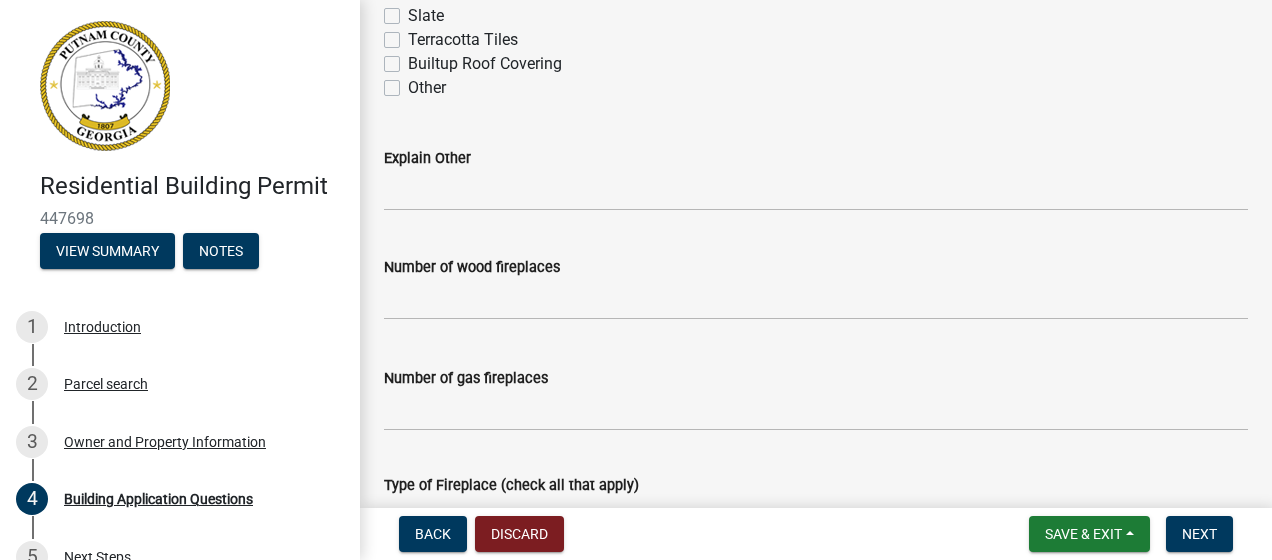 scroll, scrollTop: 5520, scrollLeft: 0, axis: vertical 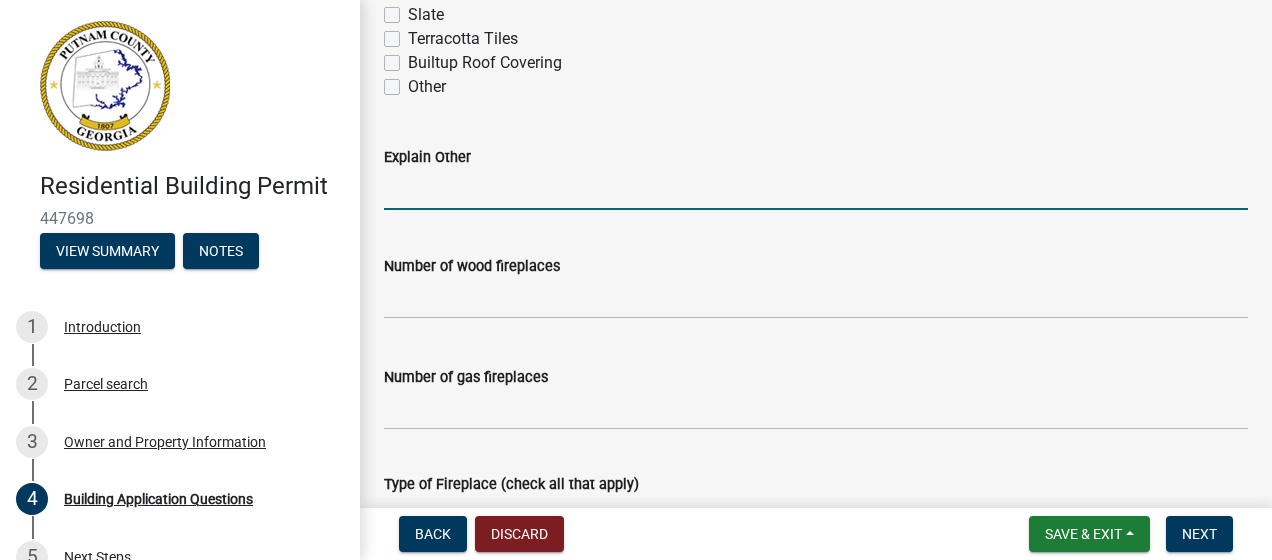click on "Explain Other" at bounding box center [816, 189] 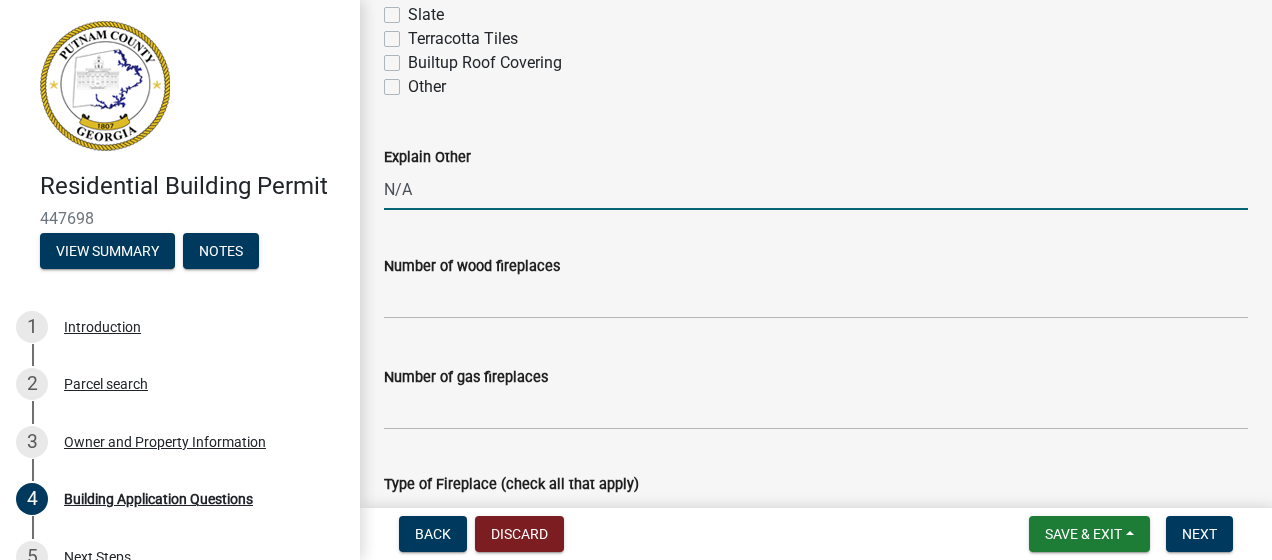 type on "N/A" 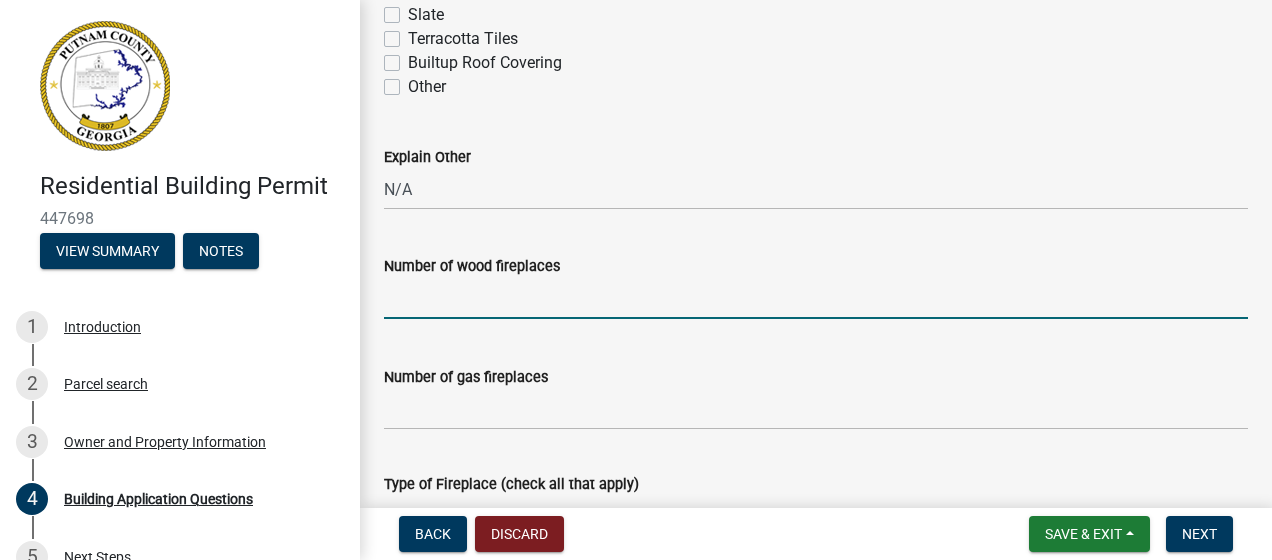 click 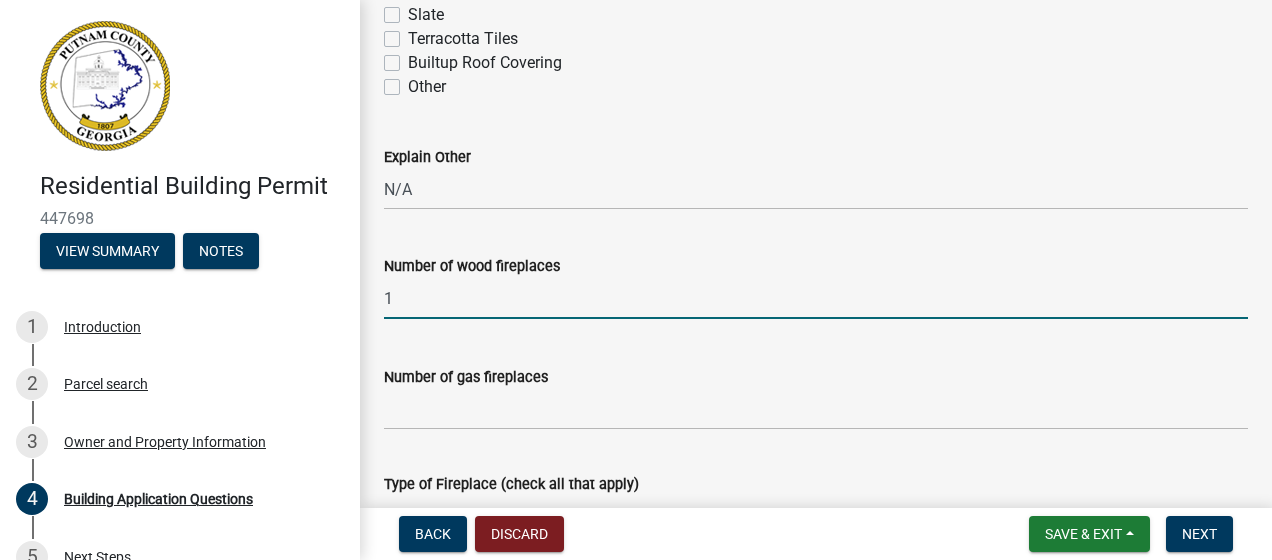 type on "1" 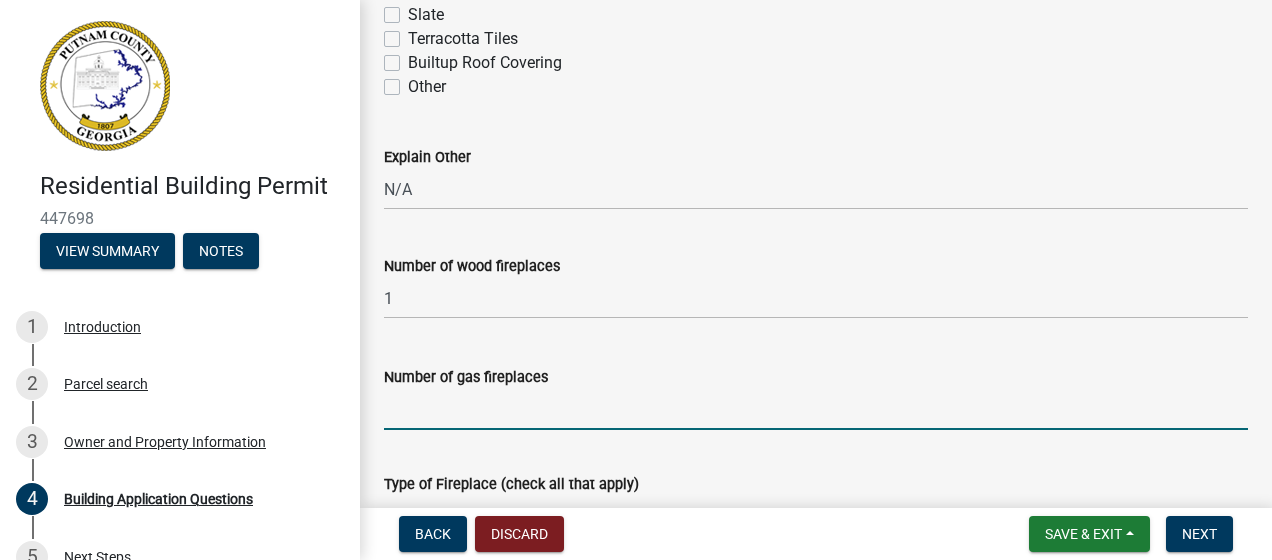 click 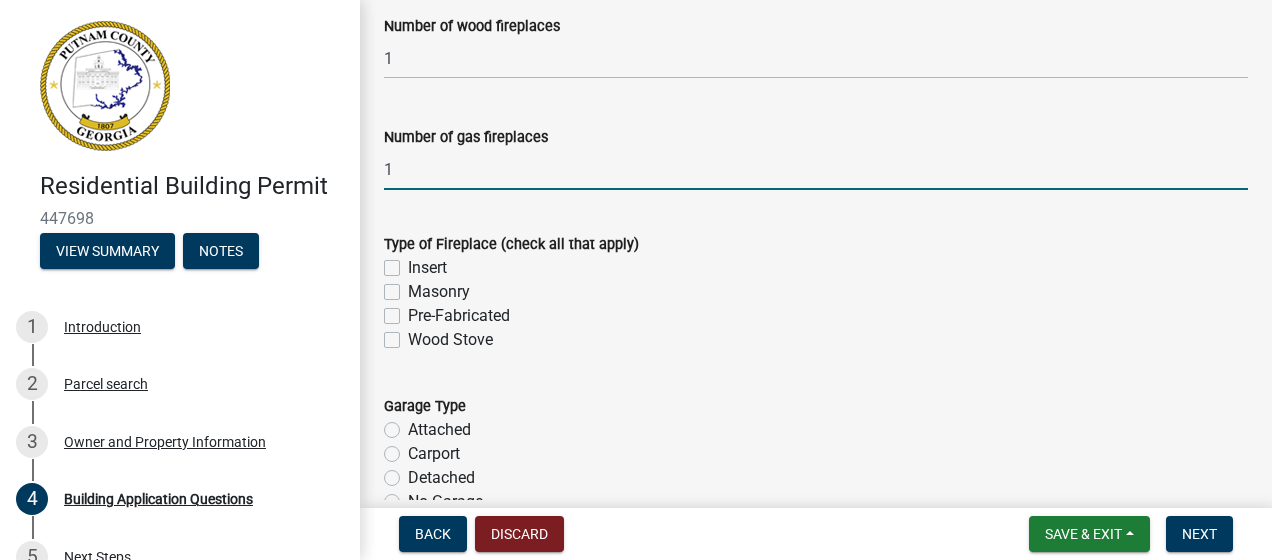 scroll, scrollTop: 5779, scrollLeft: 0, axis: vertical 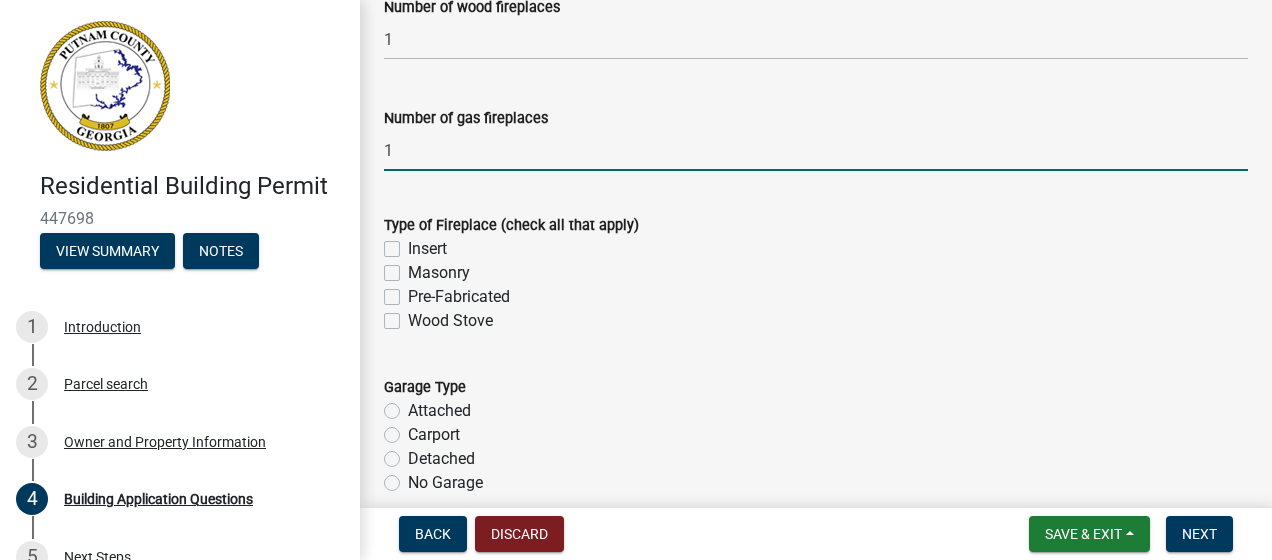 type on "1" 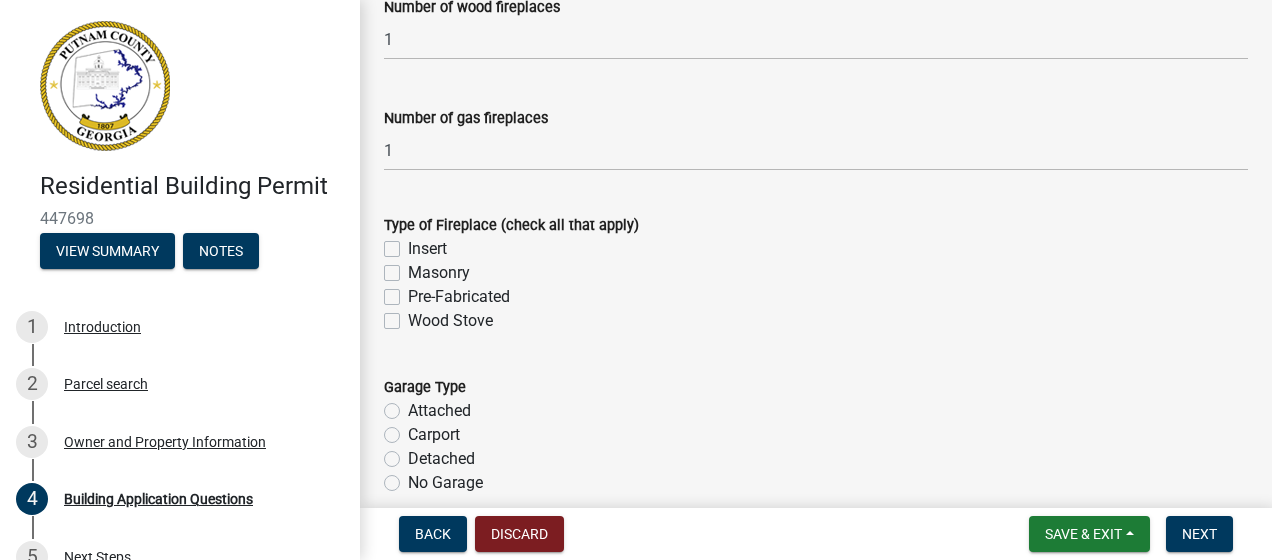 click on "Insert" 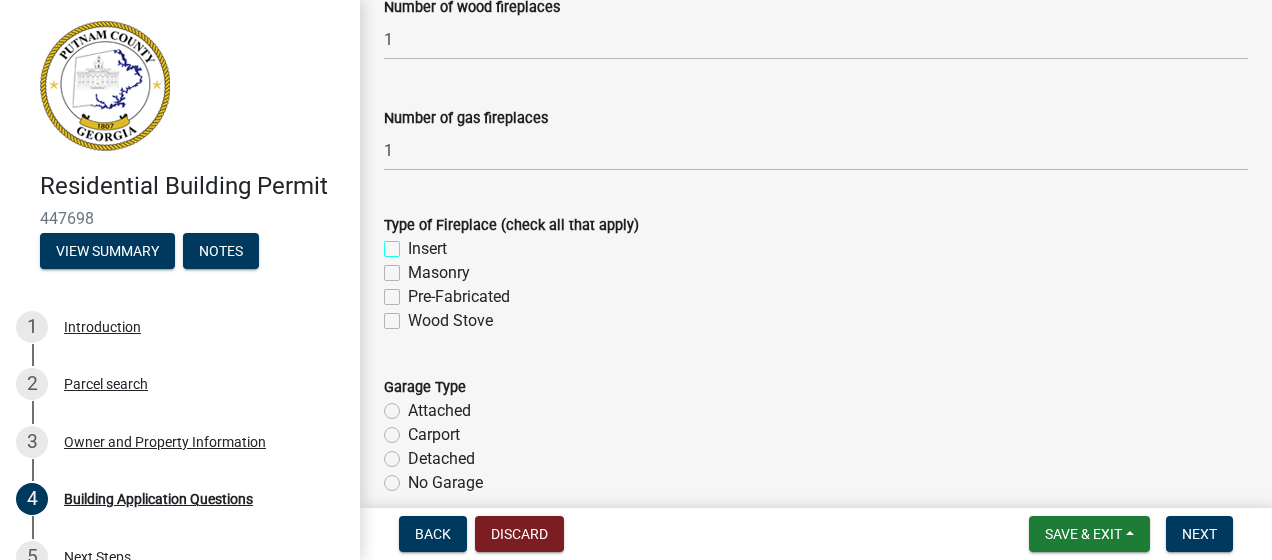 click on "Insert" at bounding box center [414, 243] 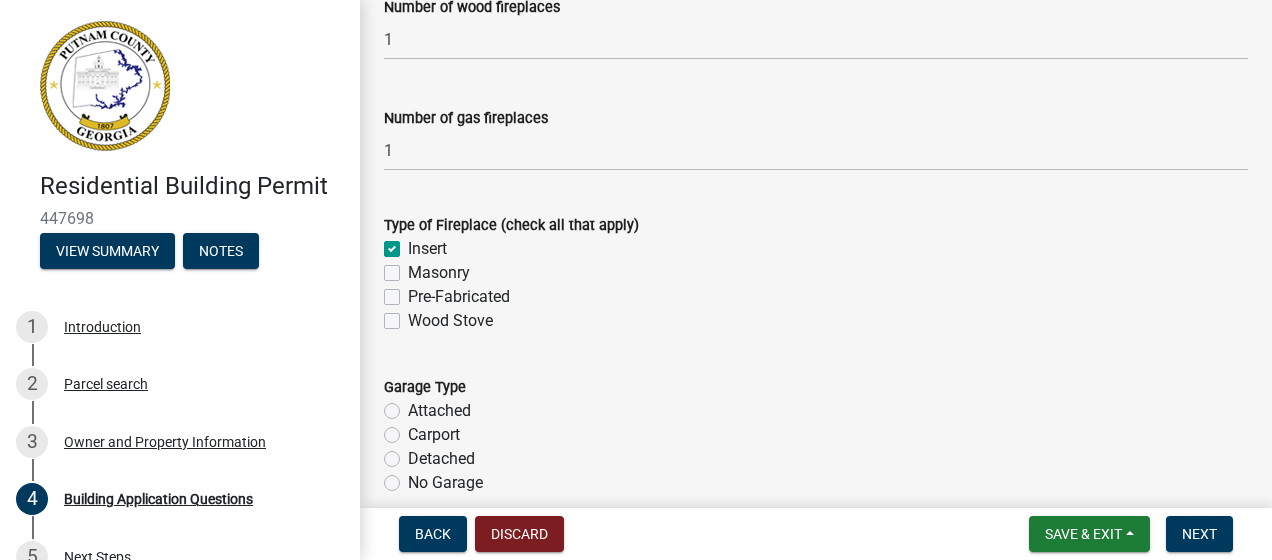 checkbox on "true" 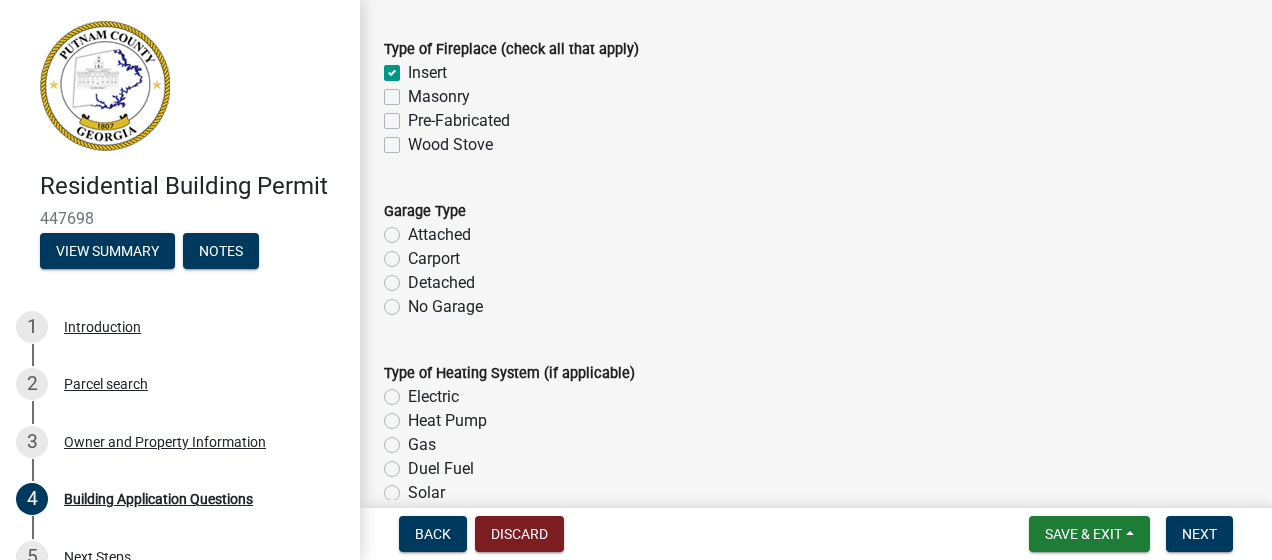scroll, scrollTop: 5960, scrollLeft: 0, axis: vertical 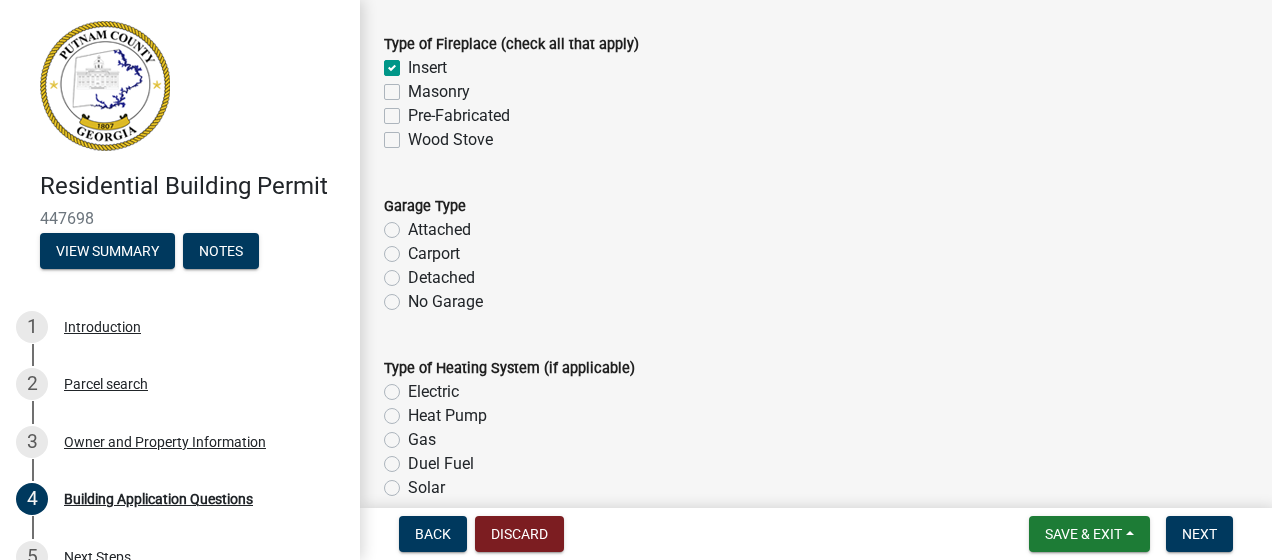 click on "Attached" 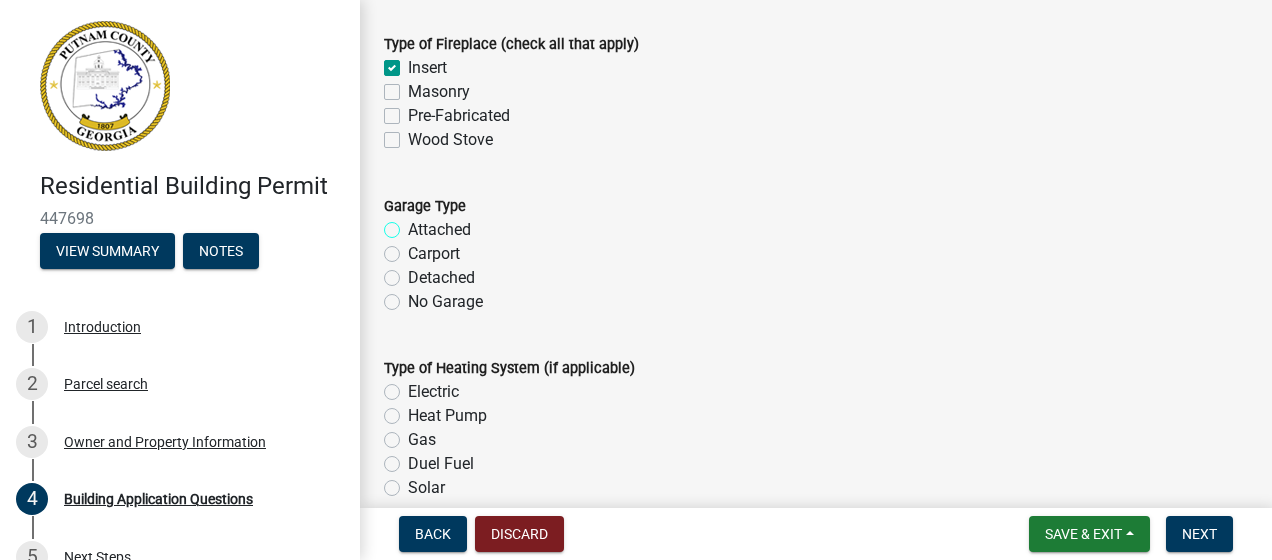 click on "Attached" at bounding box center [414, 224] 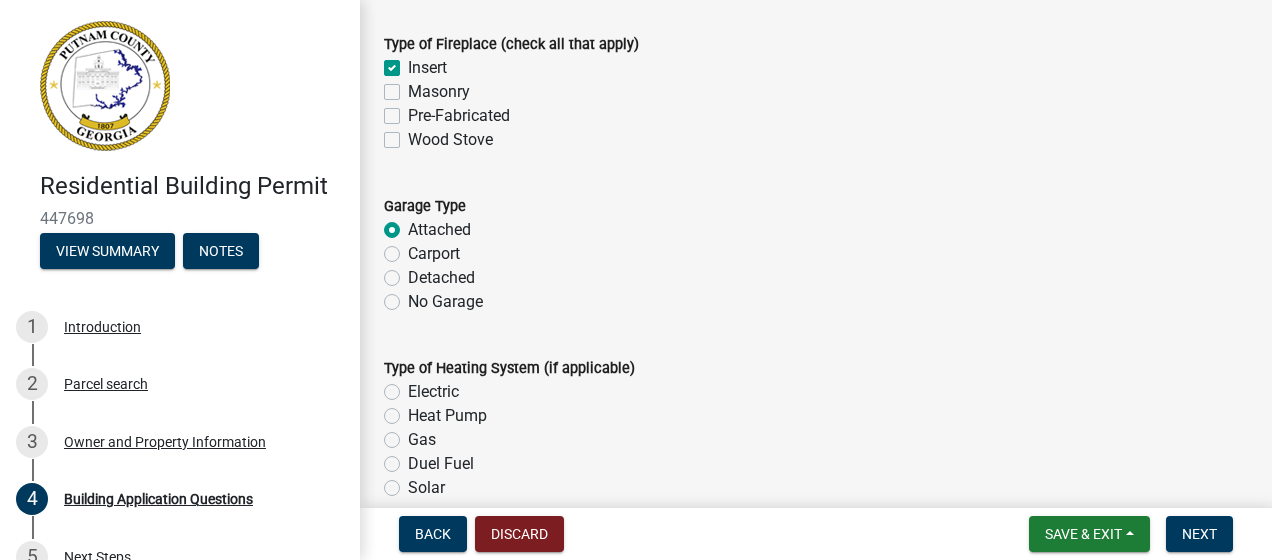 radio on "true" 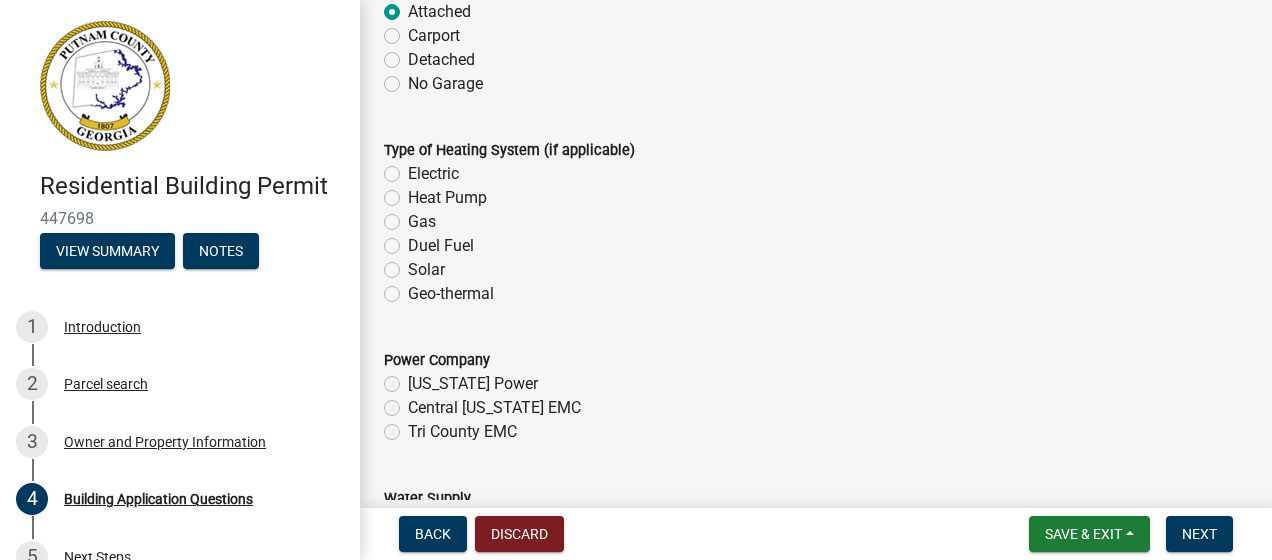 scroll, scrollTop: 6189, scrollLeft: 0, axis: vertical 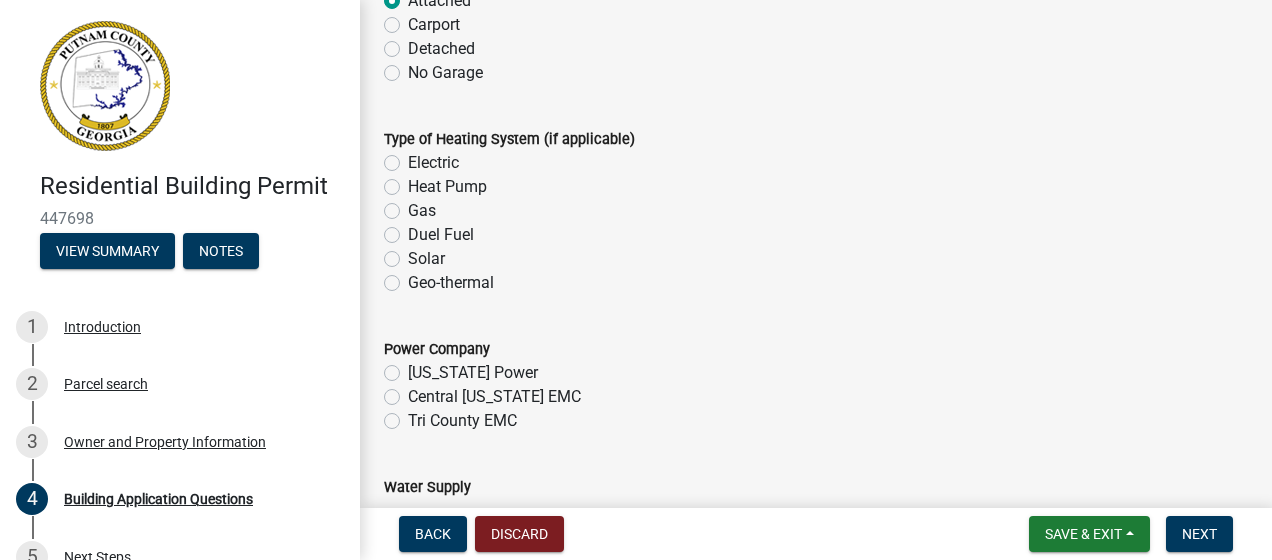 click on "Electric" 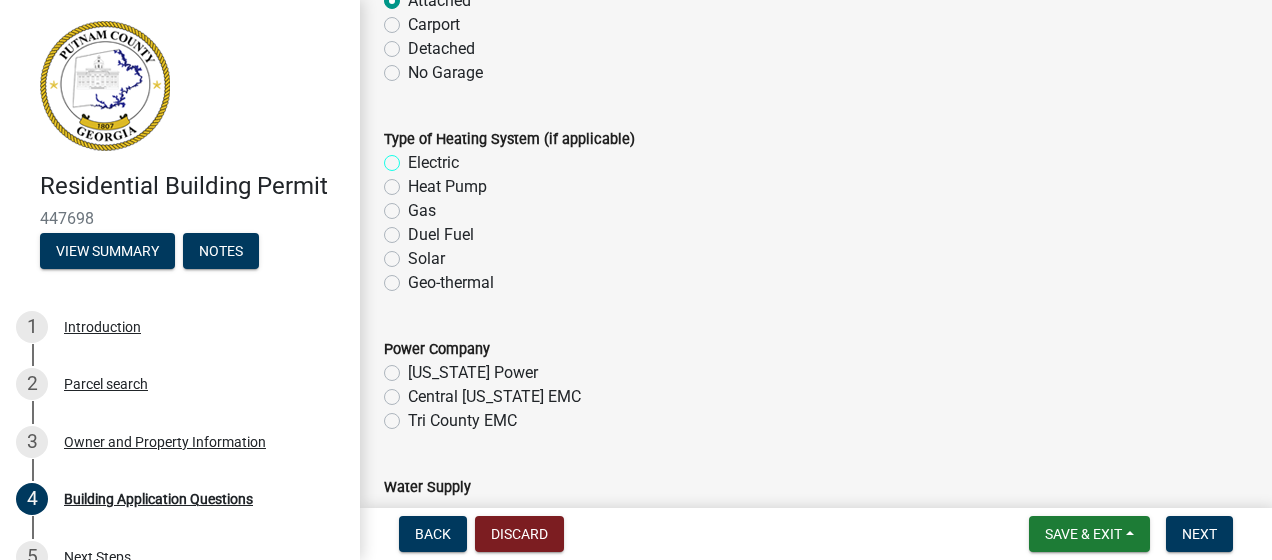 click on "Electric" at bounding box center (414, 157) 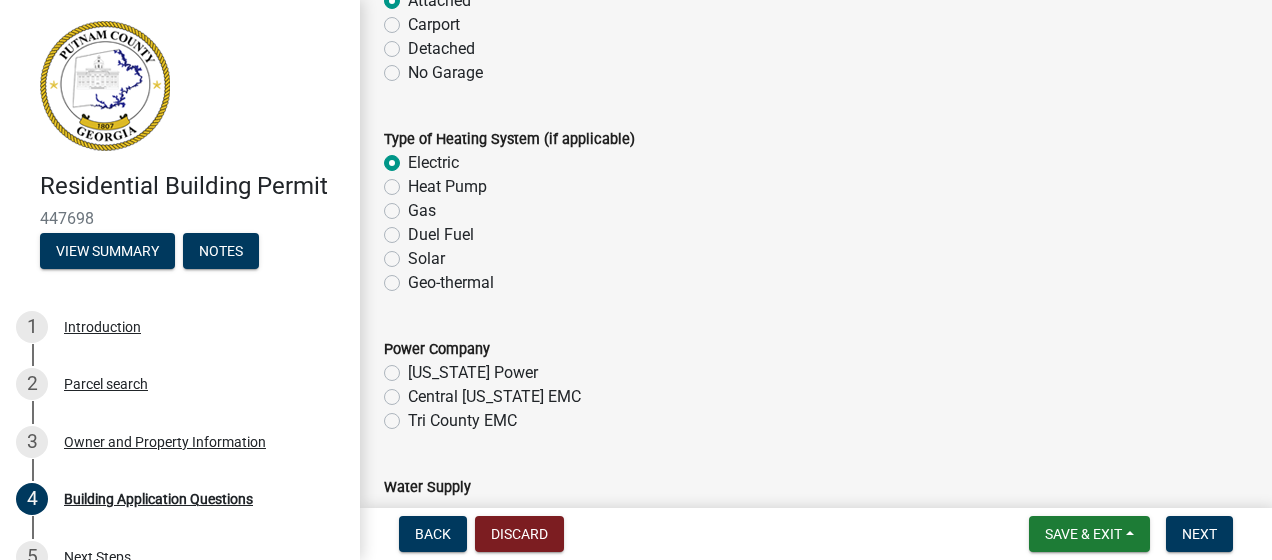 radio on "true" 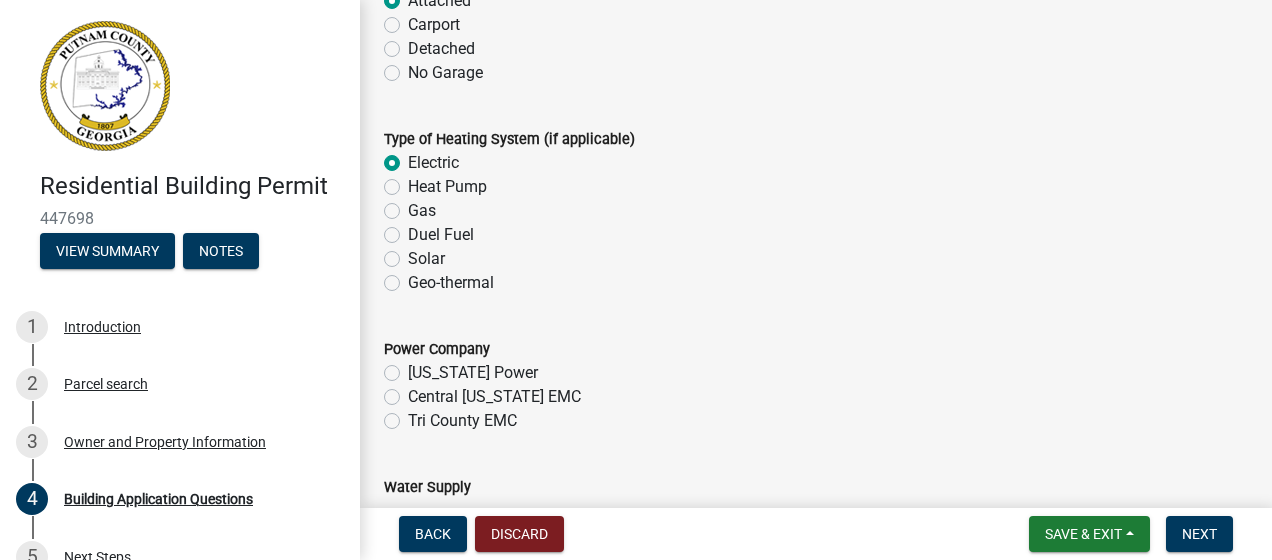 click on "Tri County EMC" 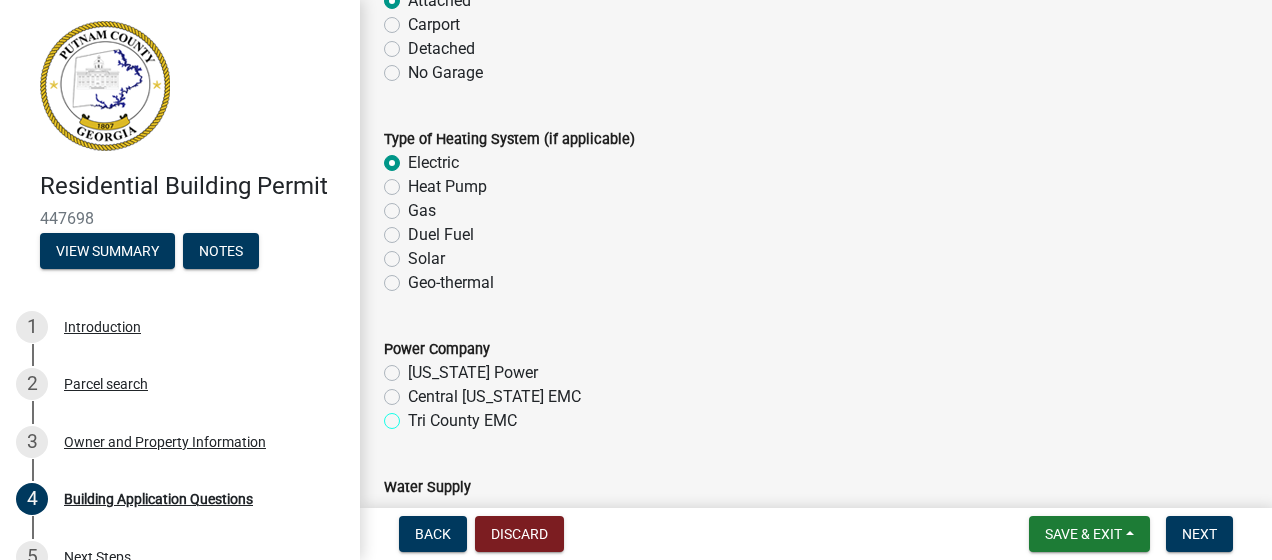 click on "Tri County EMC" at bounding box center (414, 415) 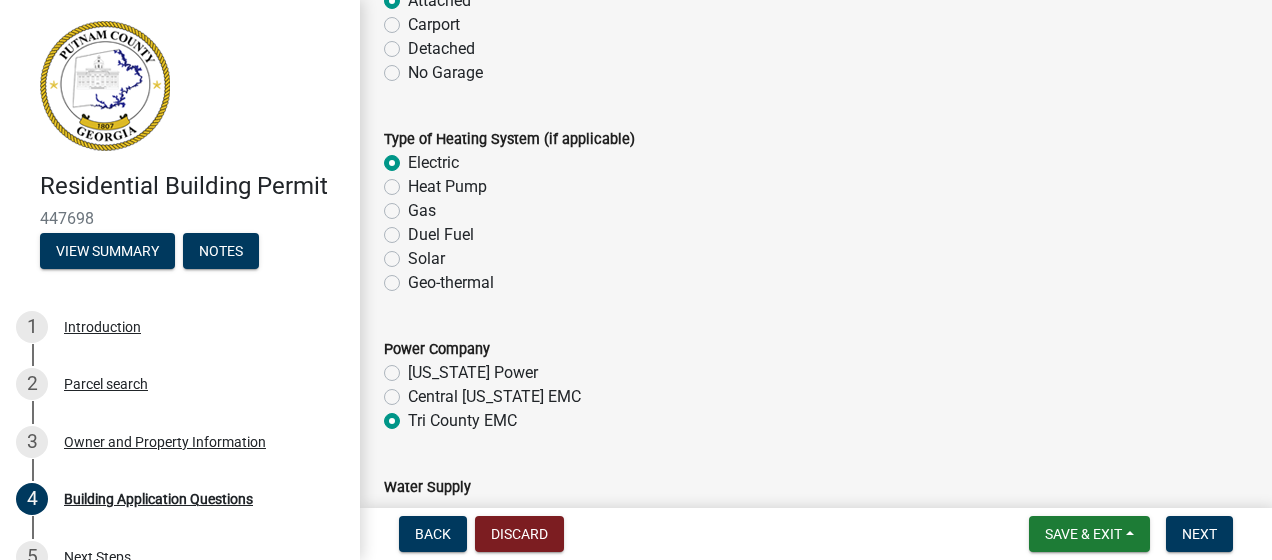 radio on "true" 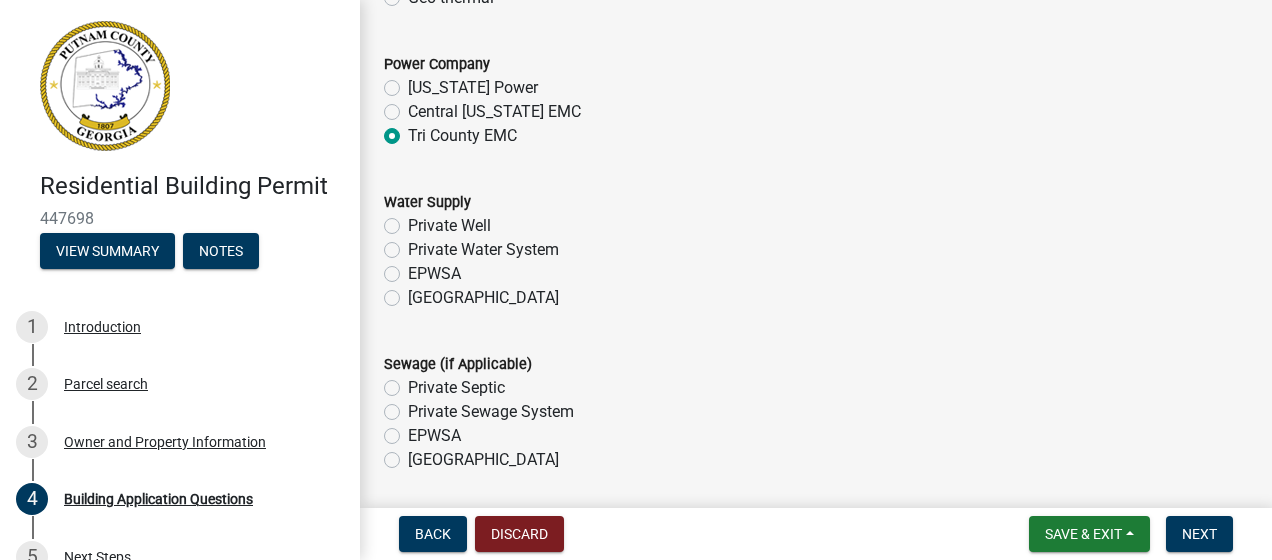 scroll, scrollTop: 6474, scrollLeft: 0, axis: vertical 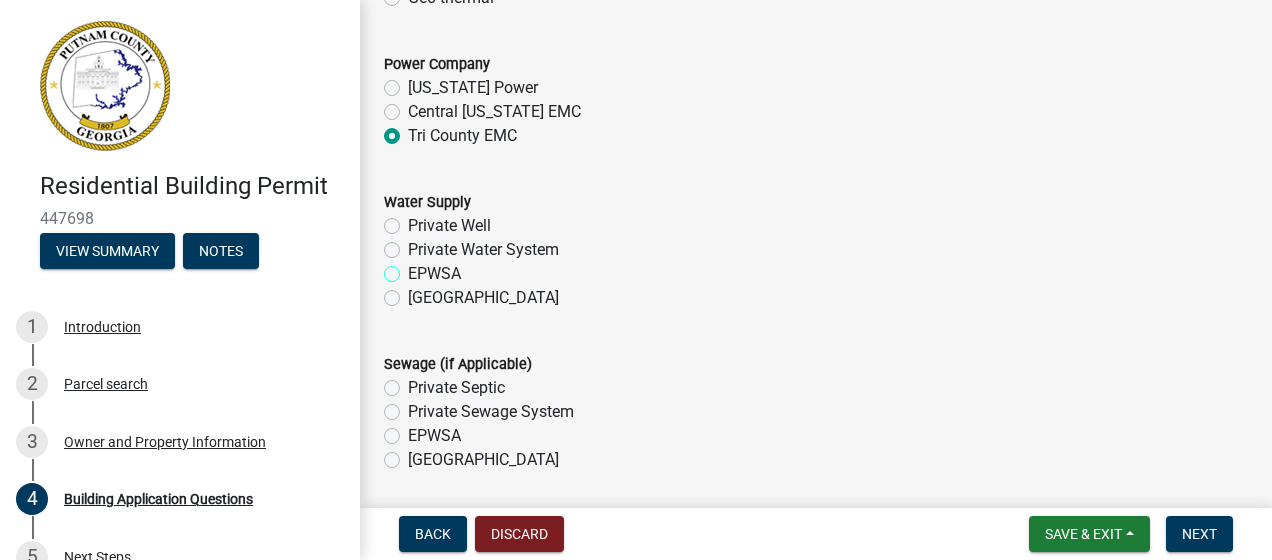 click on "EPWSA" at bounding box center (414, 268) 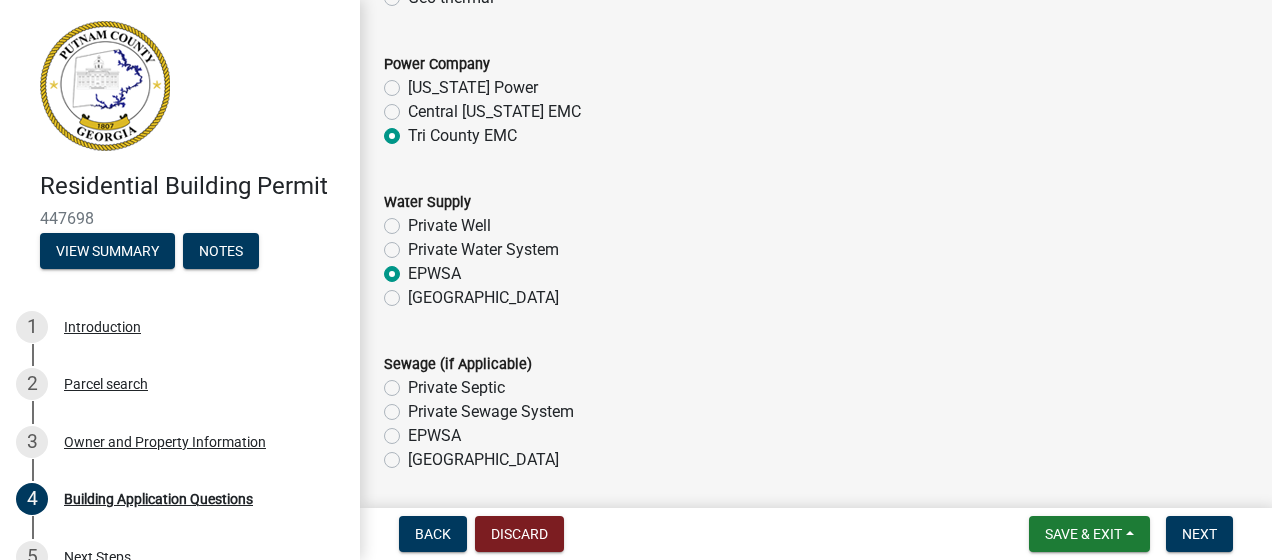 radio on "true" 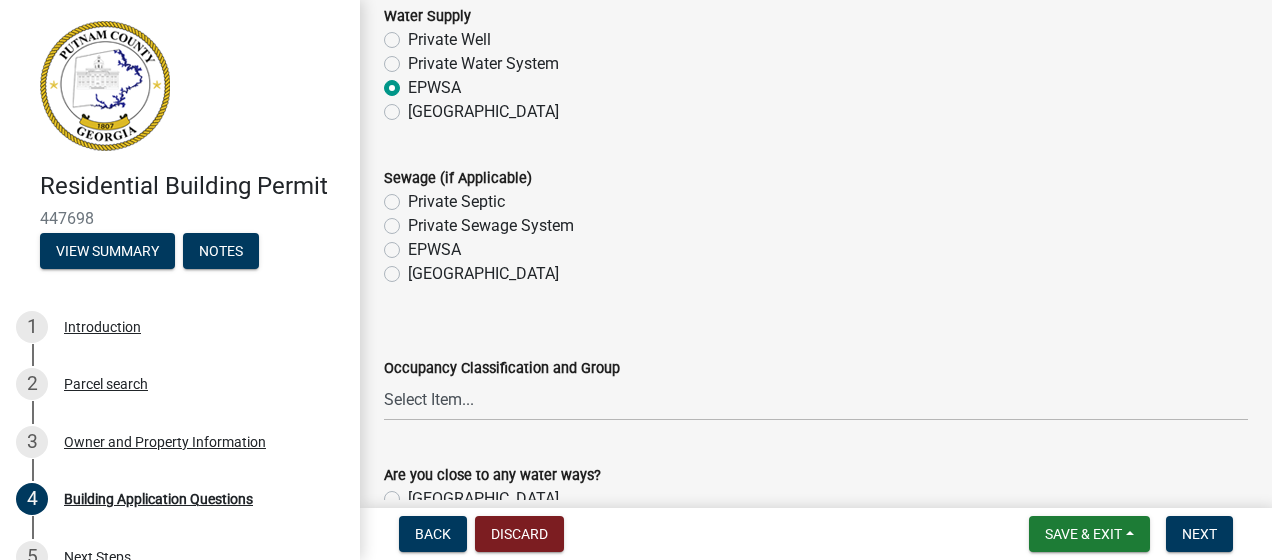 scroll, scrollTop: 6670, scrollLeft: 0, axis: vertical 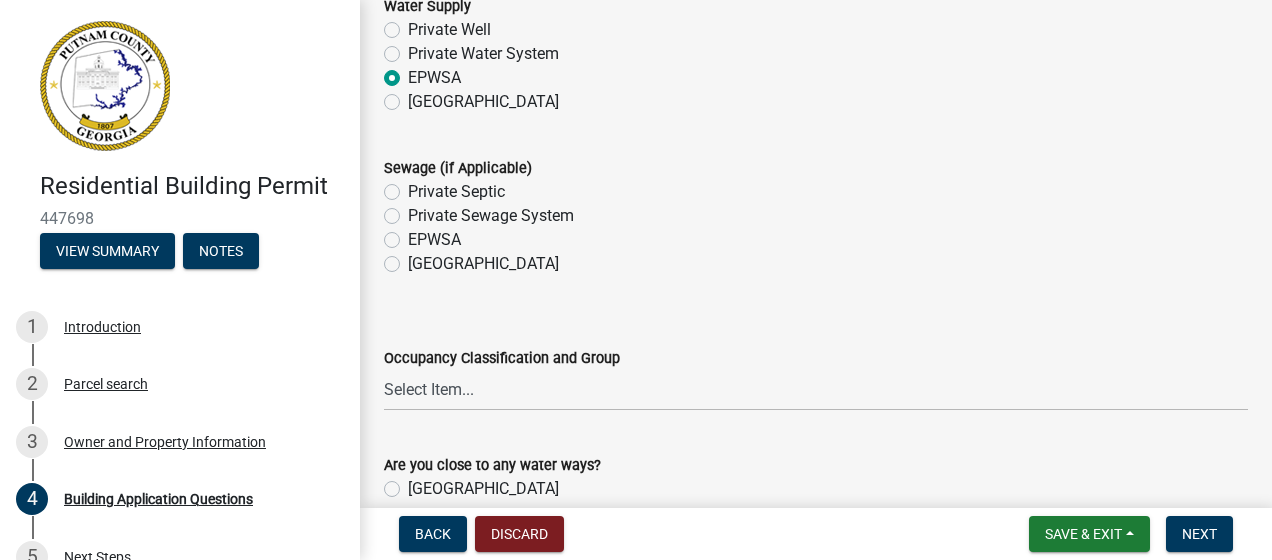 click on "Private Septic" 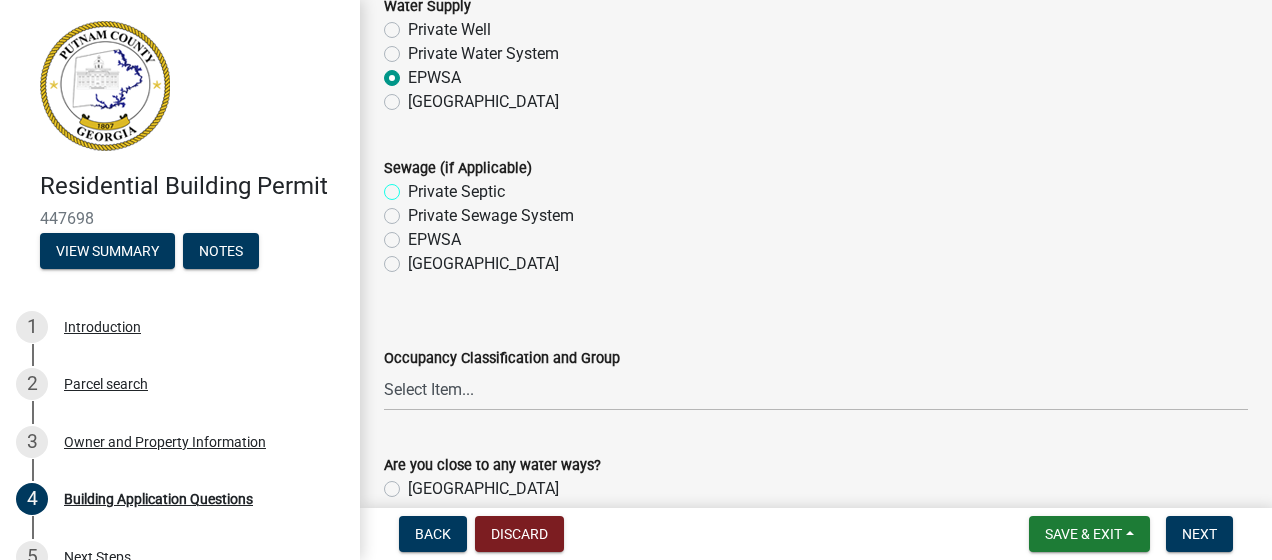click on "Private Septic" at bounding box center [414, 186] 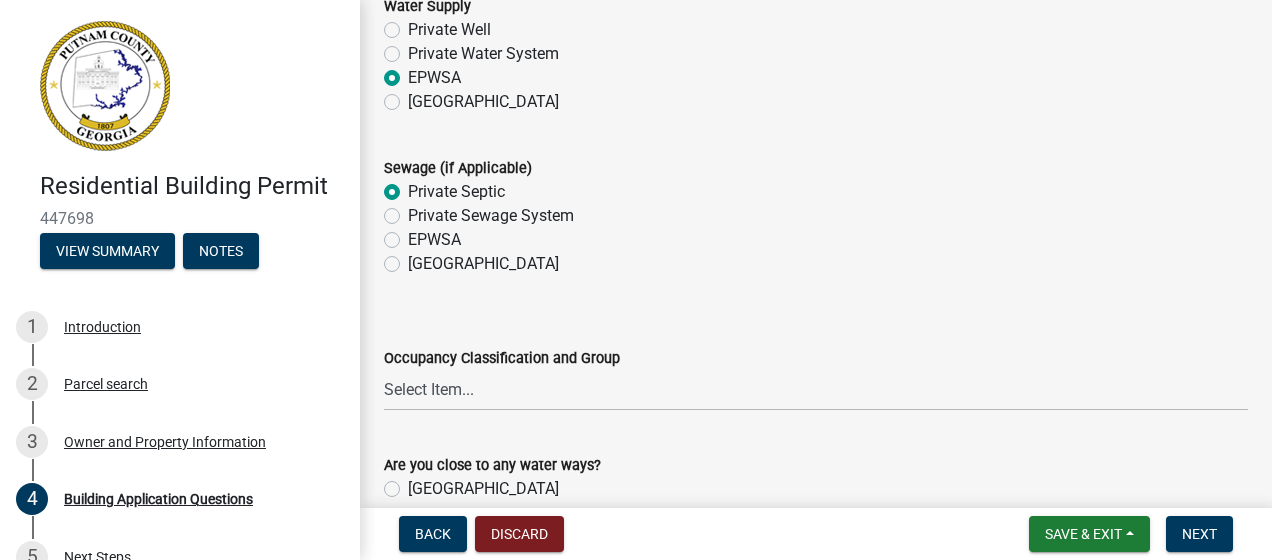 radio on "true" 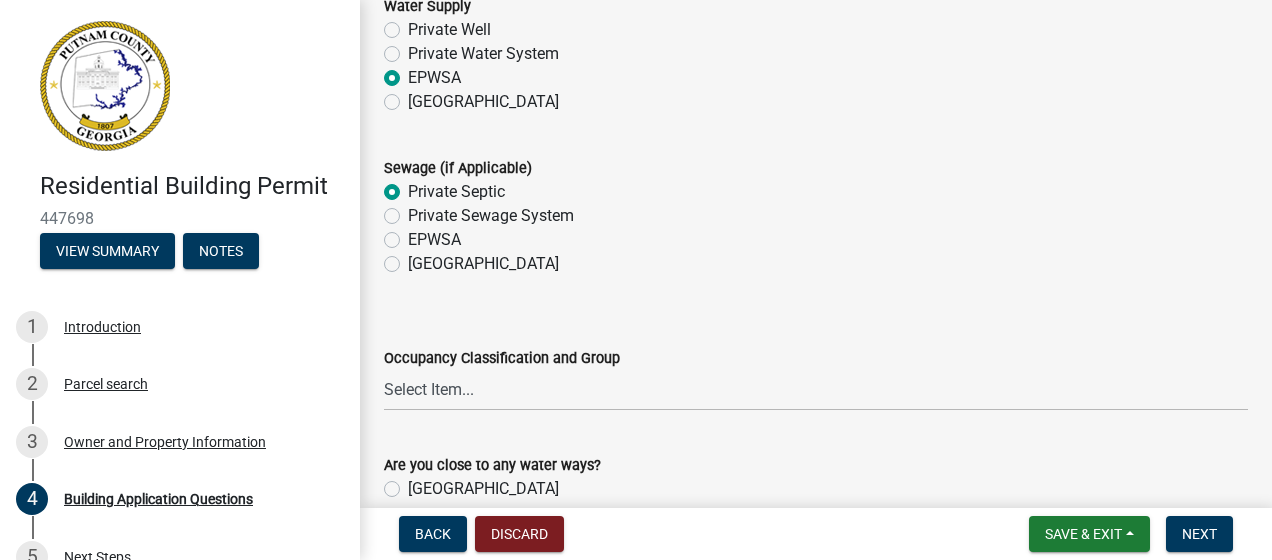 click on "Occupancy Classification and Group   Select Item...   A-1   A-2   A-3   A-4   A-5   B   M   E   F-1   F-2   R-1   R-2   R-3   R-4   H-1   H-2   H-4   H-5   I-1   I-2   I-3   I-4   S-1   S-2   U   Single Family Dwelling   Two Family Dwelling" 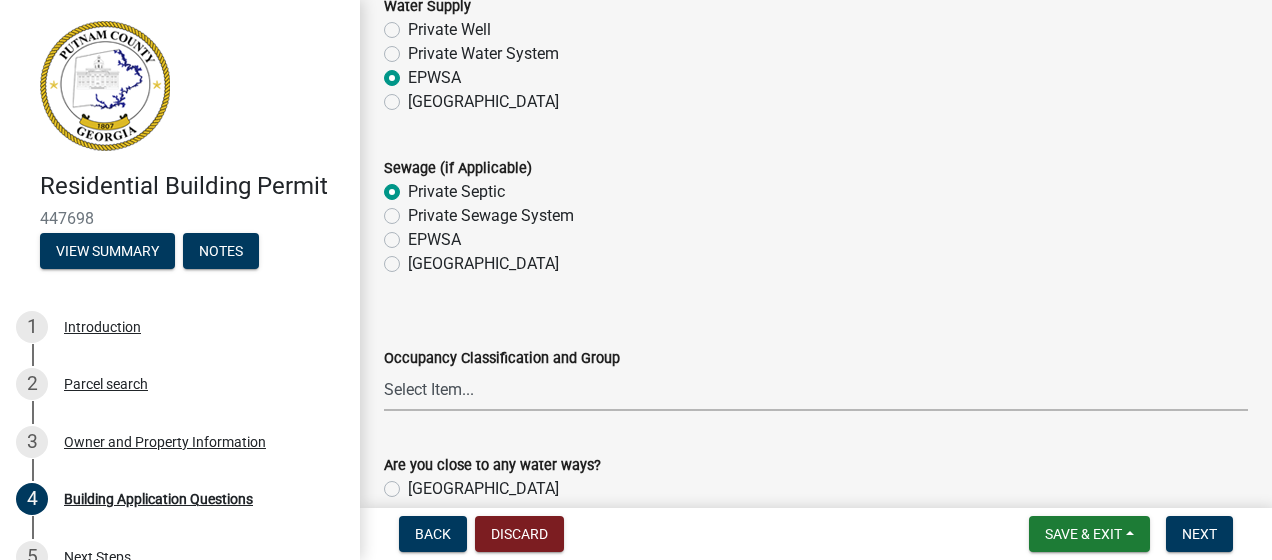 click on "Select Item...   A-1   A-2   A-3   A-4   A-5   B   M   E   F-1   F-2   R-1   R-2   R-3   R-4   H-1   H-2   H-4   H-5   I-1   I-2   I-3   I-4   S-1   S-2   U   Single Family Dwelling   Two Family Dwelling" at bounding box center (816, 390) 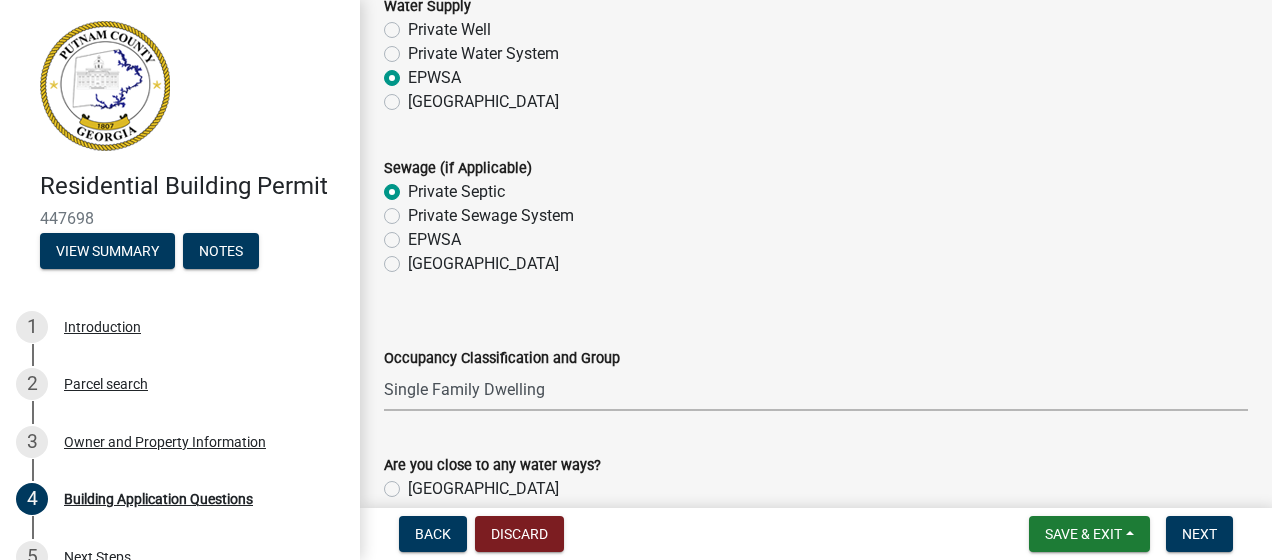 click on "Select Item...   A-1   A-2   A-3   A-4   A-5   B   M   E   F-1   F-2   R-1   R-2   R-3   R-4   H-1   H-2   H-4   H-5   I-1   I-2   I-3   I-4   S-1   S-2   U   Single Family Dwelling   Two Family Dwelling" at bounding box center (816, 390) 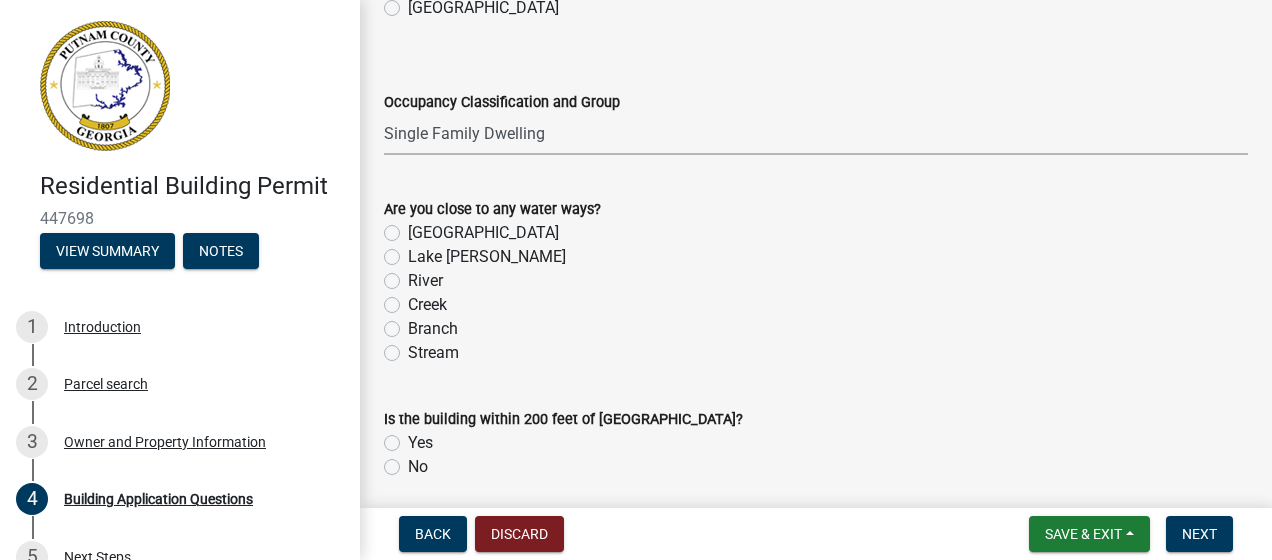 scroll, scrollTop: 6934, scrollLeft: 0, axis: vertical 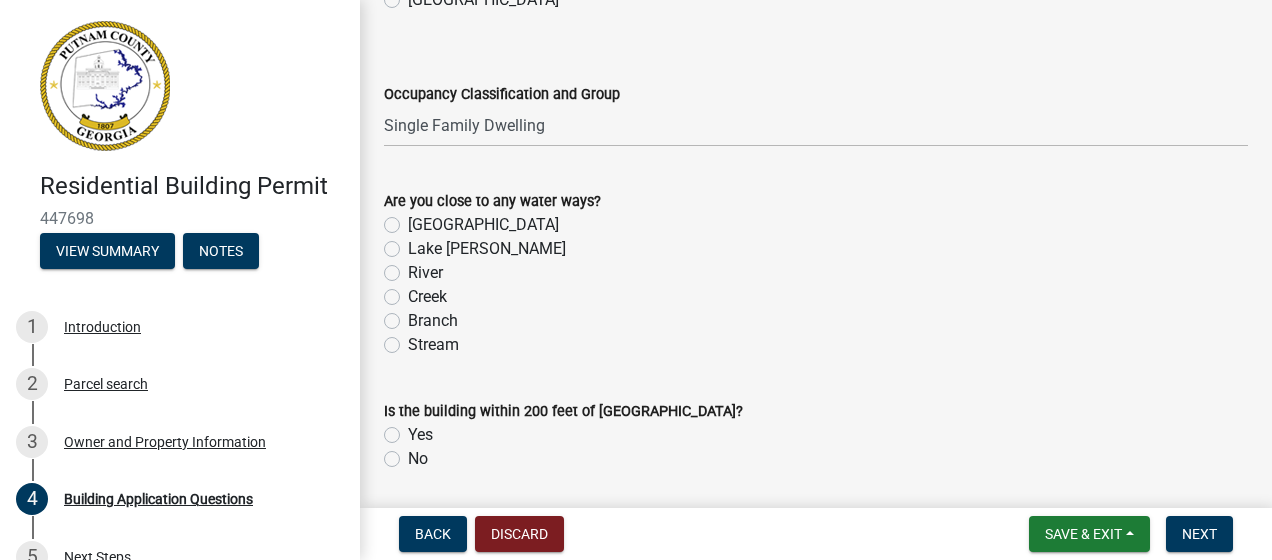 click on "Lake Sinclair" 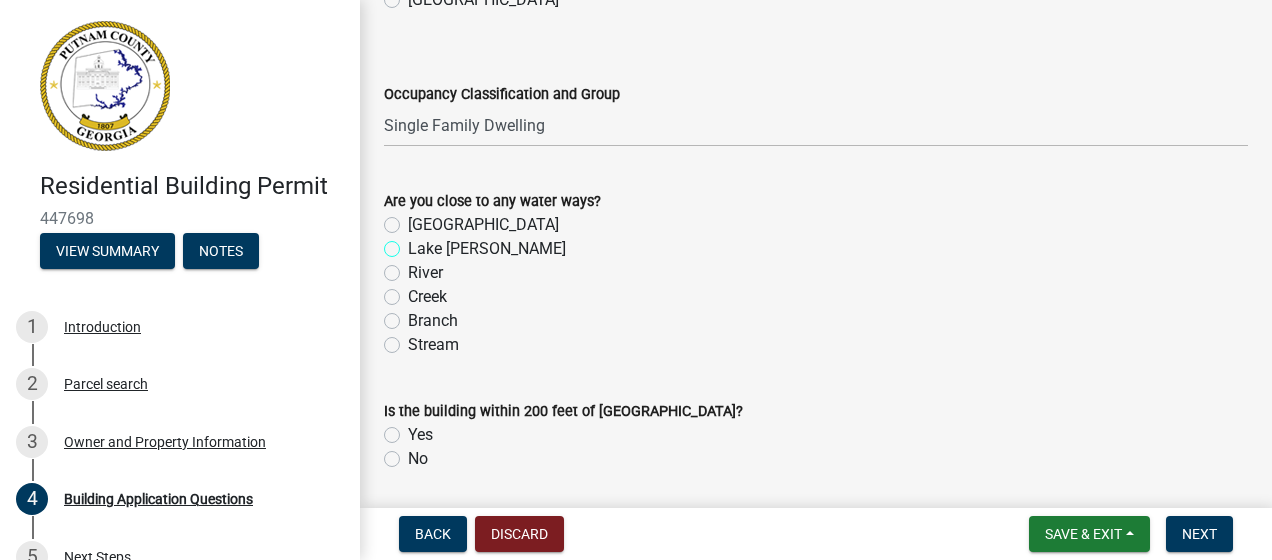 click on "Lake Sinclair" at bounding box center [414, 243] 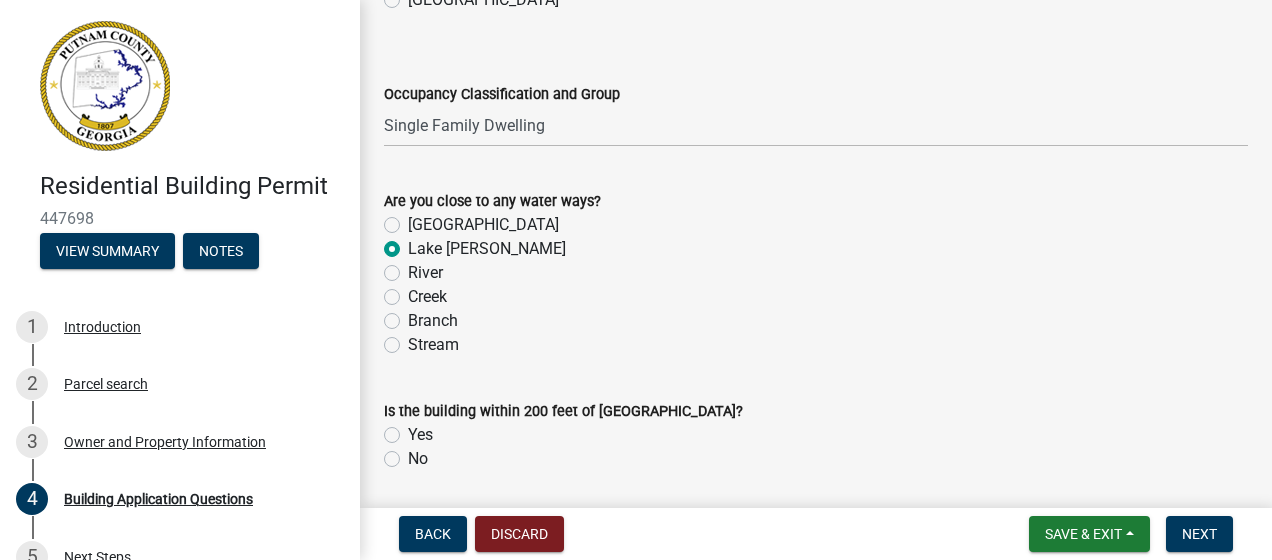radio on "true" 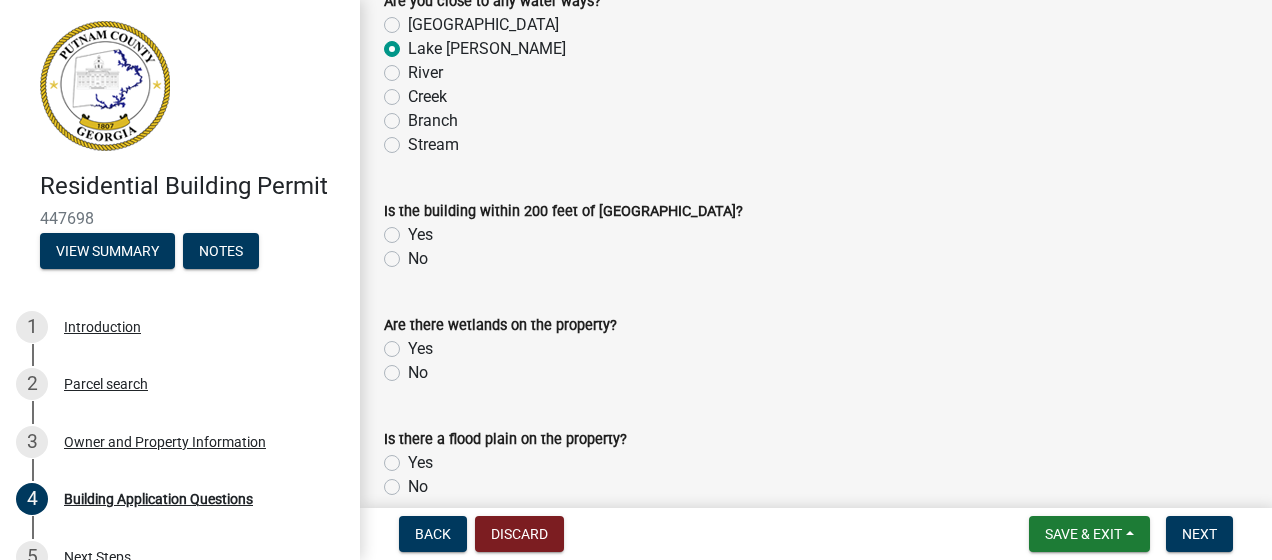 scroll, scrollTop: 7137, scrollLeft: 0, axis: vertical 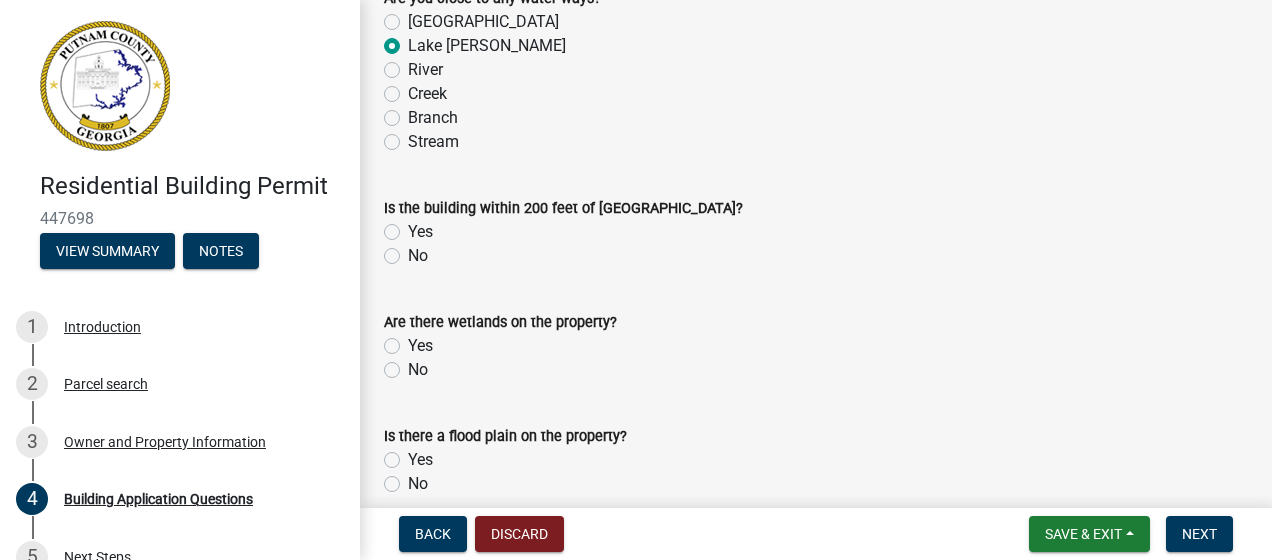 click on "No" 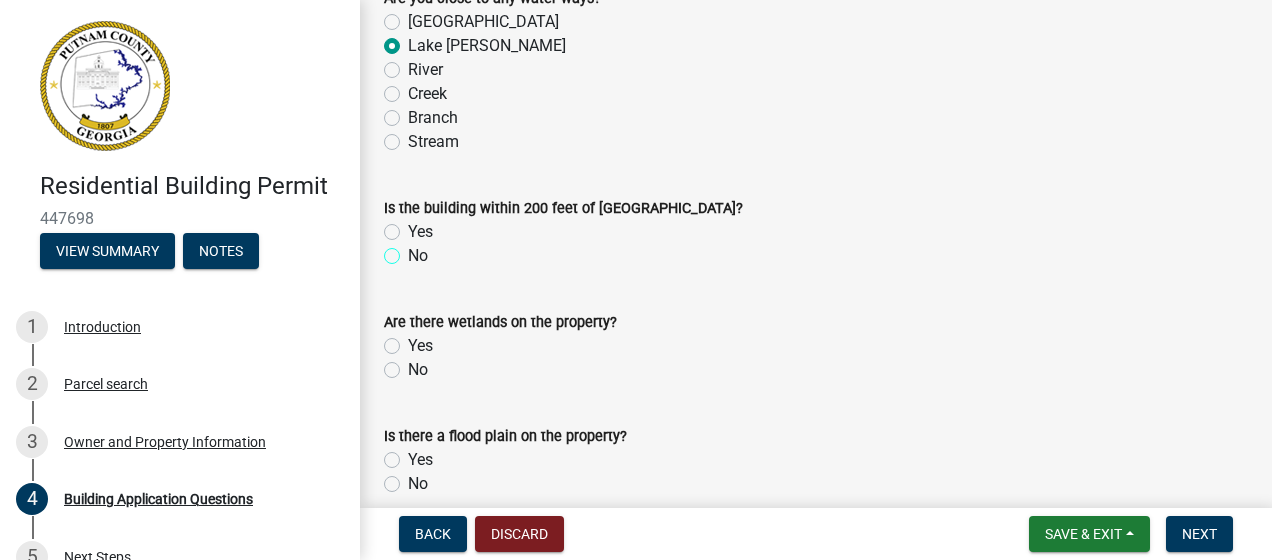 click on "No" at bounding box center (414, 250) 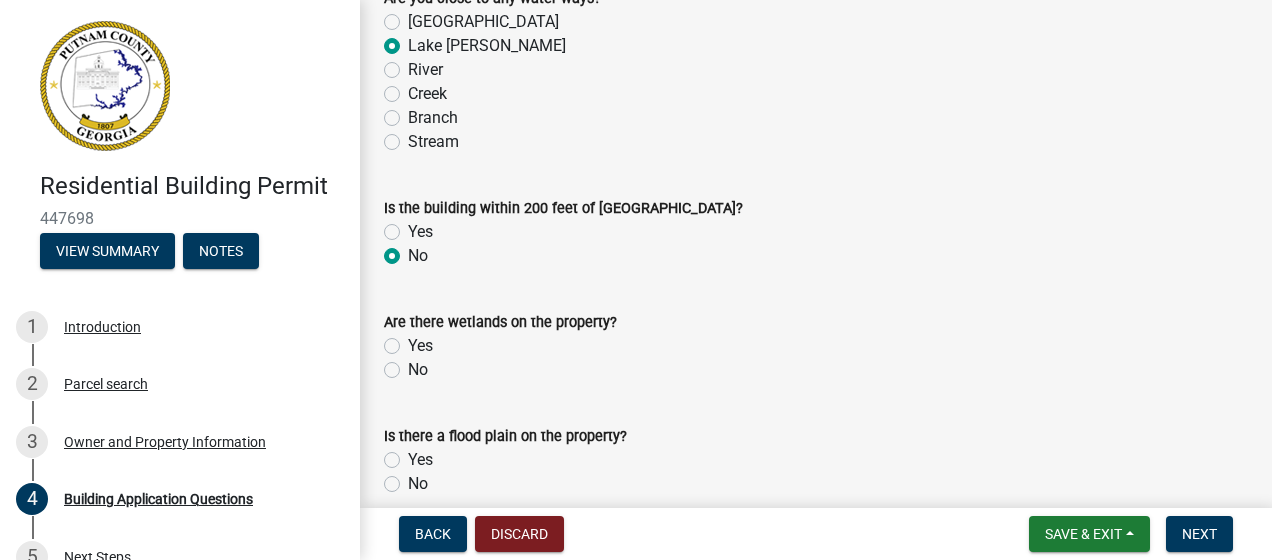radio on "true" 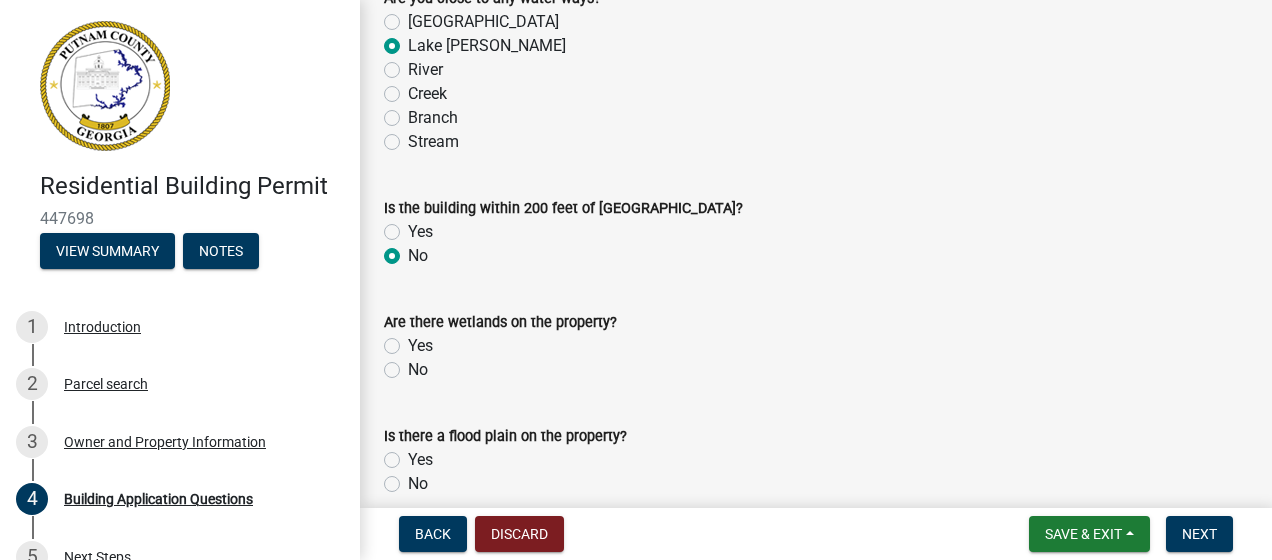 click on "Are there wetlands on the property?   Yes   No" 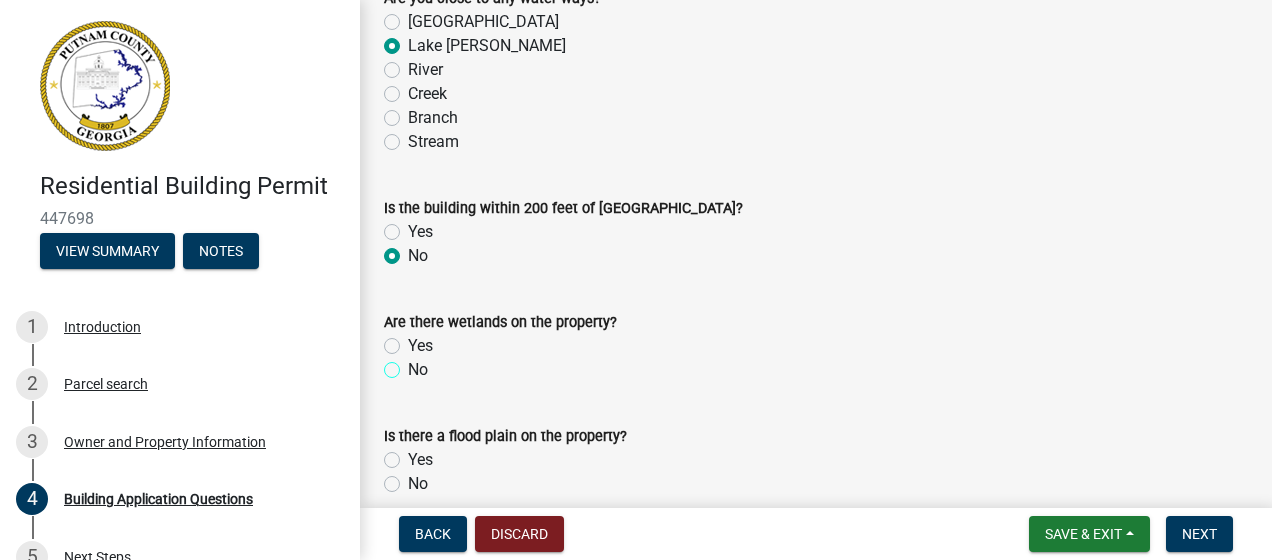 click on "No" at bounding box center [414, 364] 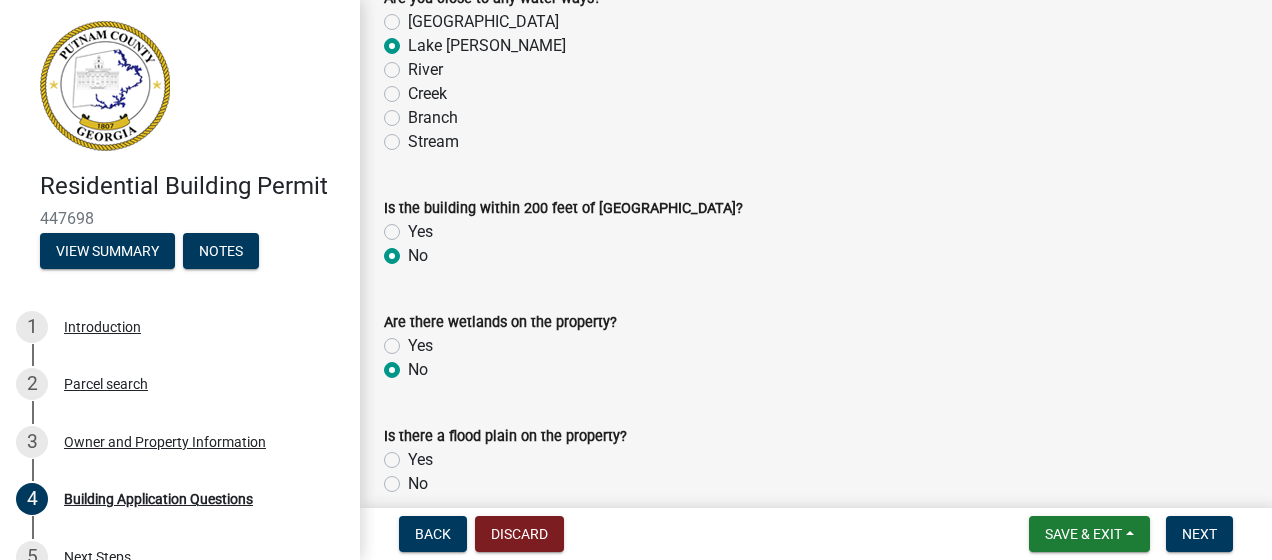 radio on "true" 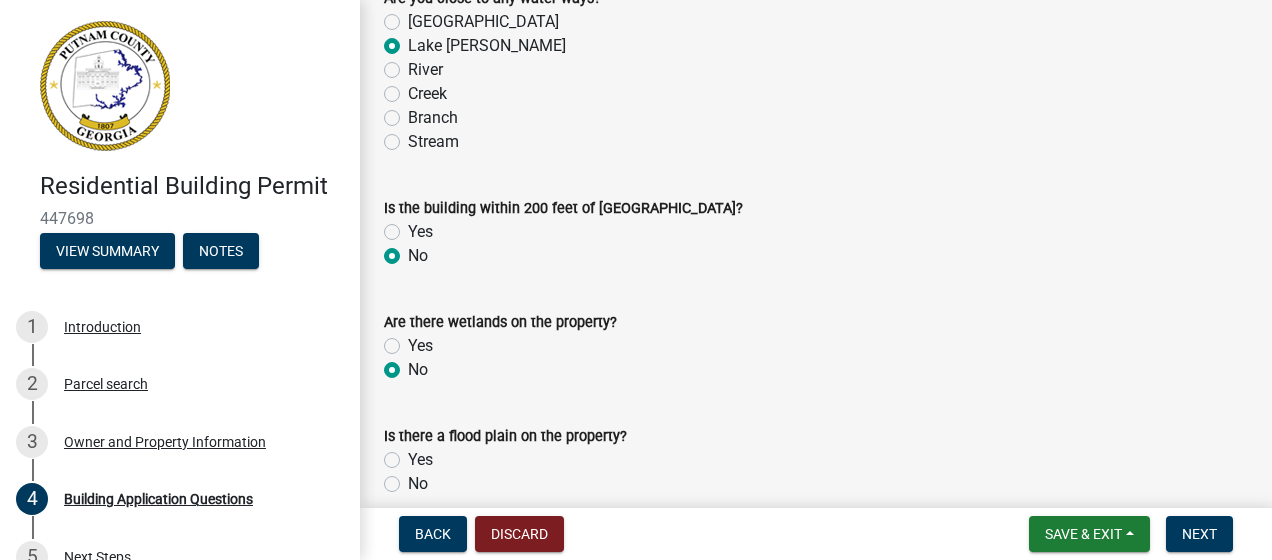 click on "No" 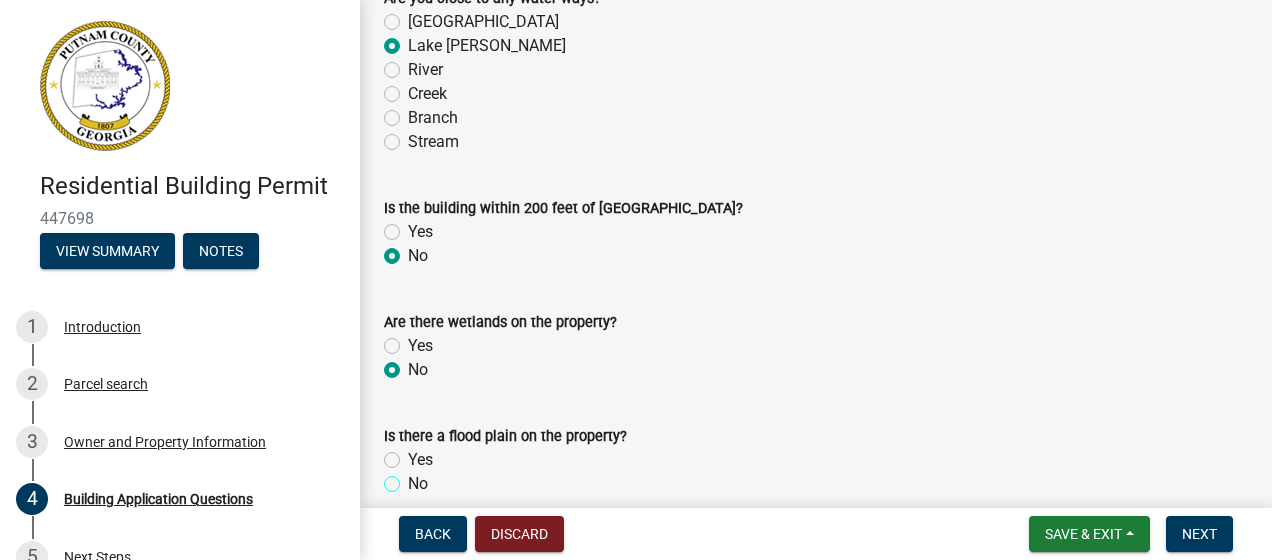 click on "No" at bounding box center (414, 478) 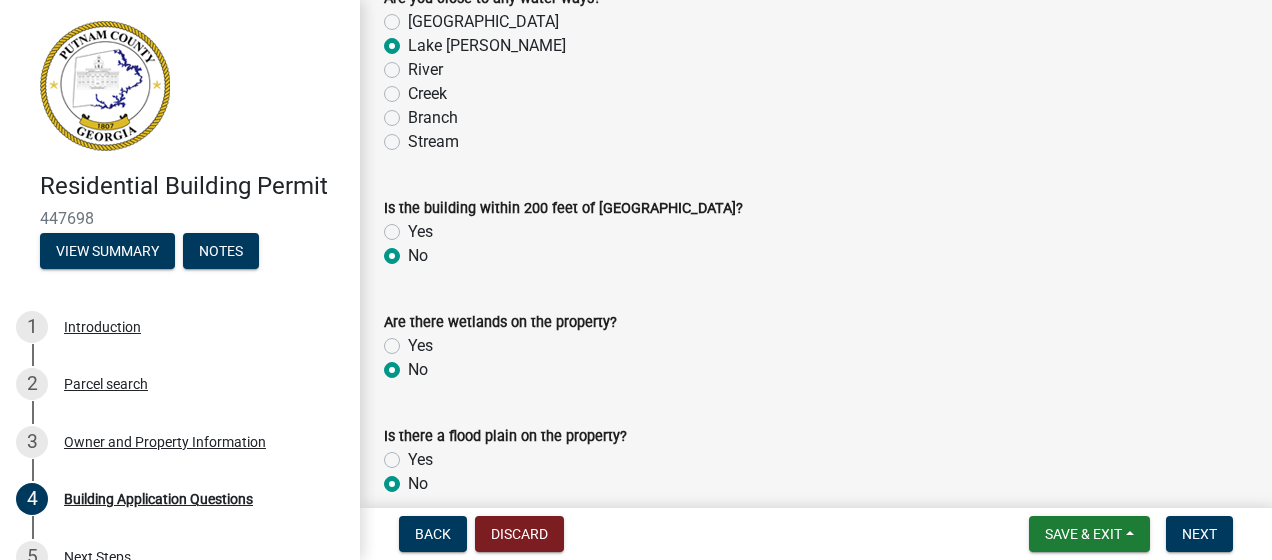 radio on "true" 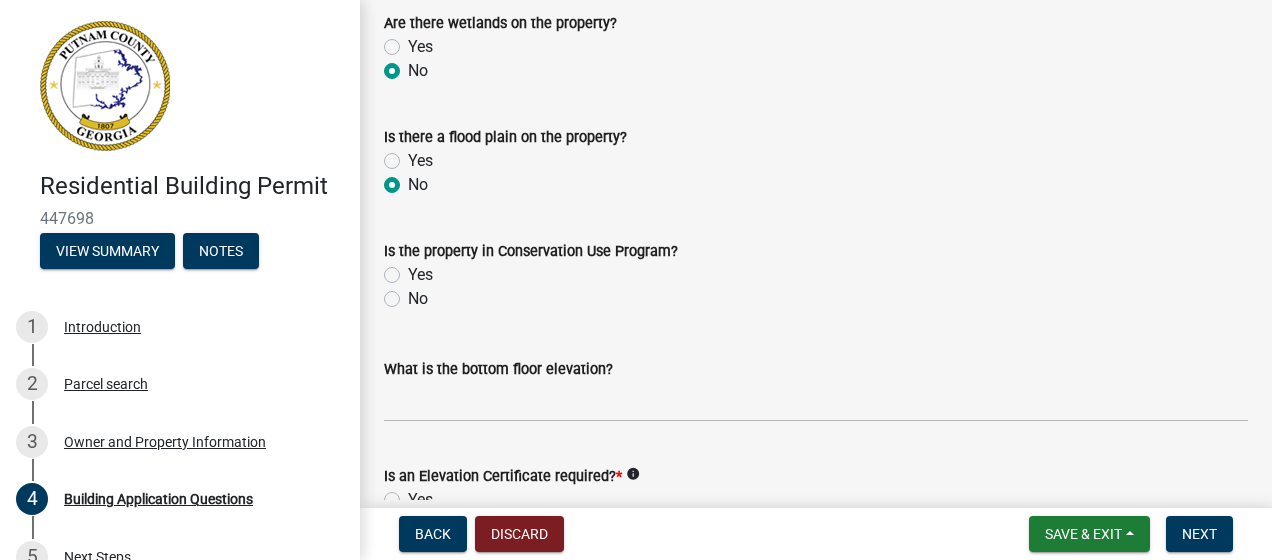 scroll, scrollTop: 7436, scrollLeft: 0, axis: vertical 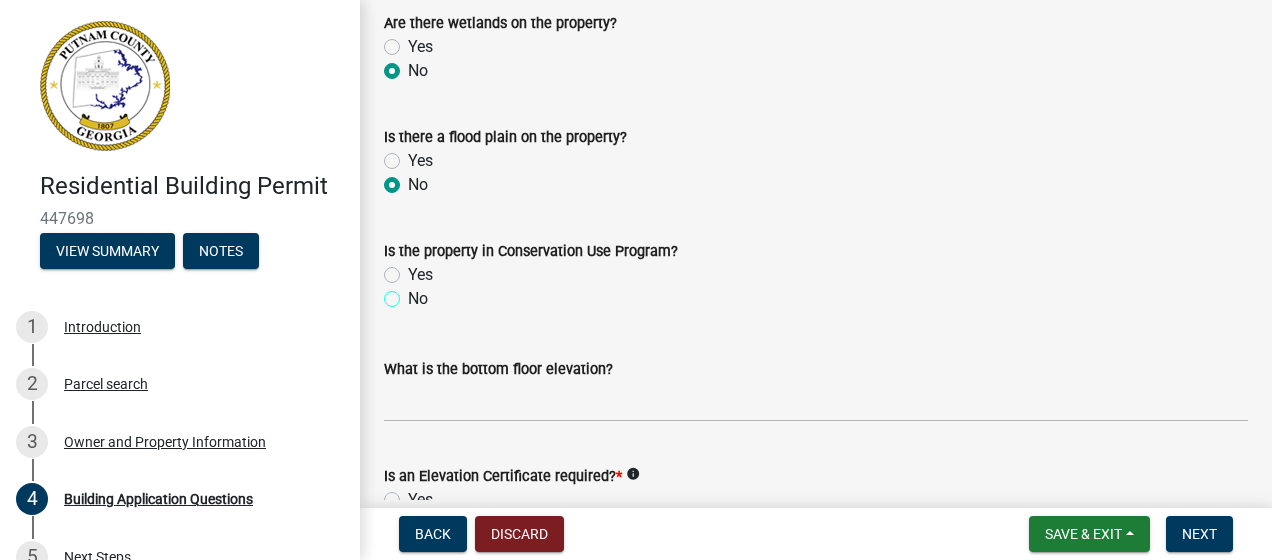 click on "No" at bounding box center [414, 293] 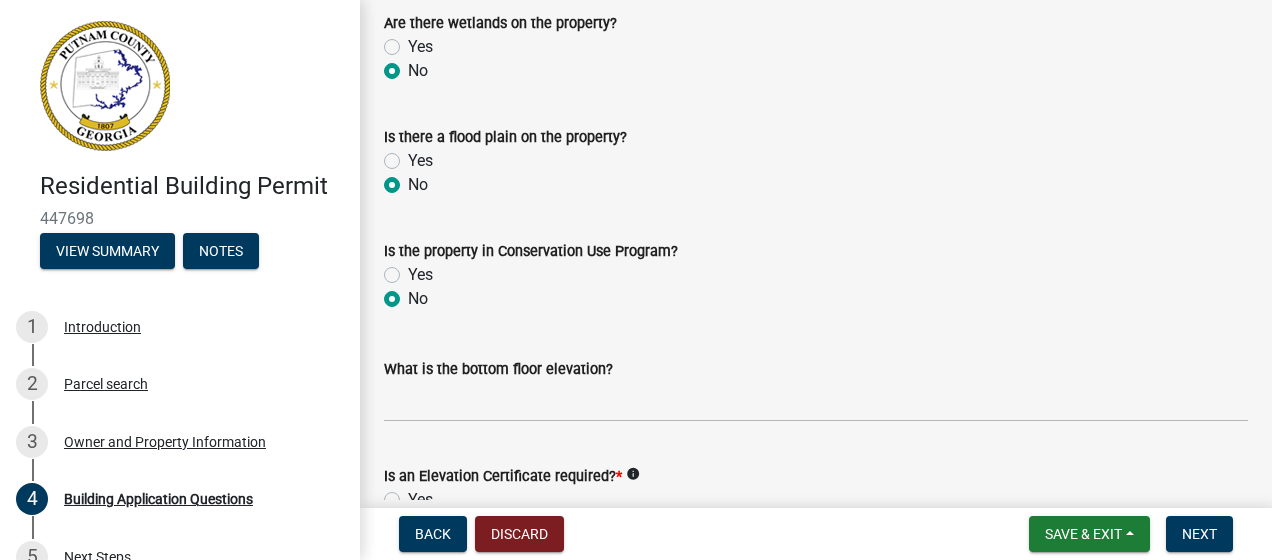 radio on "true" 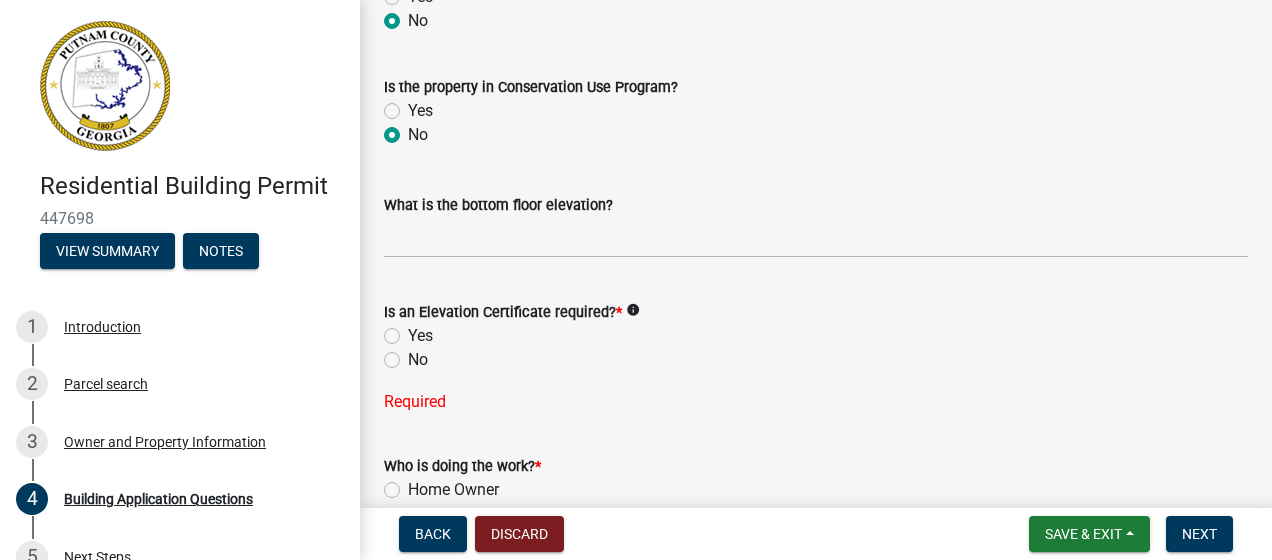 scroll, scrollTop: 7610, scrollLeft: 0, axis: vertical 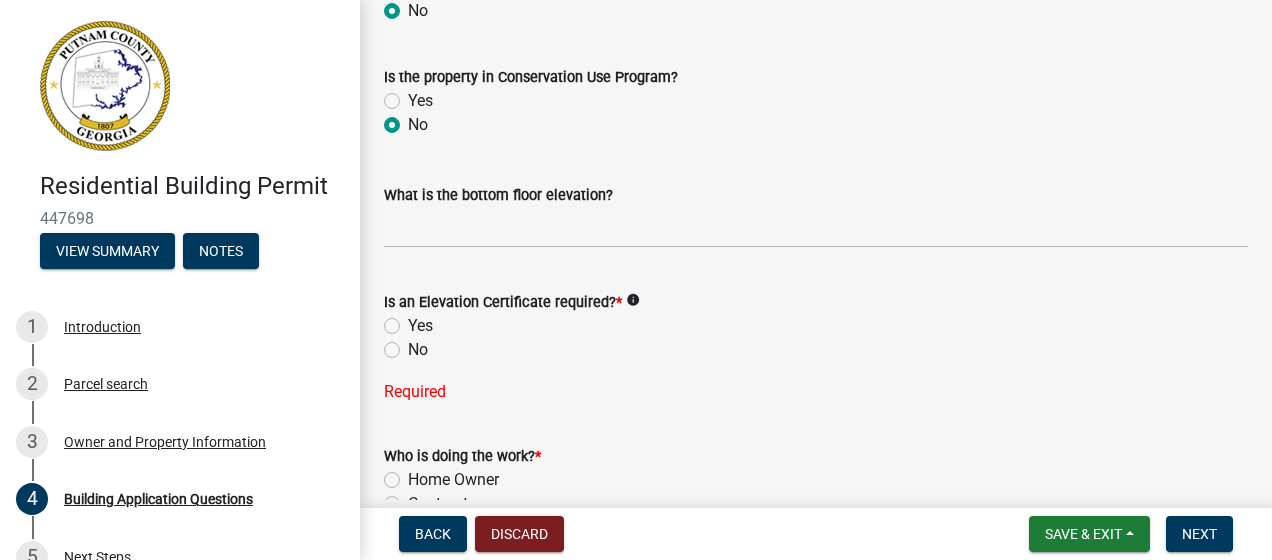 click on "info" 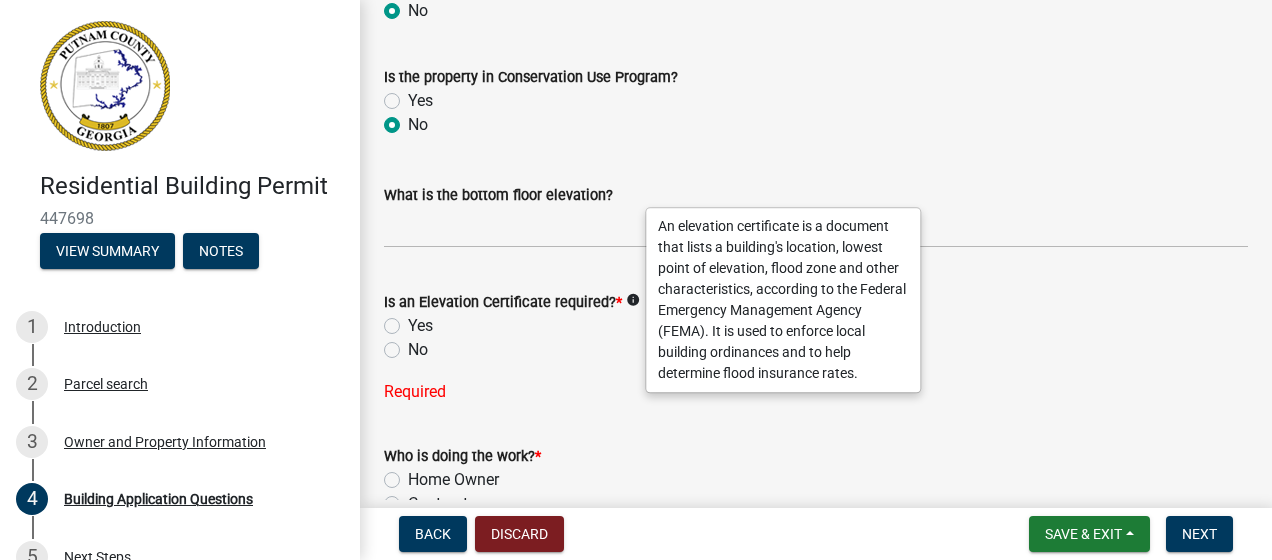 click on "No" 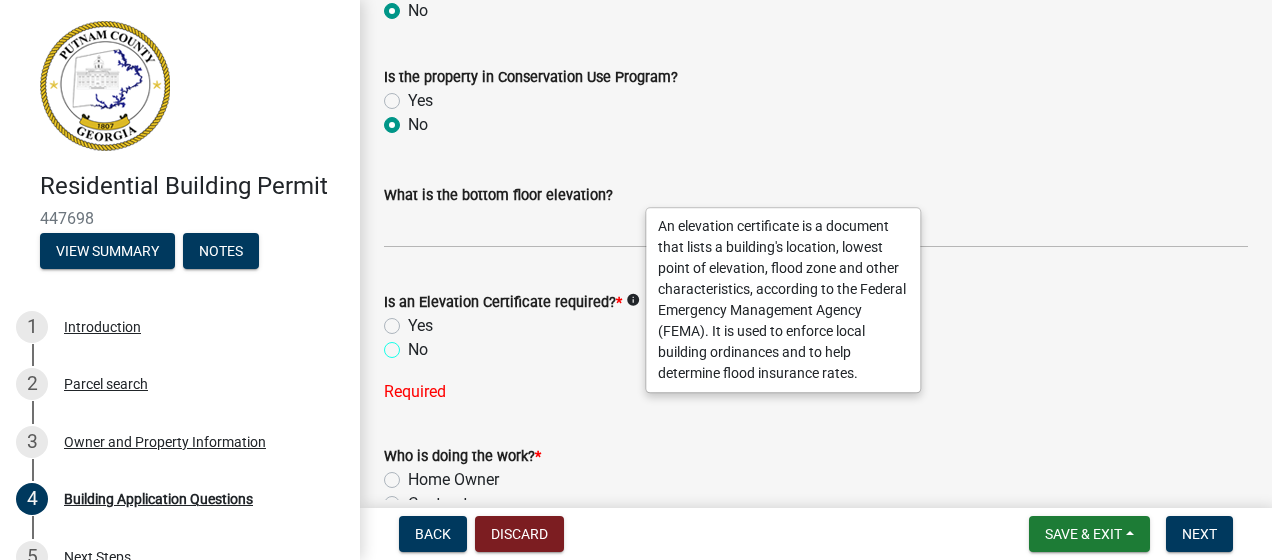 click on "No" at bounding box center (414, 344) 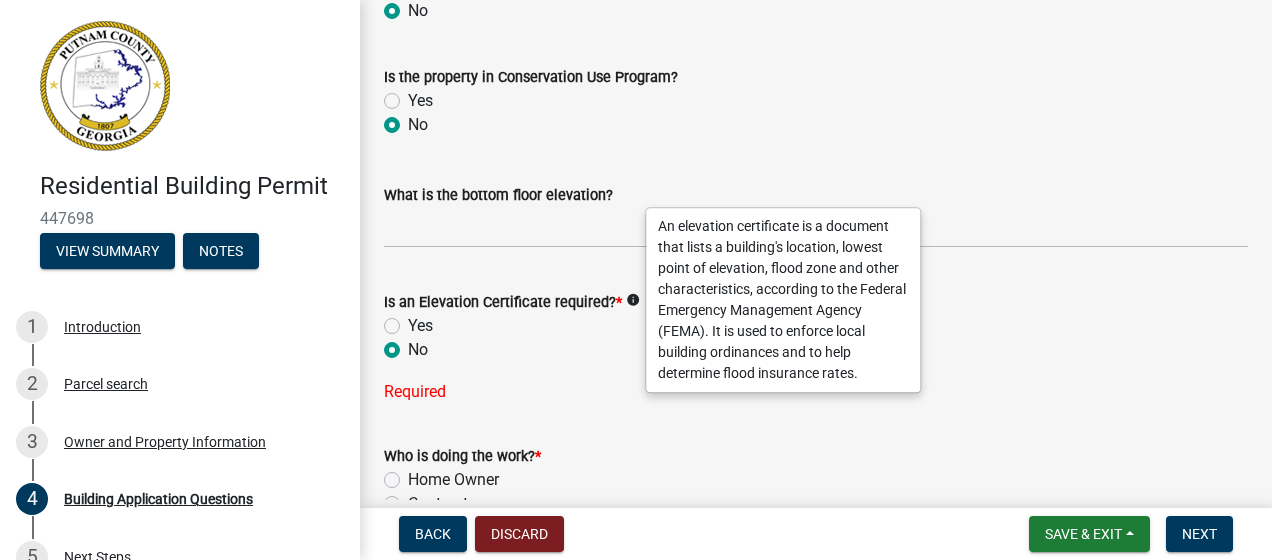radio on "true" 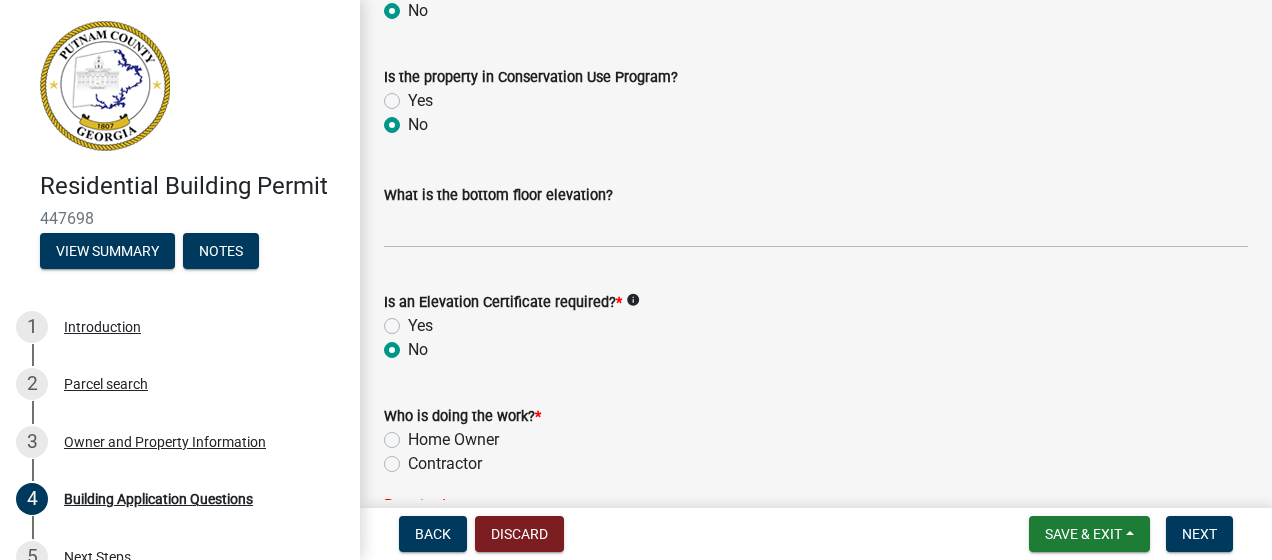 click on "Home Owner" 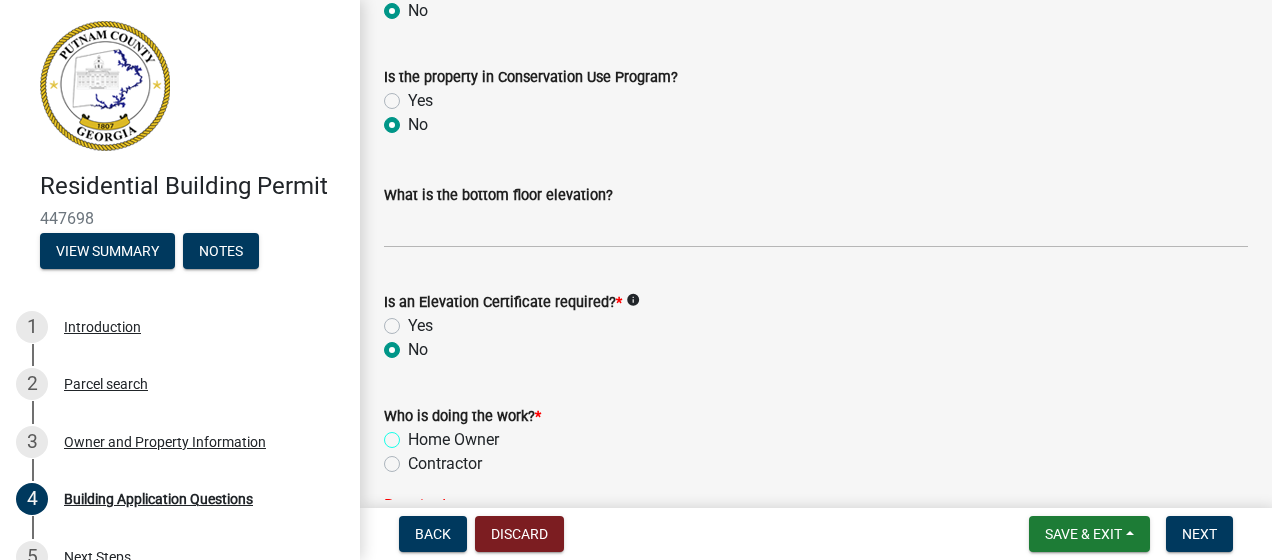 click on "Home Owner" at bounding box center (414, 434) 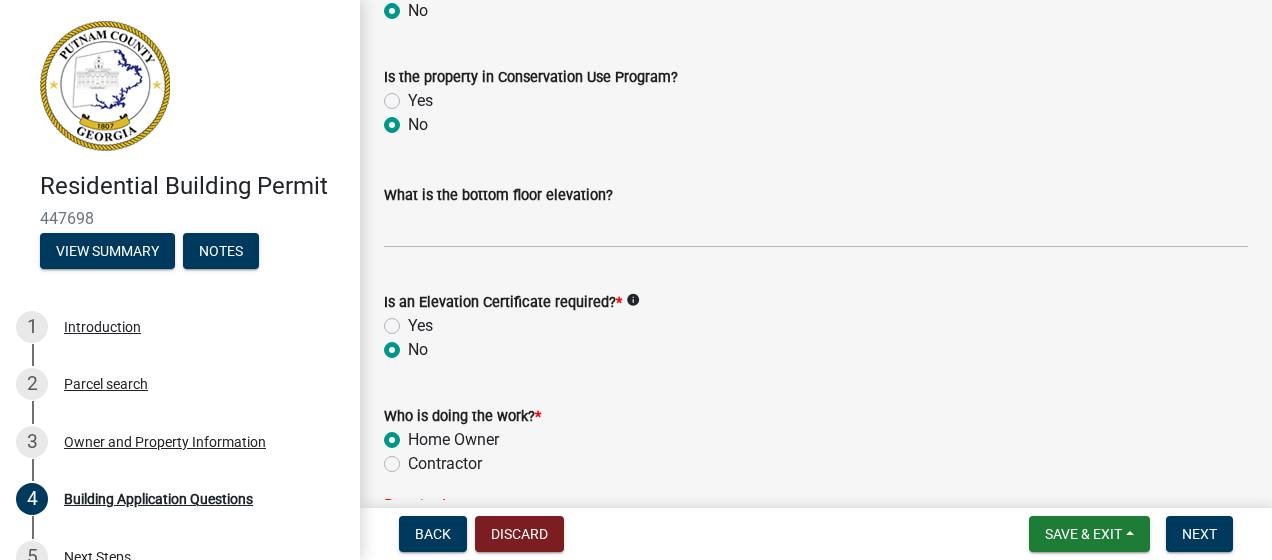 radio on "true" 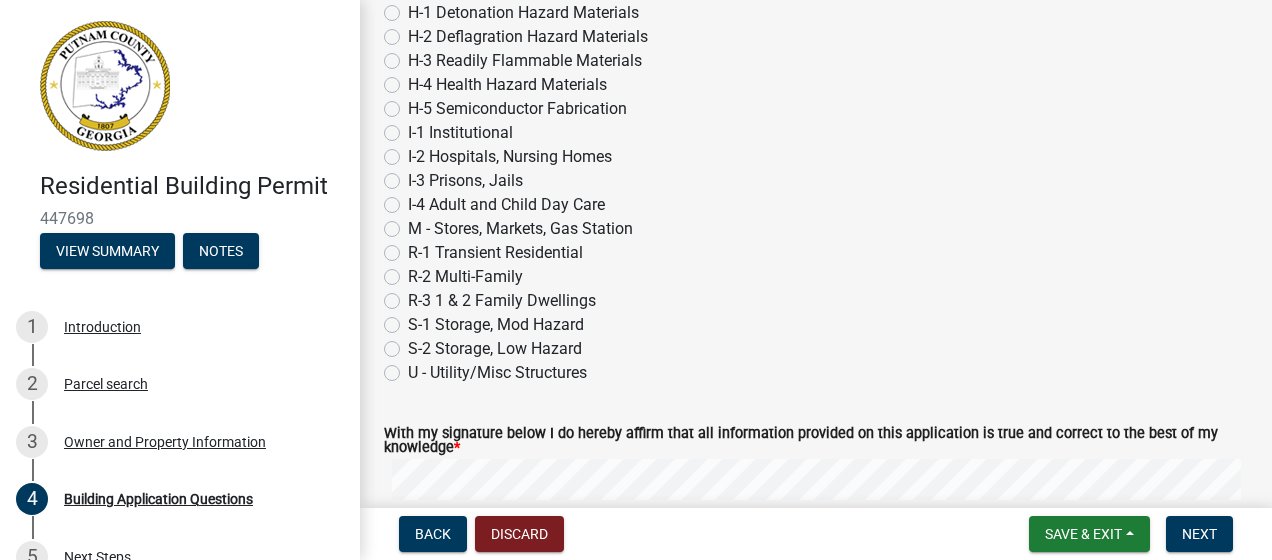 scroll, scrollTop: 8379, scrollLeft: 0, axis: vertical 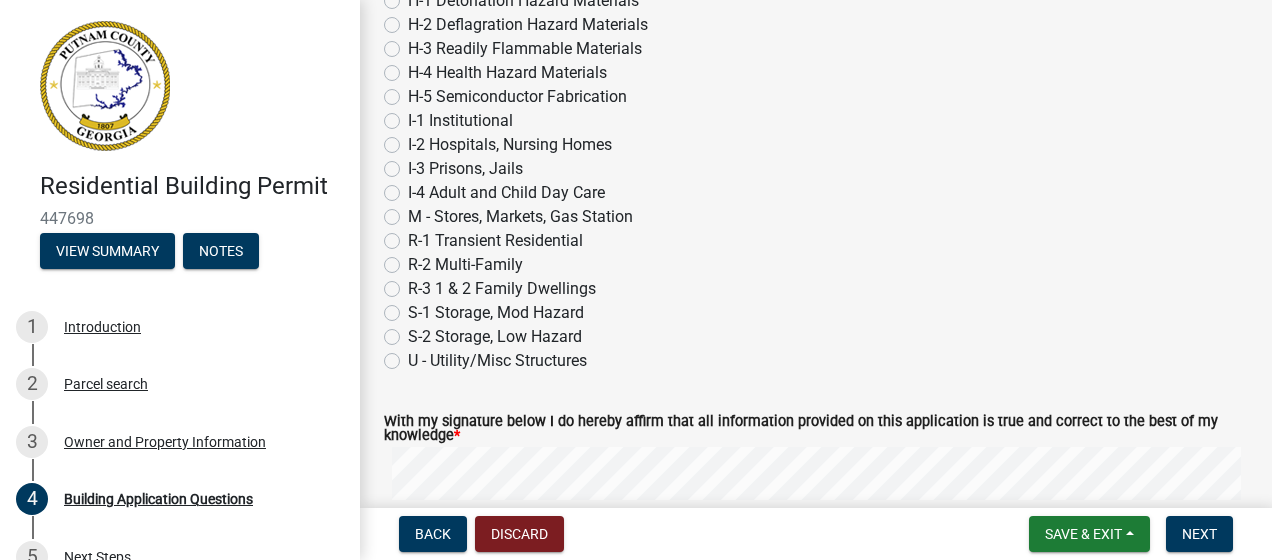 click on "U - Utility/Misc Structures" 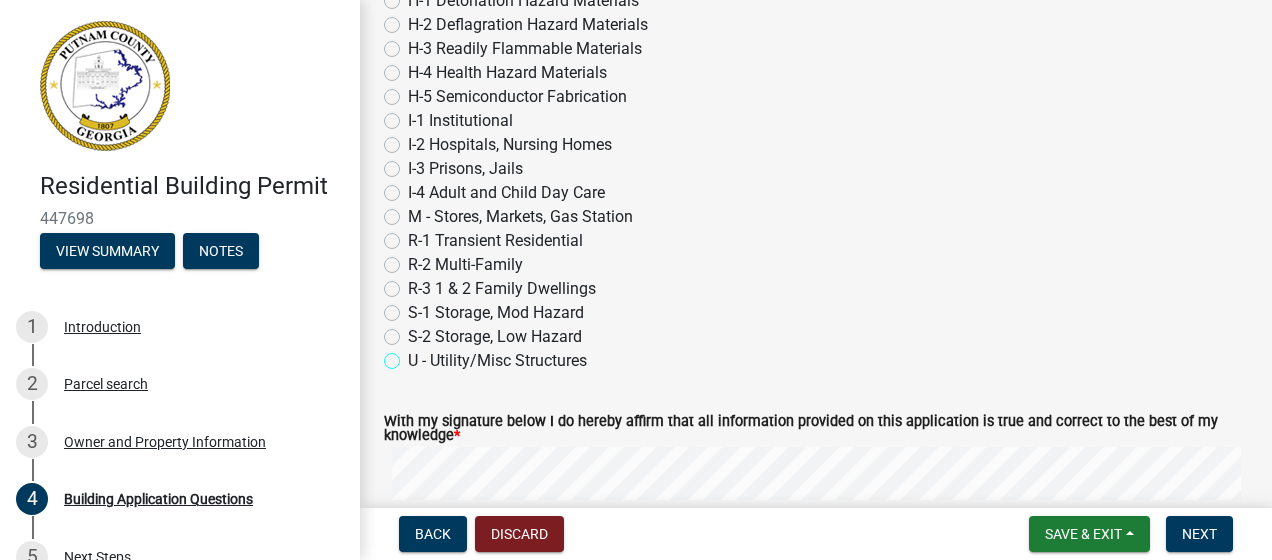 click on "U - Utility/Misc Structures" at bounding box center (414, 355) 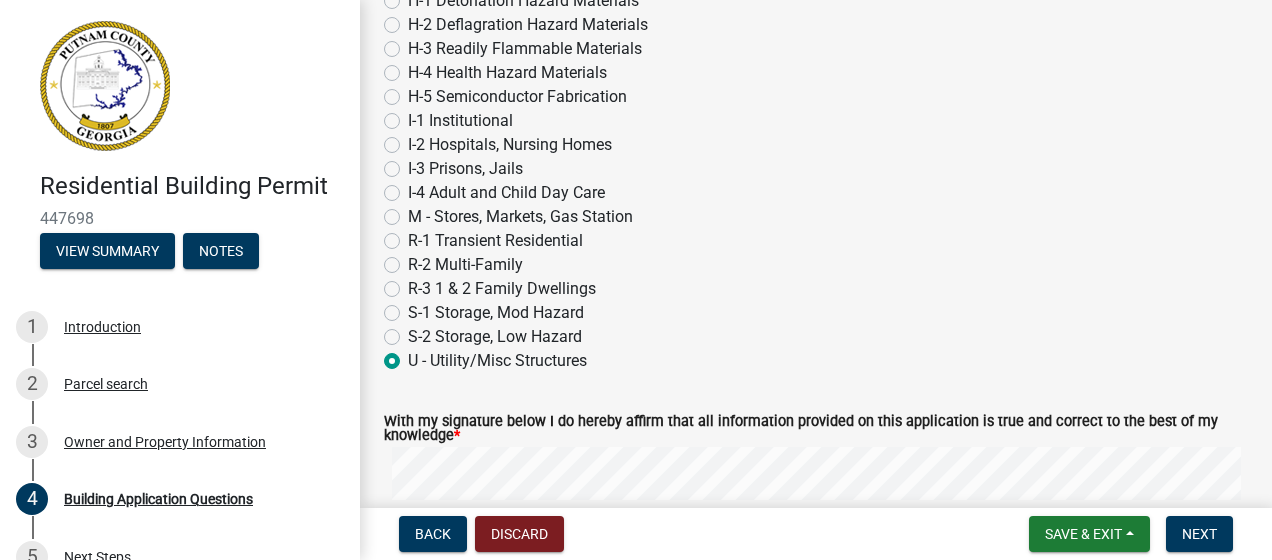 radio on "true" 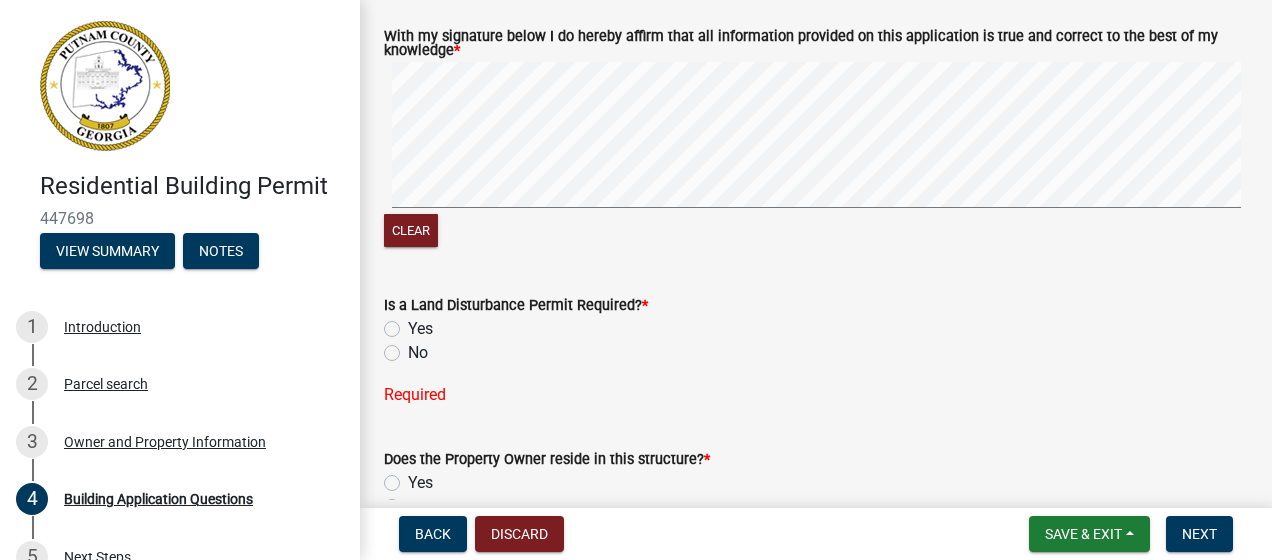 scroll, scrollTop: 8773, scrollLeft: 0, axis: vertical 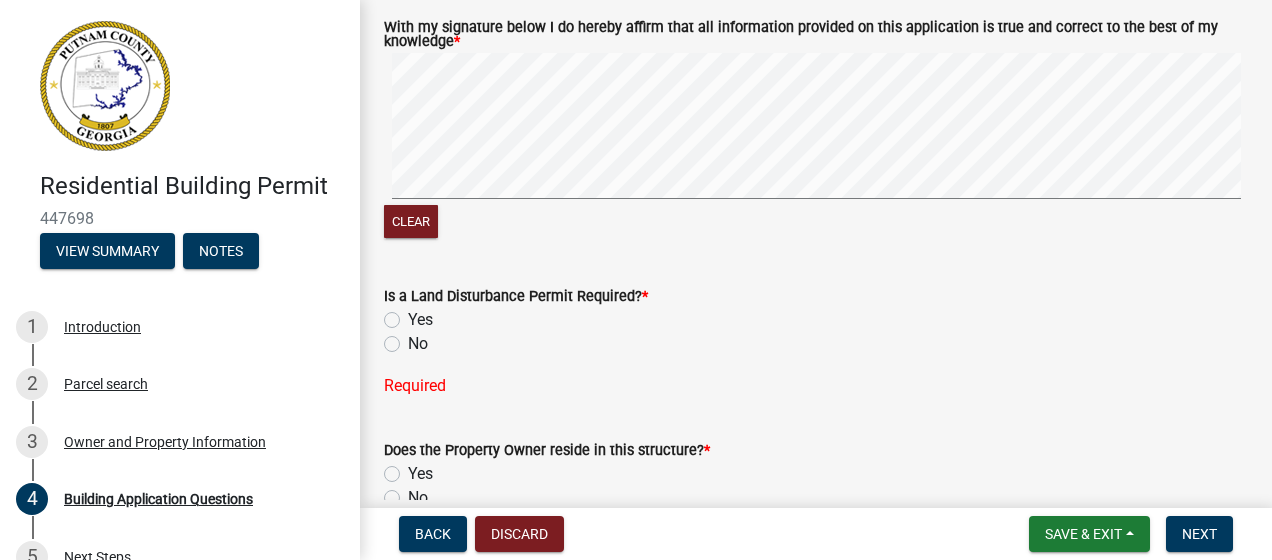 click on "No" 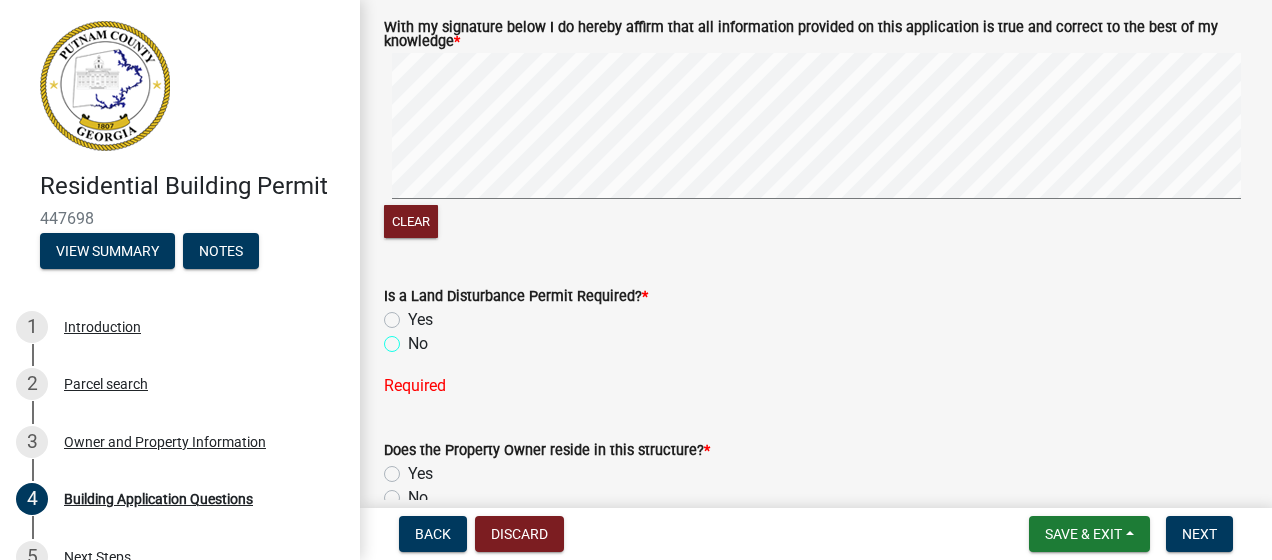 click on "No" at bounding box center [414, 338] 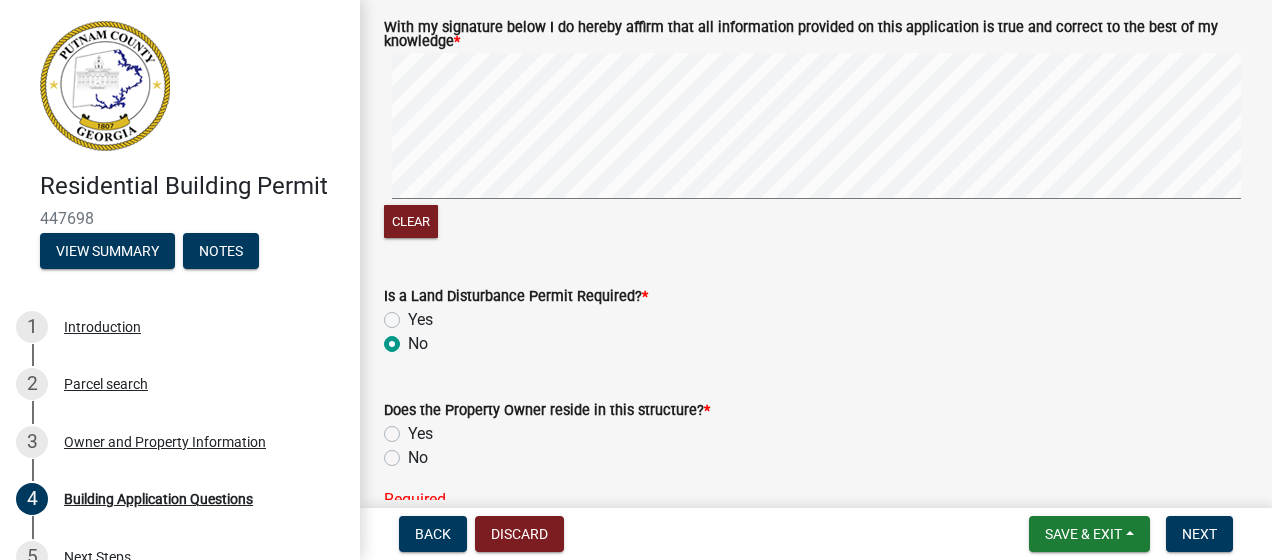 radio on "true" 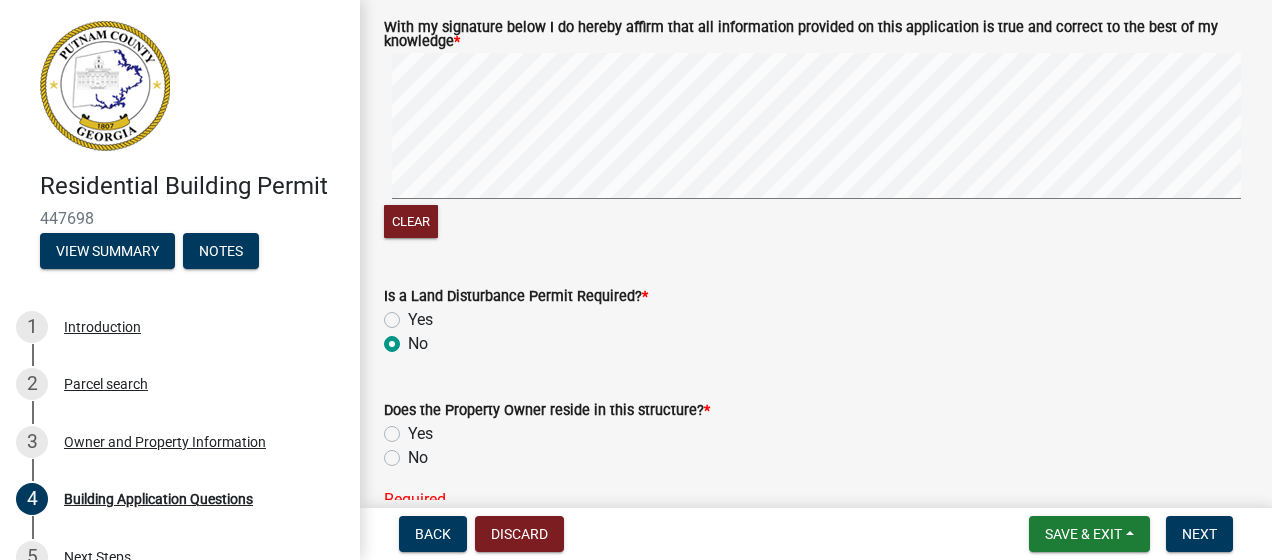 click on "No" 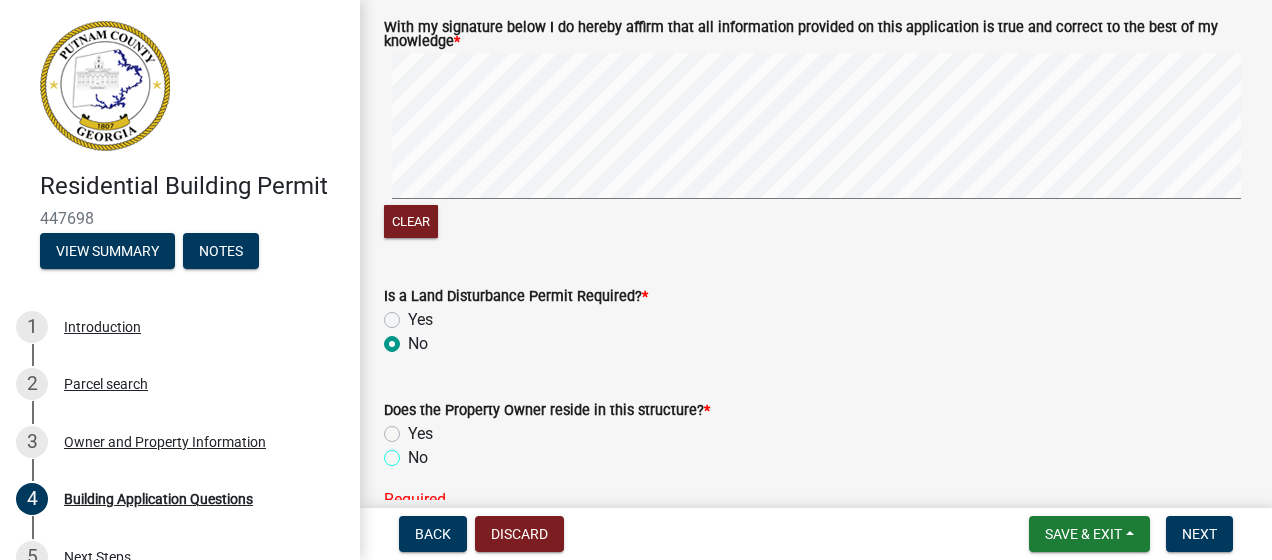 click on "No" at bounding box center (414, 452) 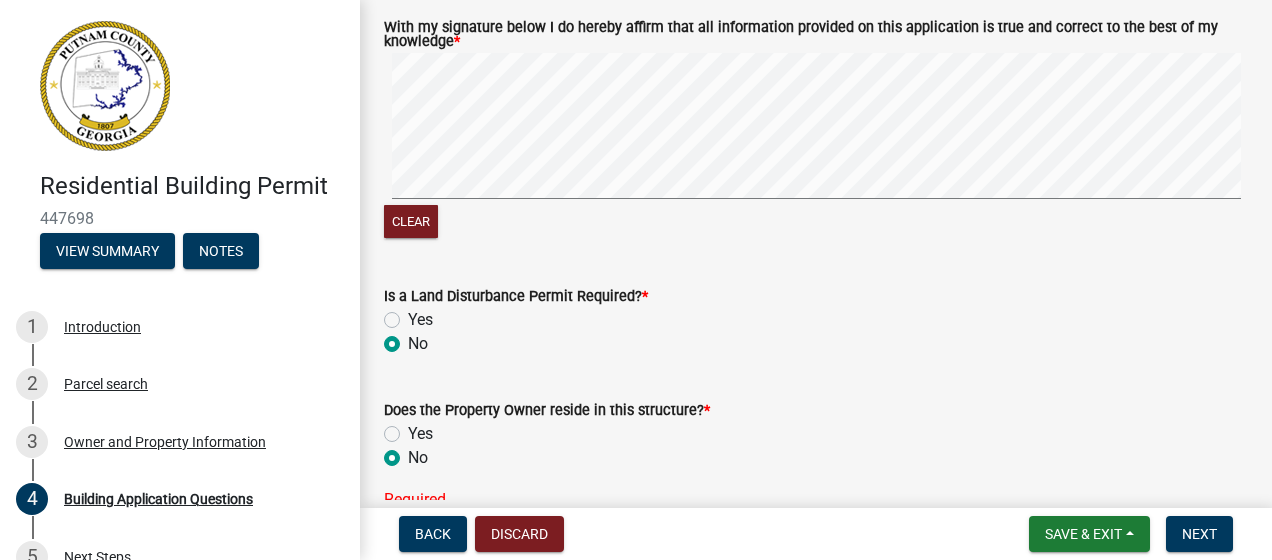 radio on "true" 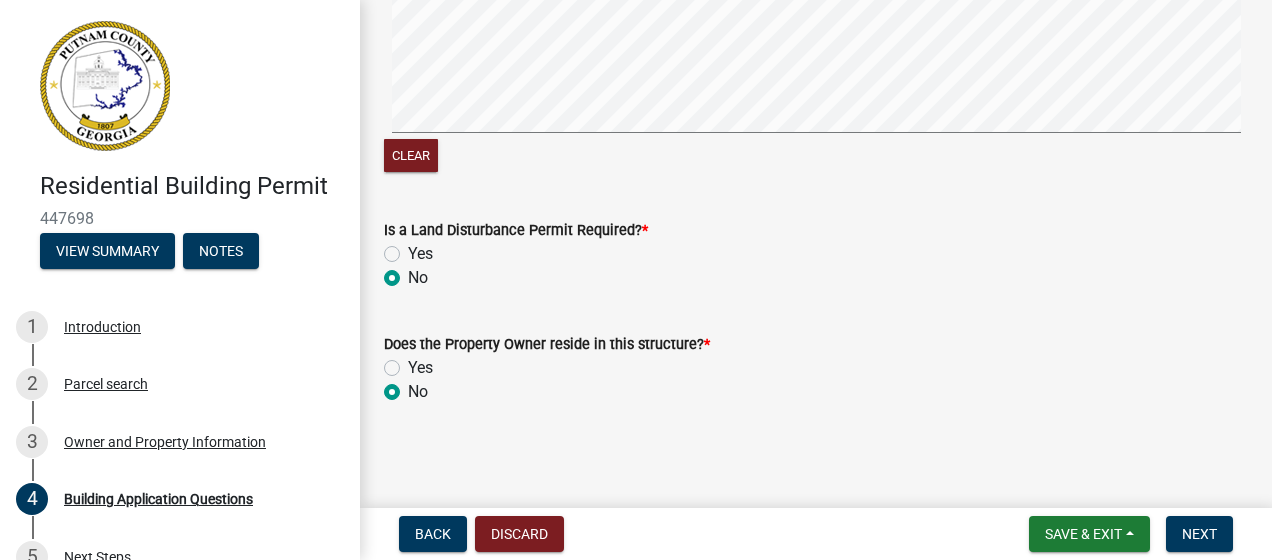 scroll, scrollTop: 8840, scrollLeft: 0, axis: vertical 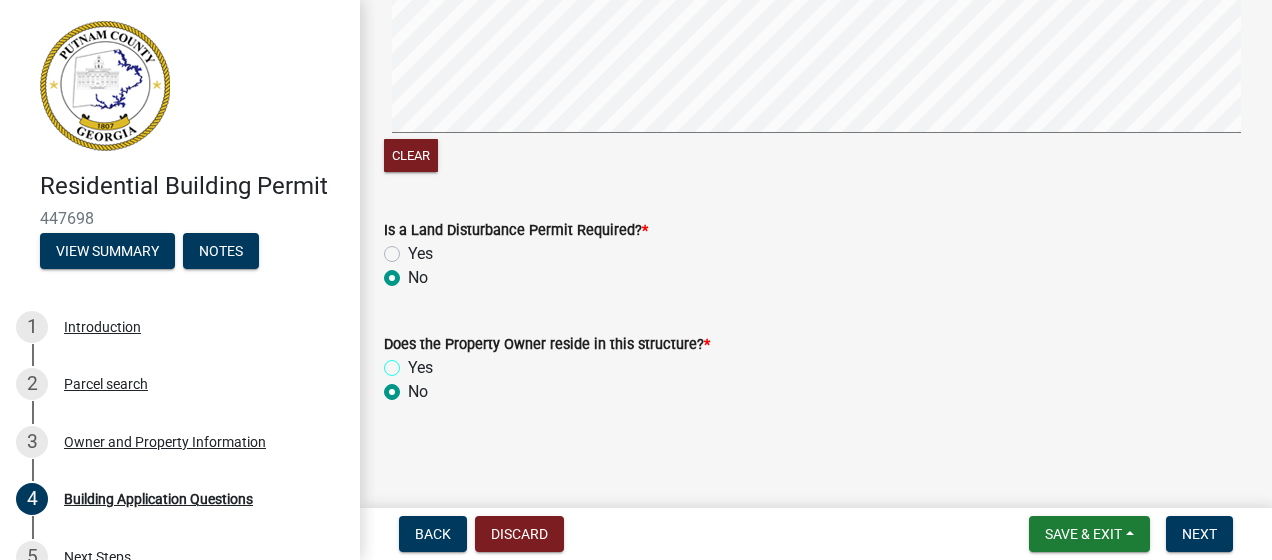 click on "Yes" at bounding box center (414, 362) 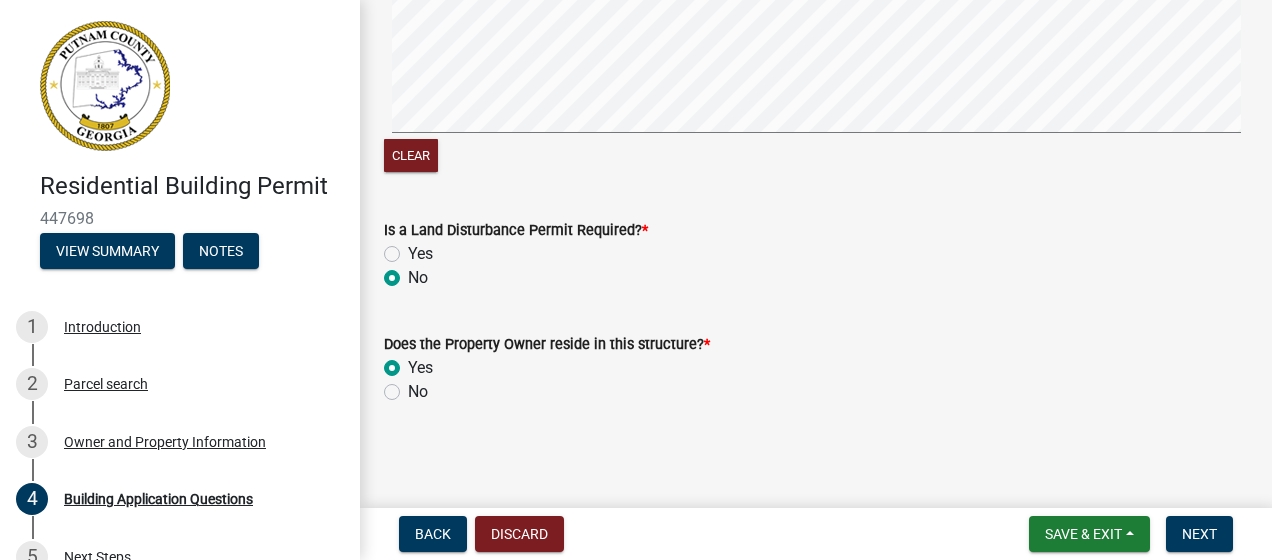 radio on "true" 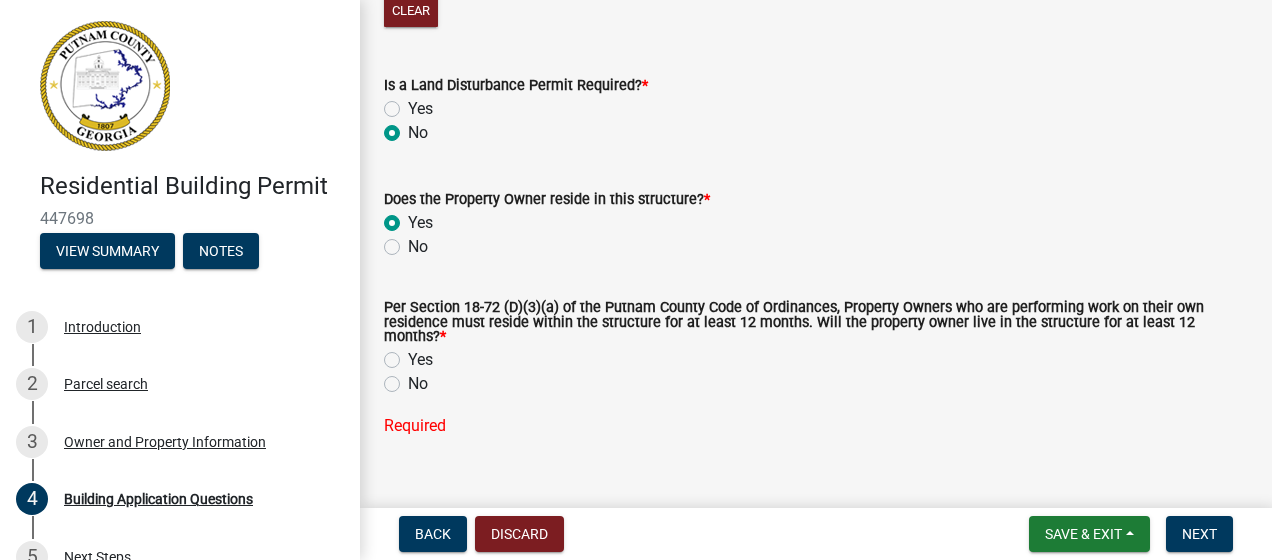 scroll, scrollTop: 9018, scrollLeft: 0, axis: vertical 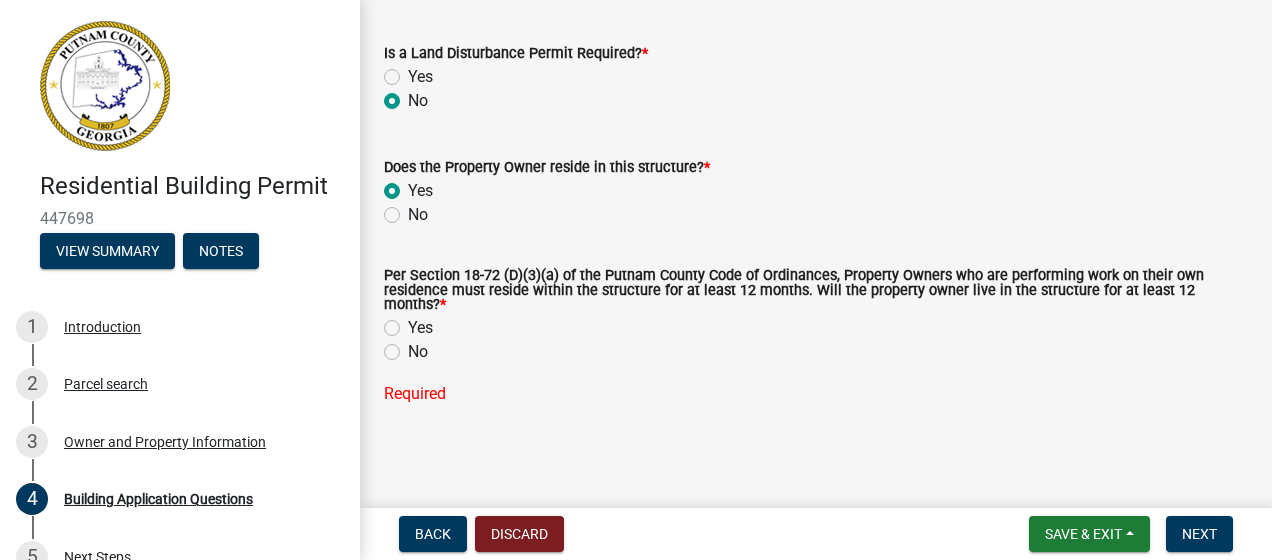 click on "No" 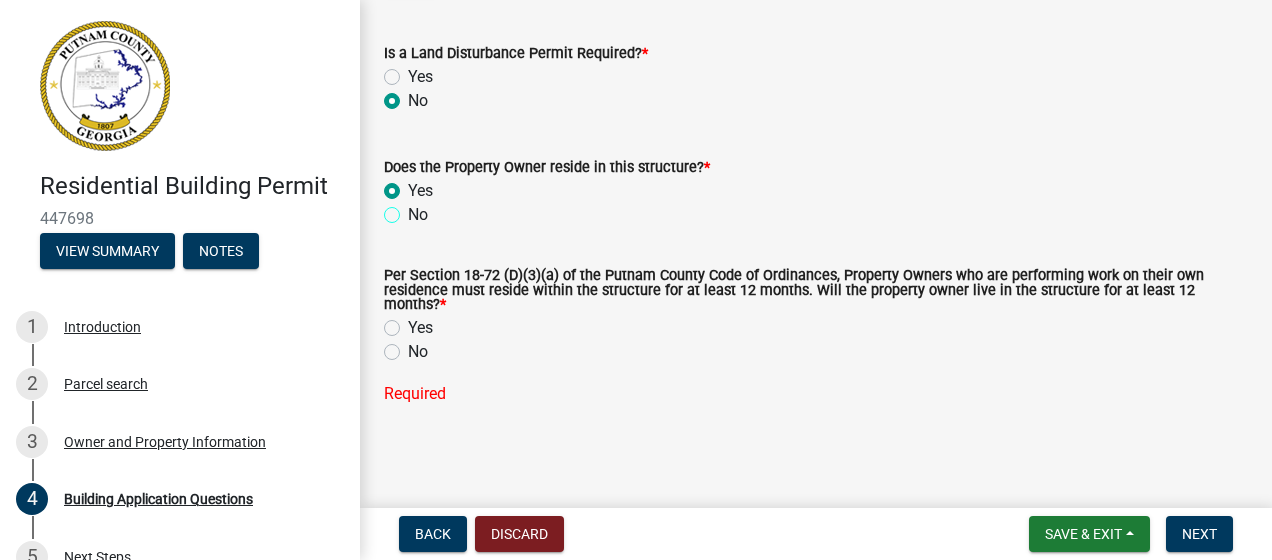 click on "No" at bounding box center [414, 209] 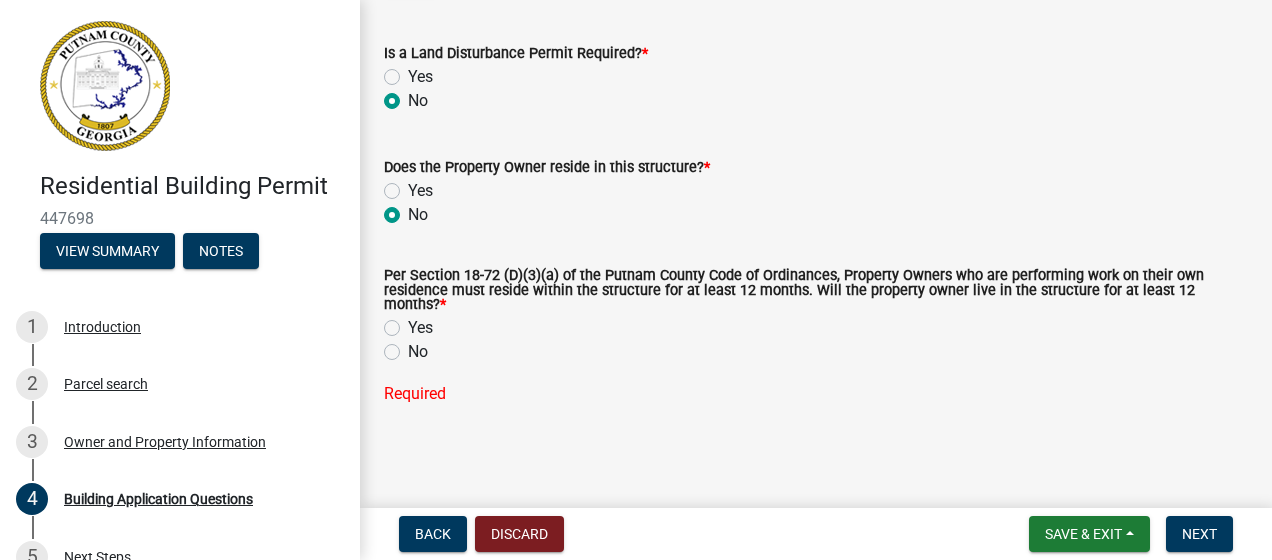 radio on "true" 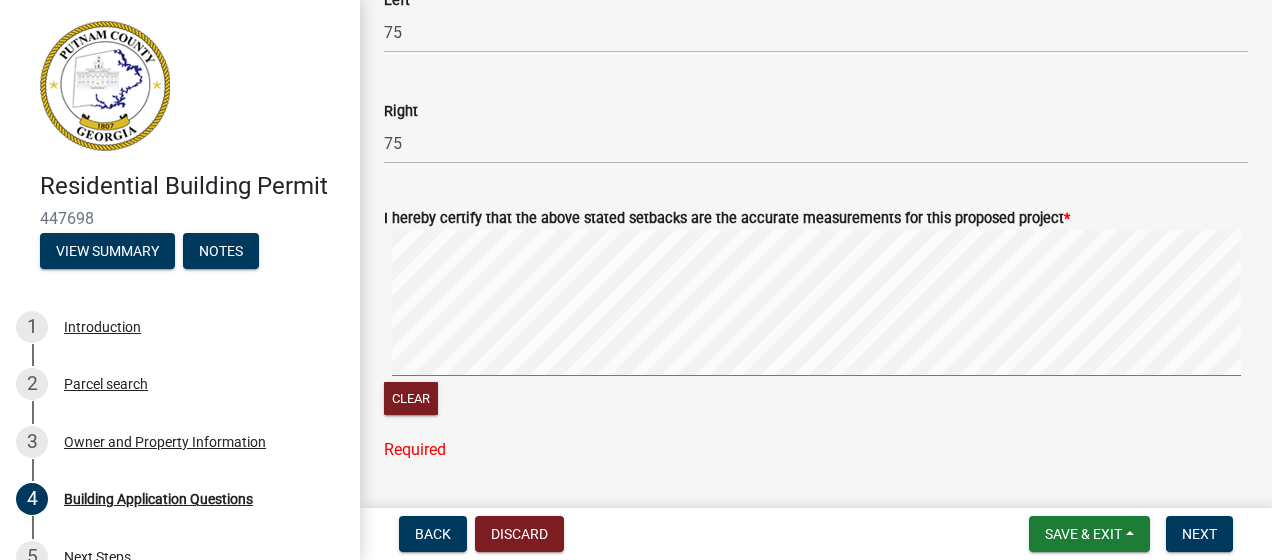 scroll, scrollTop: 3320, scrollLeft: 0, axis: vertical 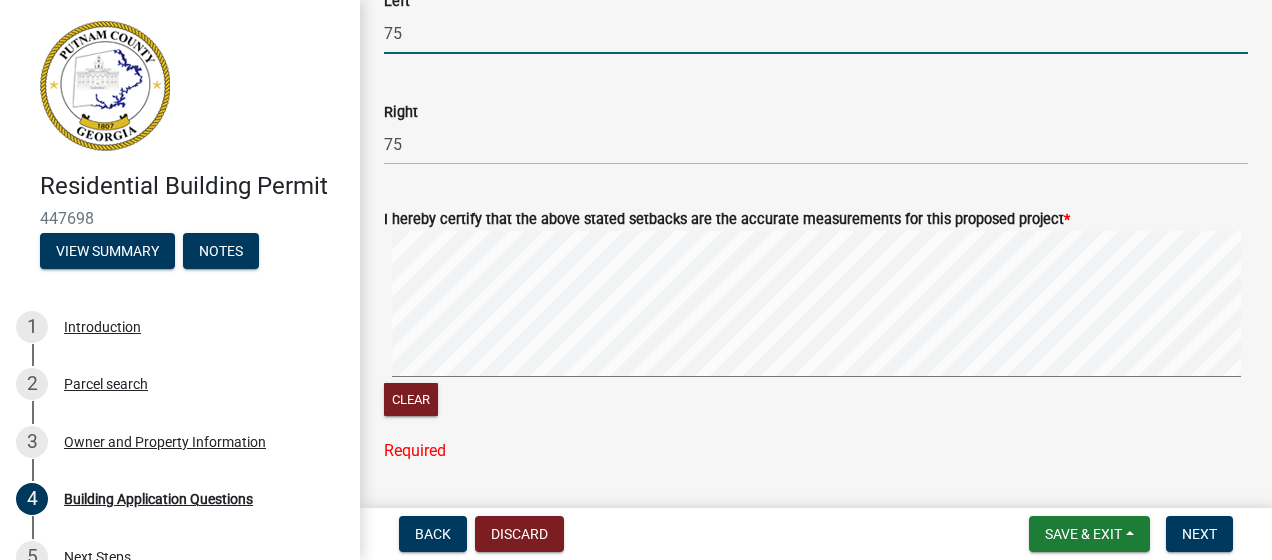 click on "75" 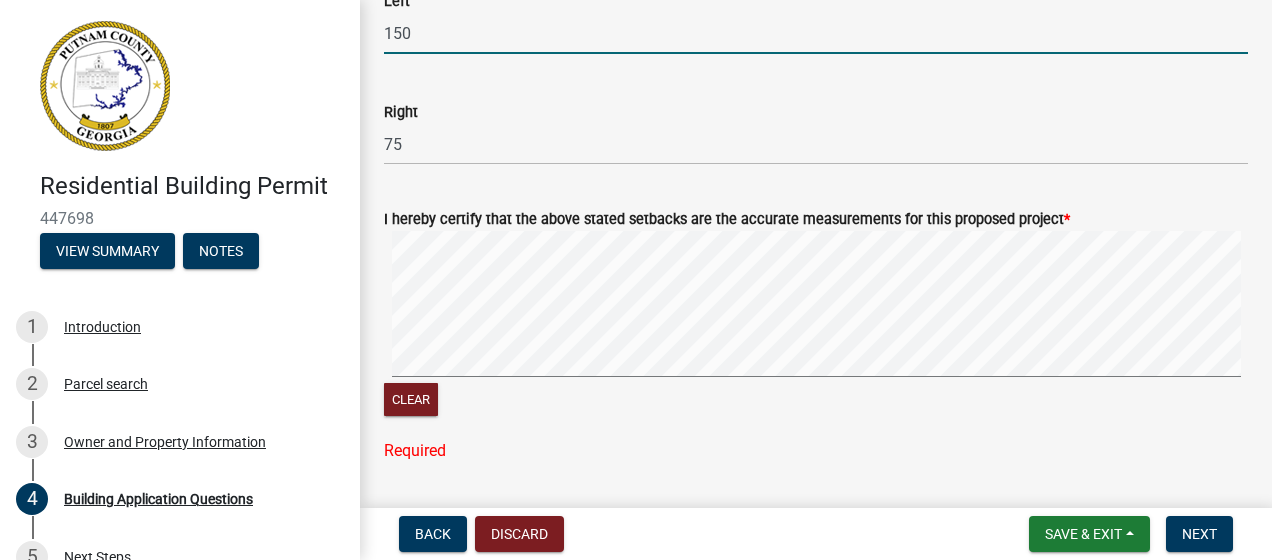type on "150" 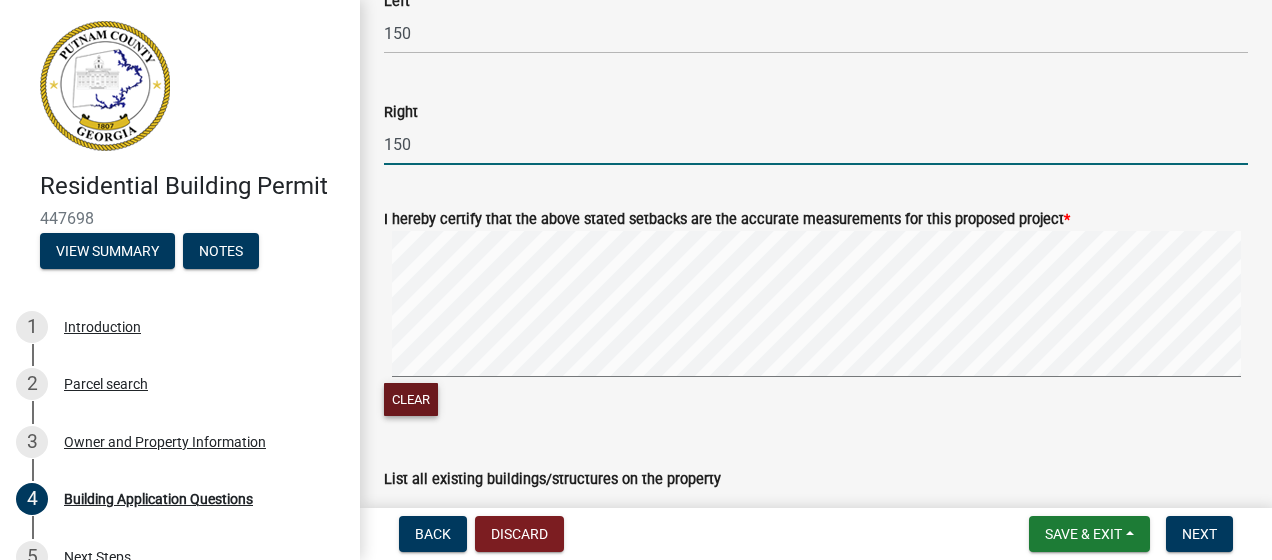 type on "150" 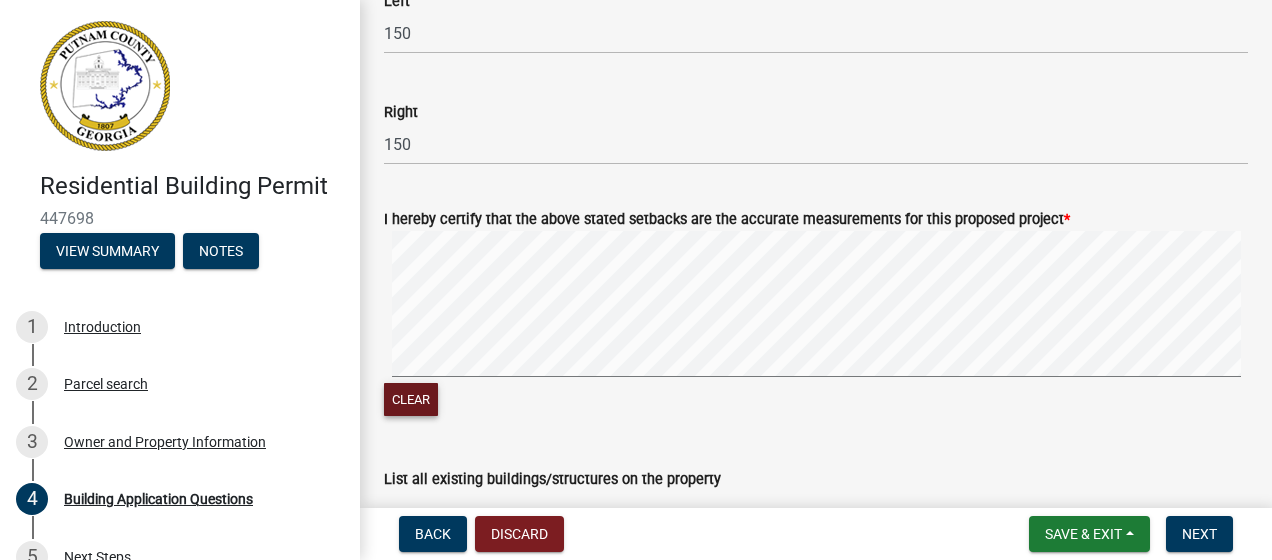 click on "Clear" 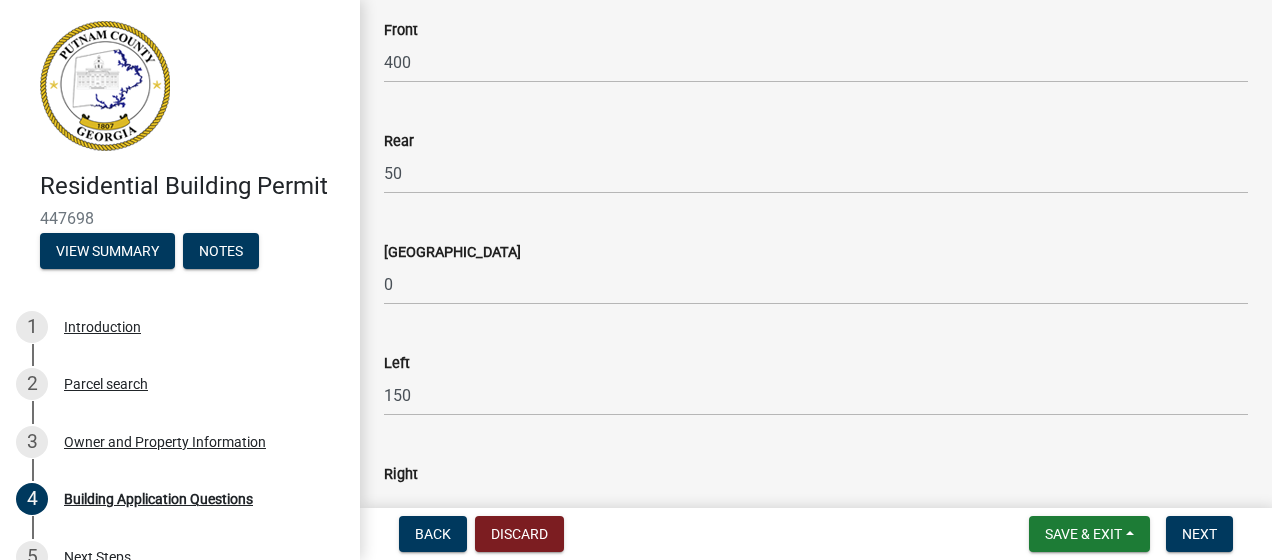 scroll, scrollTop: 2996, scrollLeft: 0, axis: vertical 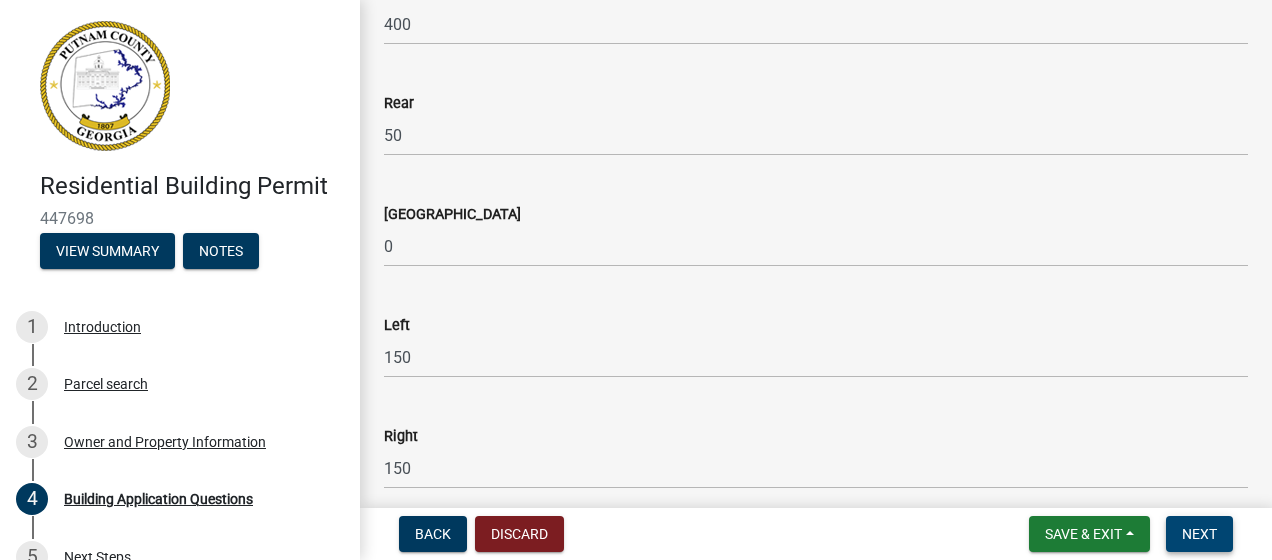 click on "Next" at bounding box center [1199, 534] 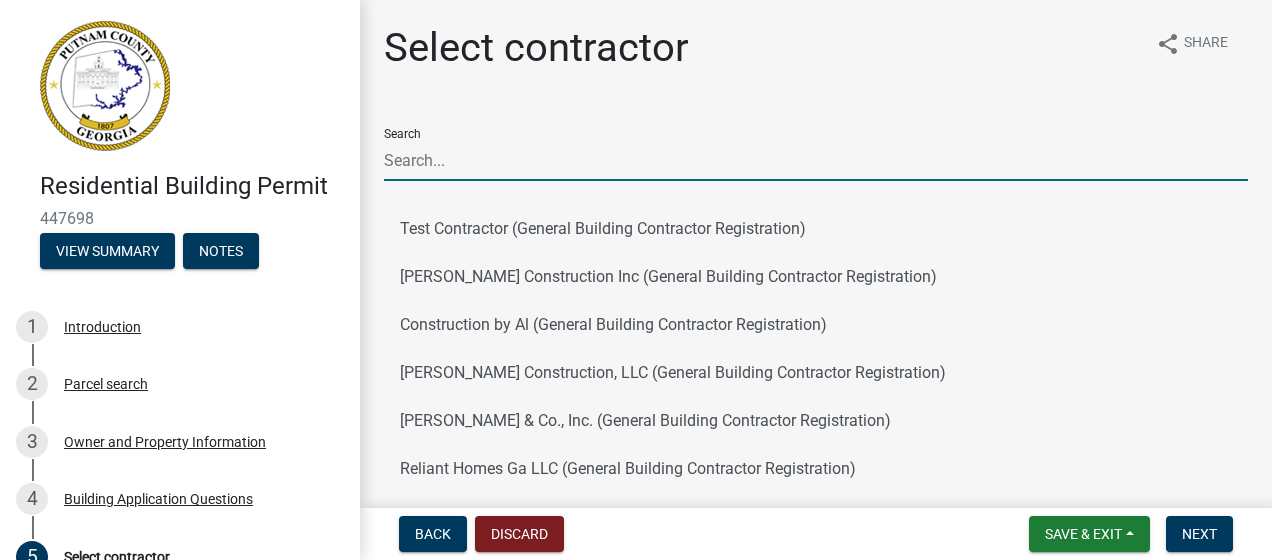 click on "Search" at bounding box center [816, 160] 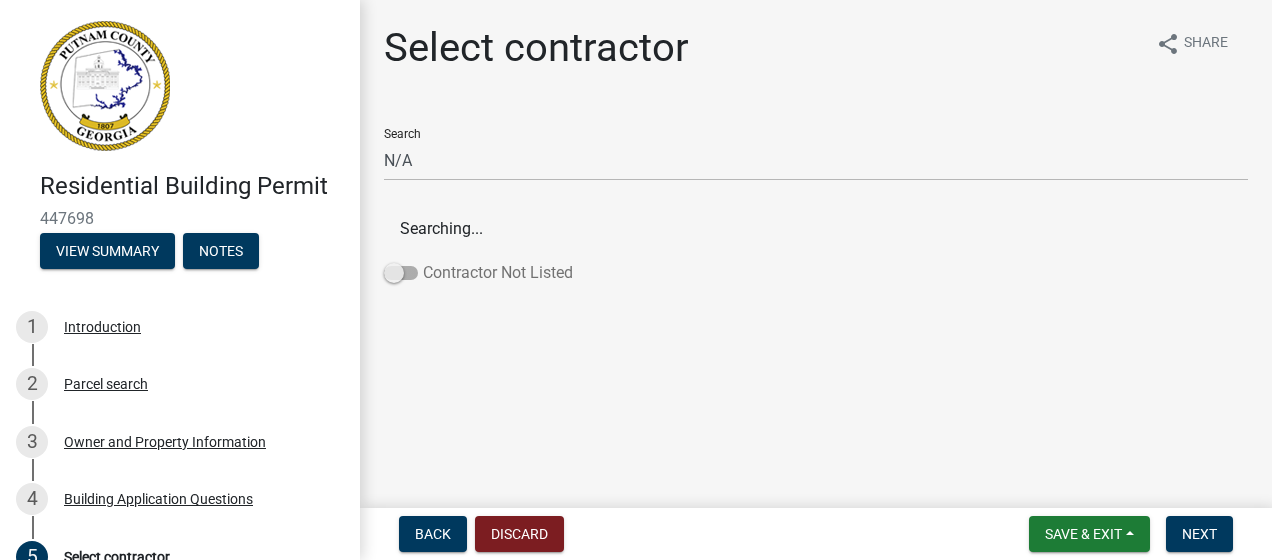 click 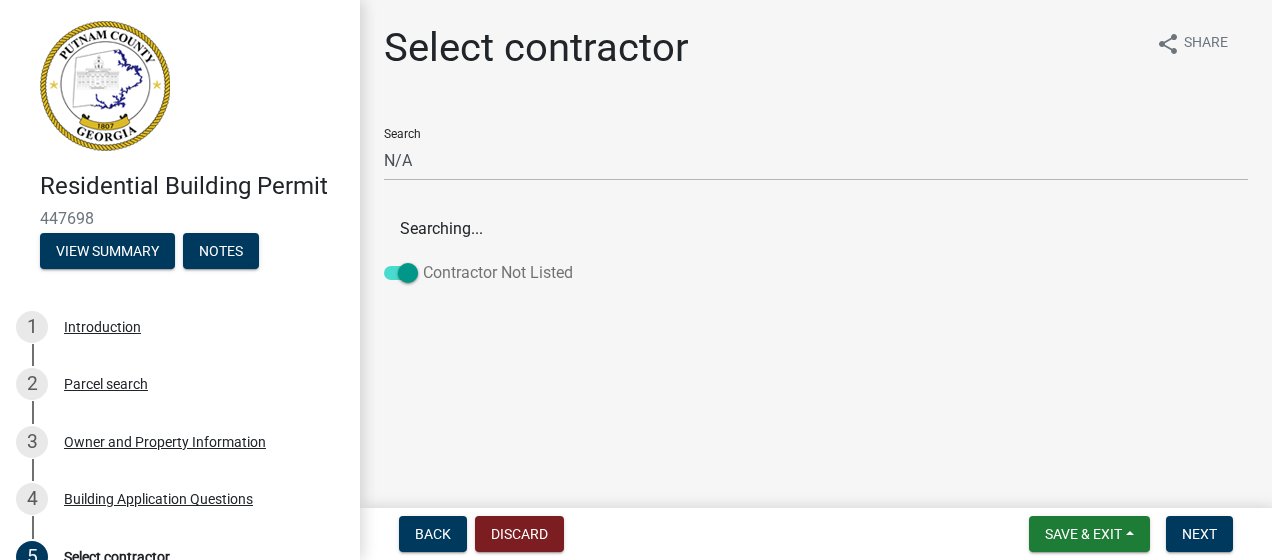 click 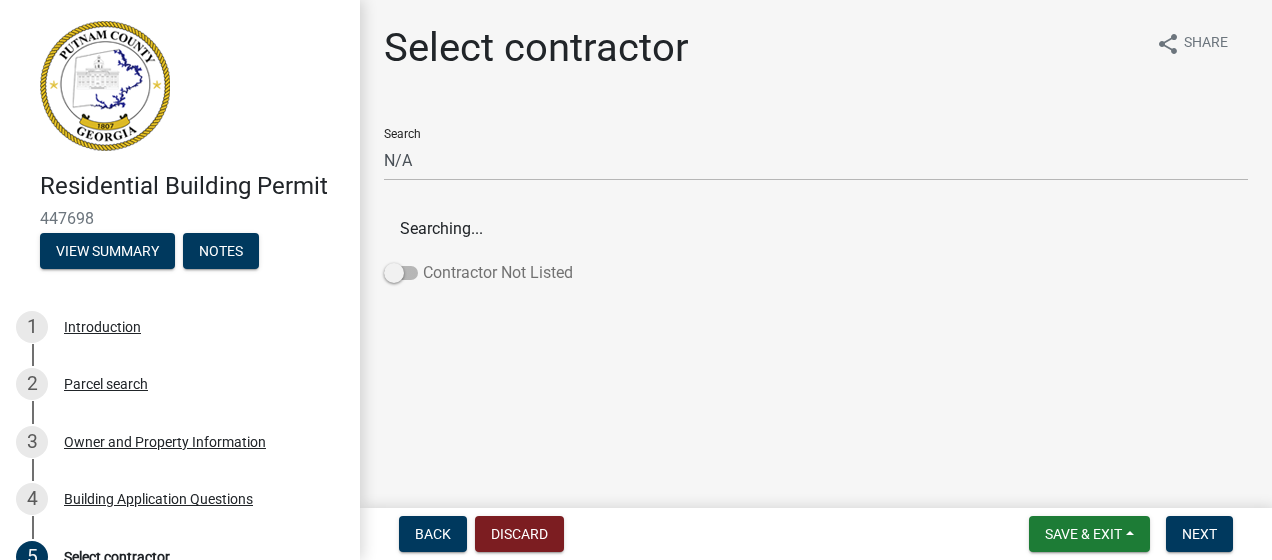 click 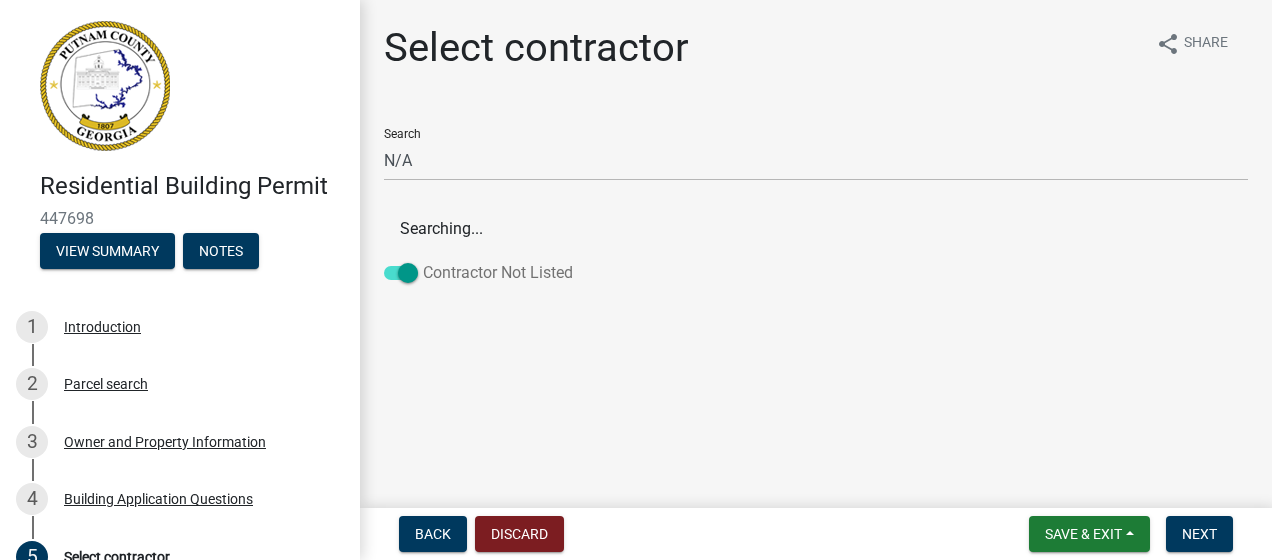 click on "Contractor Not Listed" 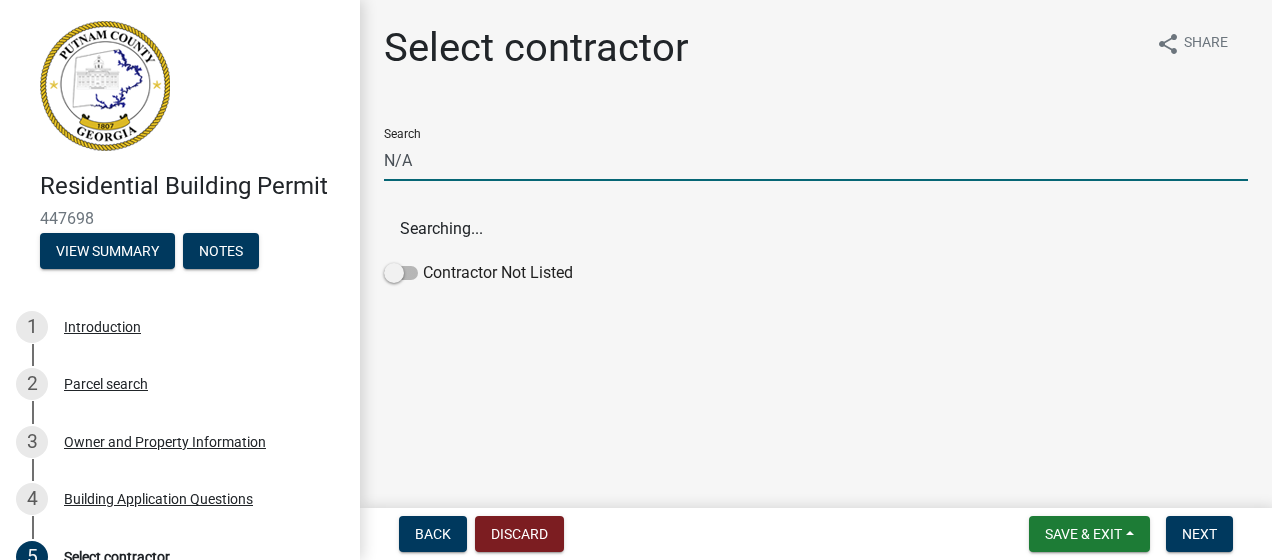 click on "N/A" at bounding box center [816, 160] 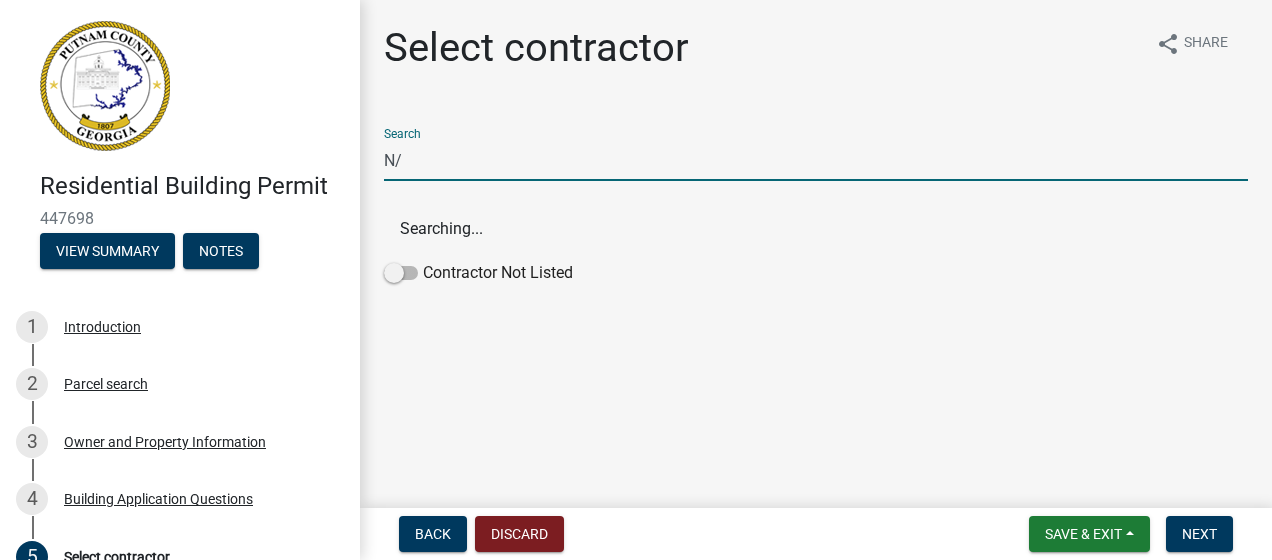 type on "N" 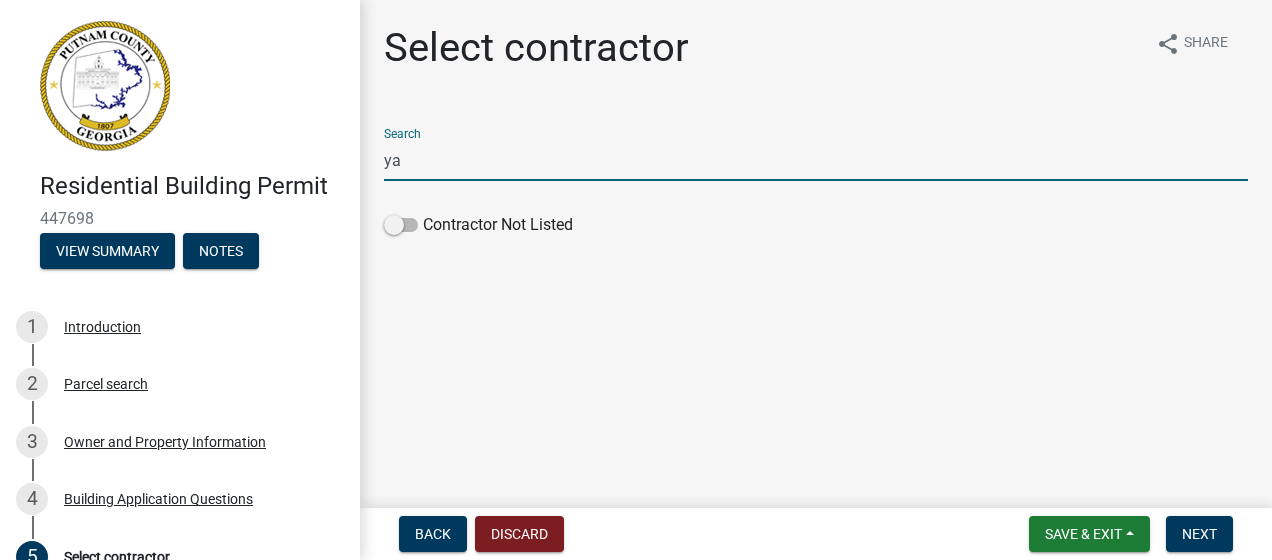type on "y" 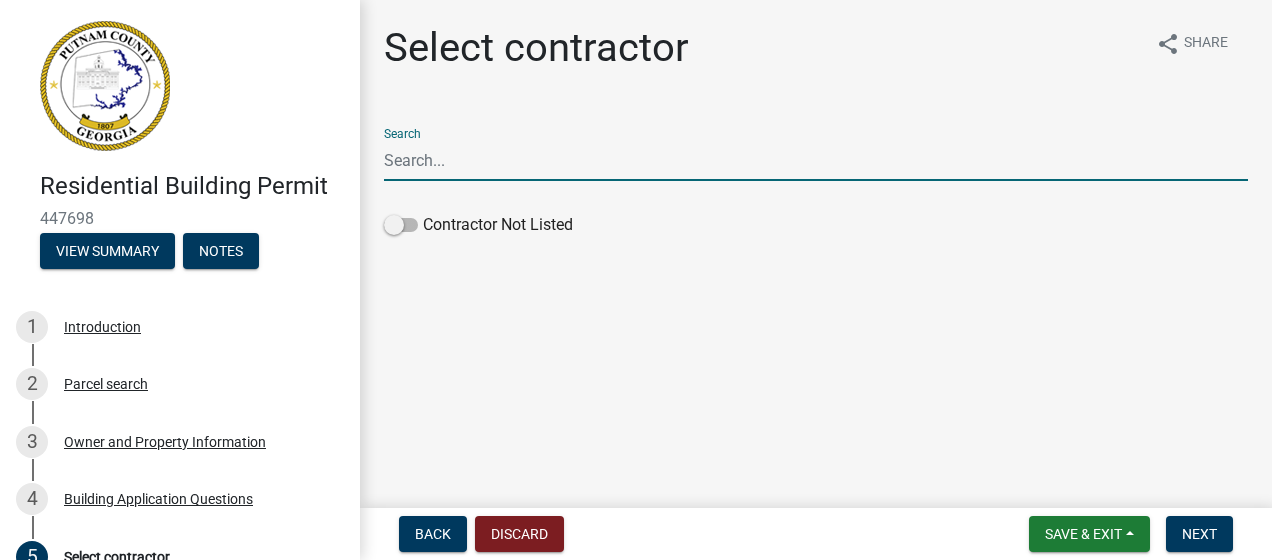 scroll, scrollTop: 0, scrollLeft: 0, axis: both 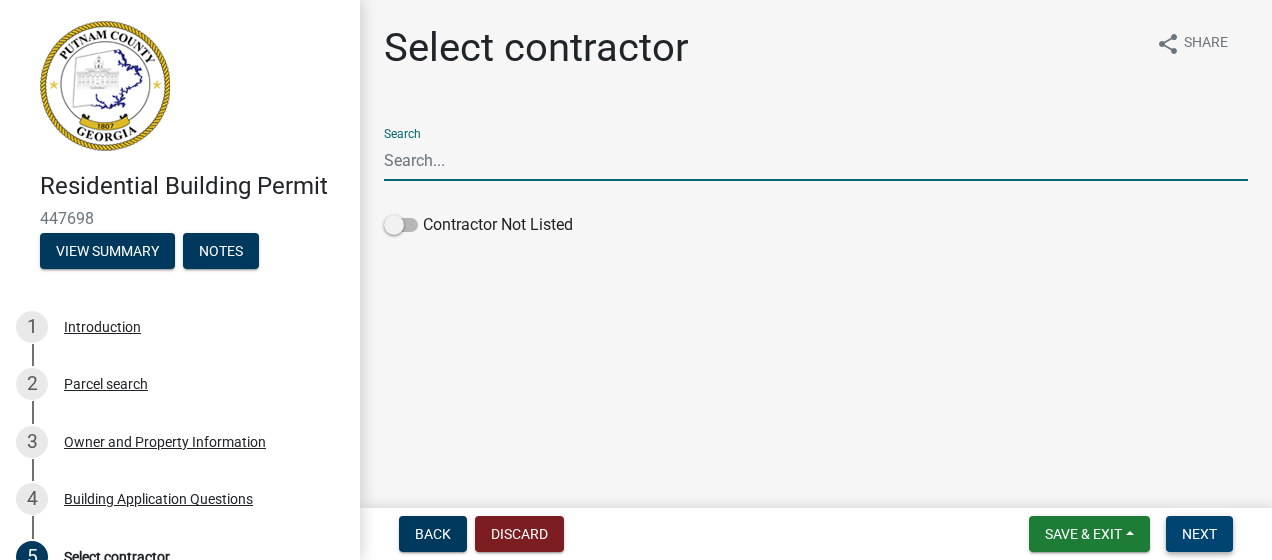 click on "Next" at bounding box center [1199, 534] 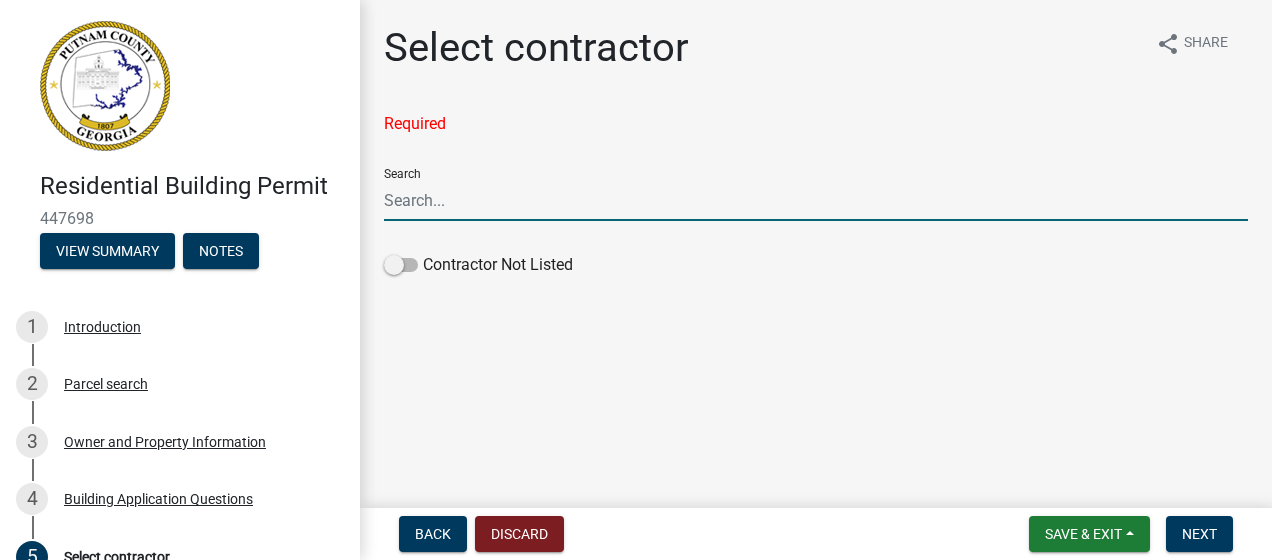 click on "Search" at bounding box center [816, 200] 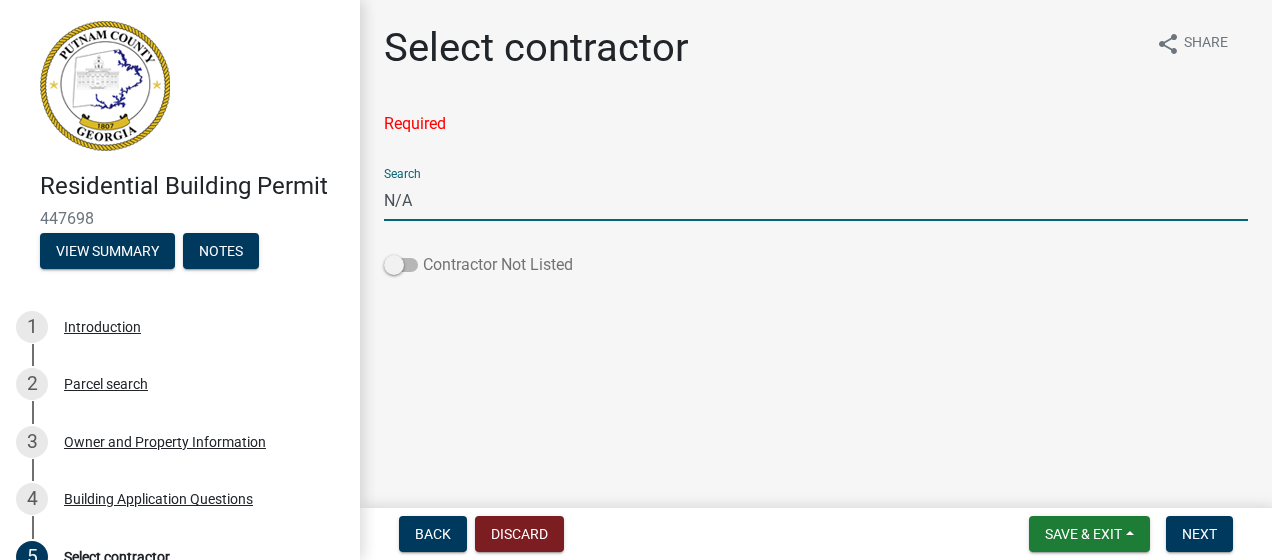 type on "N/A" 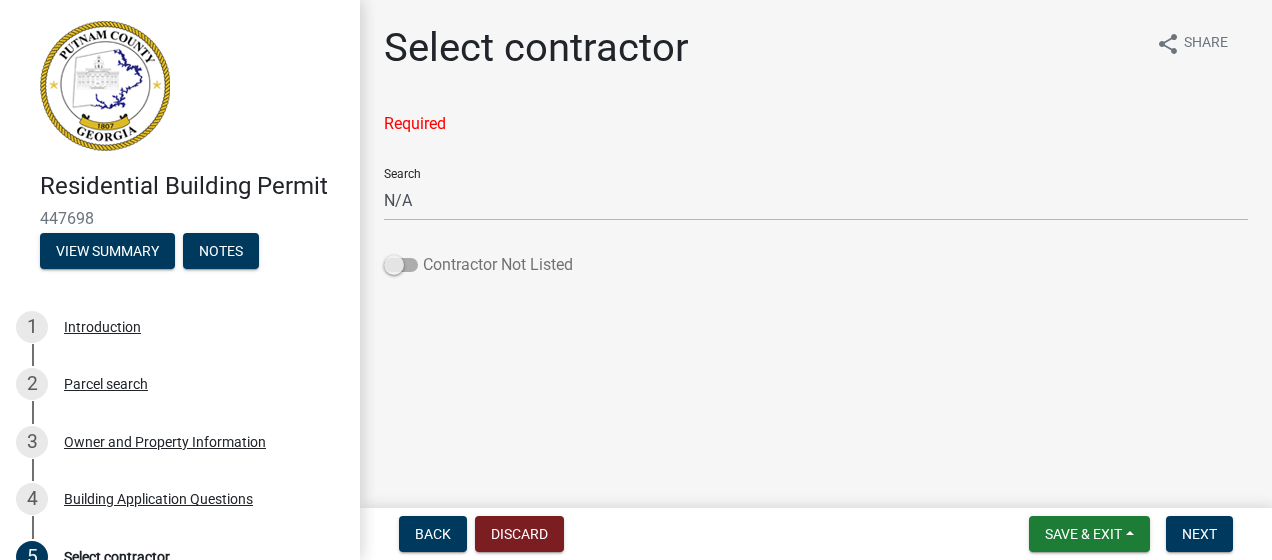 click 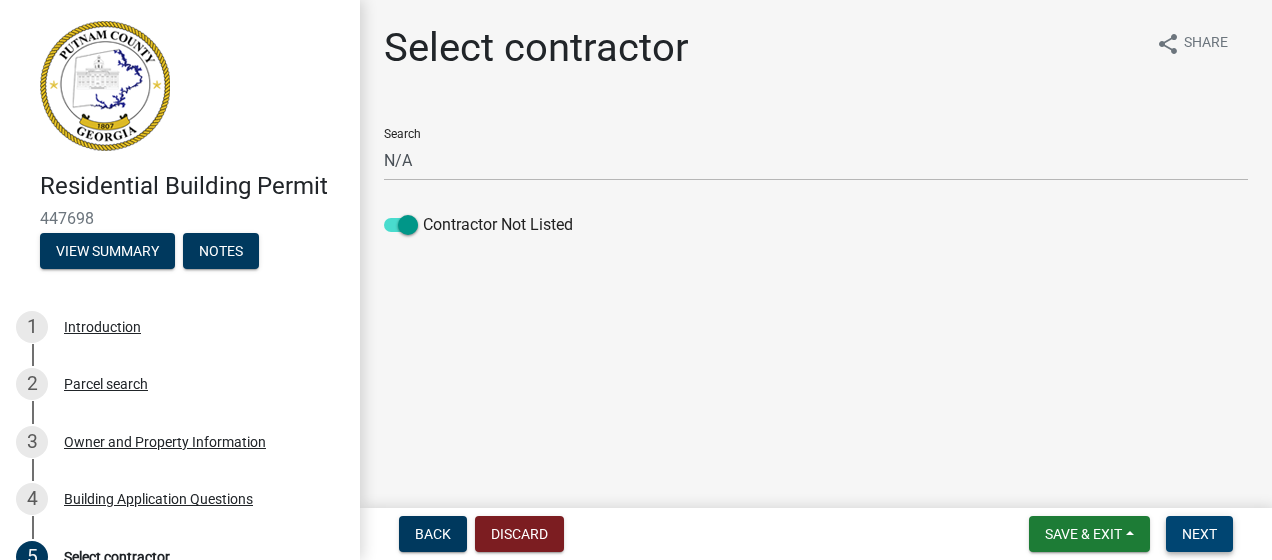 click on "Next" at bounding box center [1199, 534] 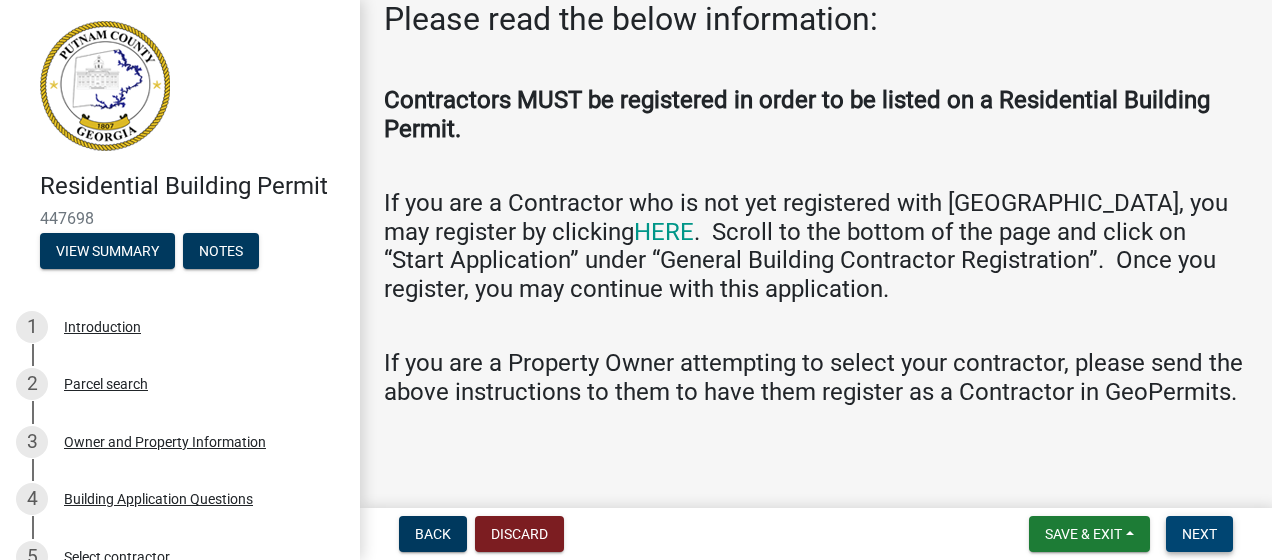 scroll, scrollTop: 141, scrollLeft: 0, axis: vertical 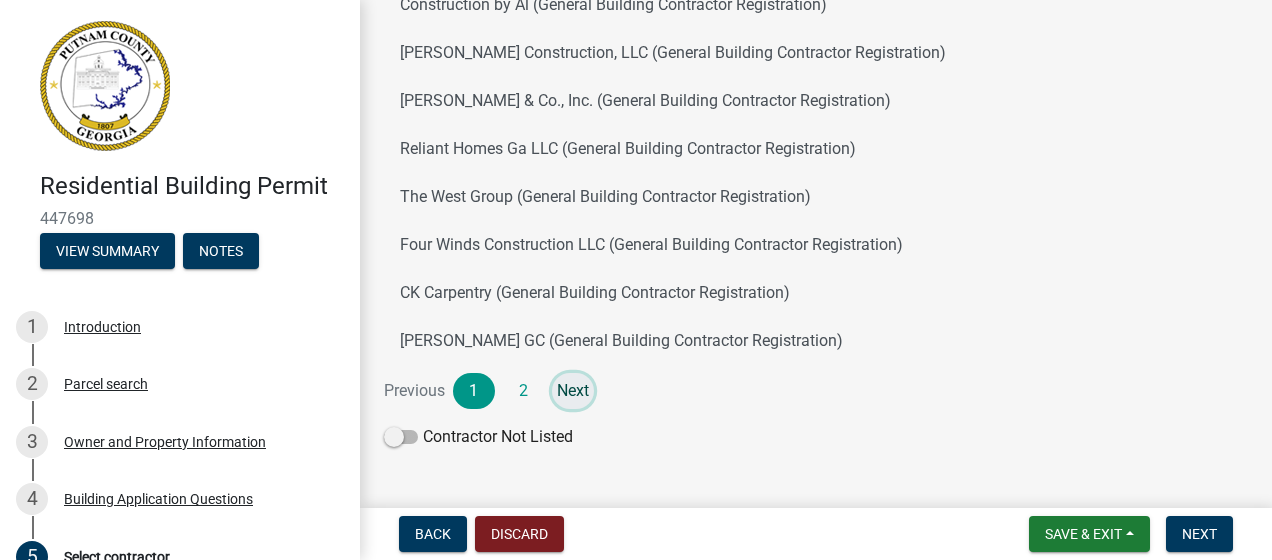 click on "Next" 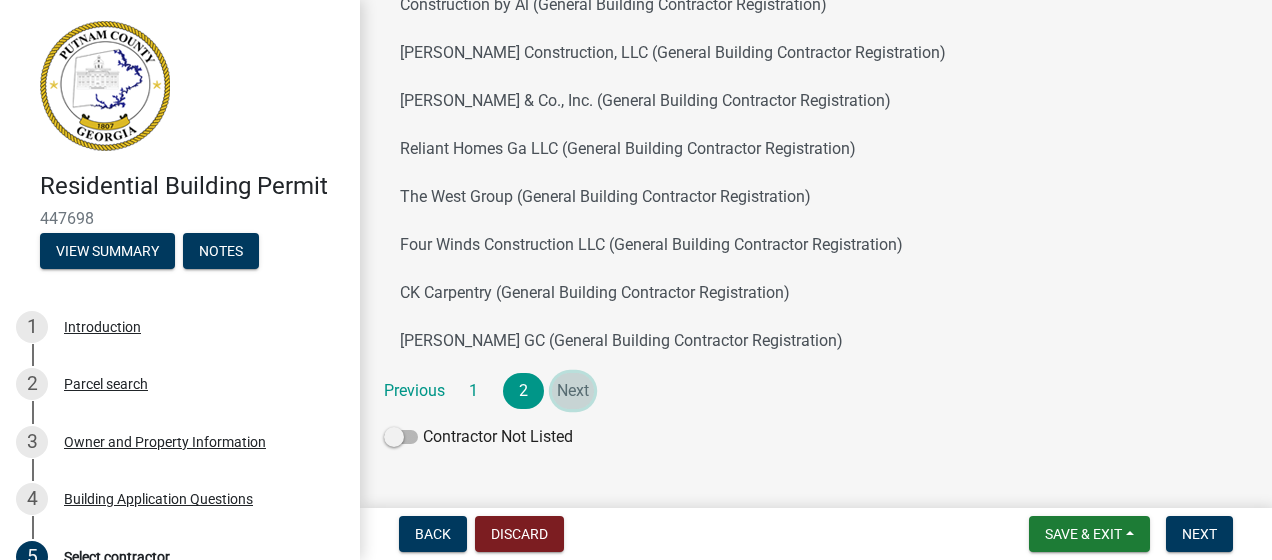 scroll, scrollTop: 0, scrollLeft: 0, axis: both 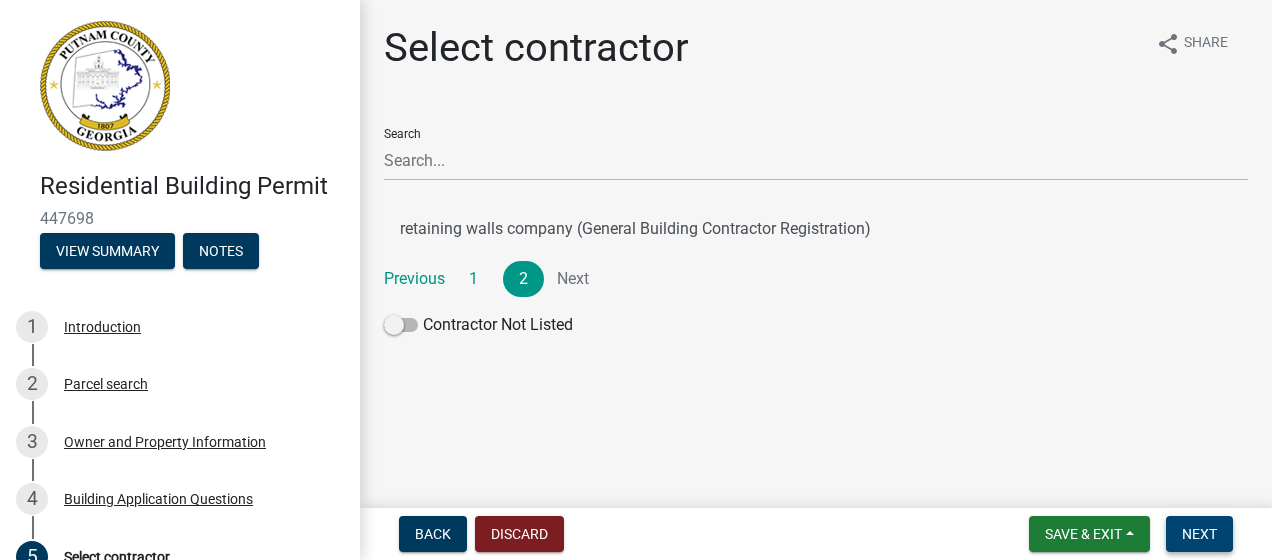click on "Next" at bounding box center (1199, 534) 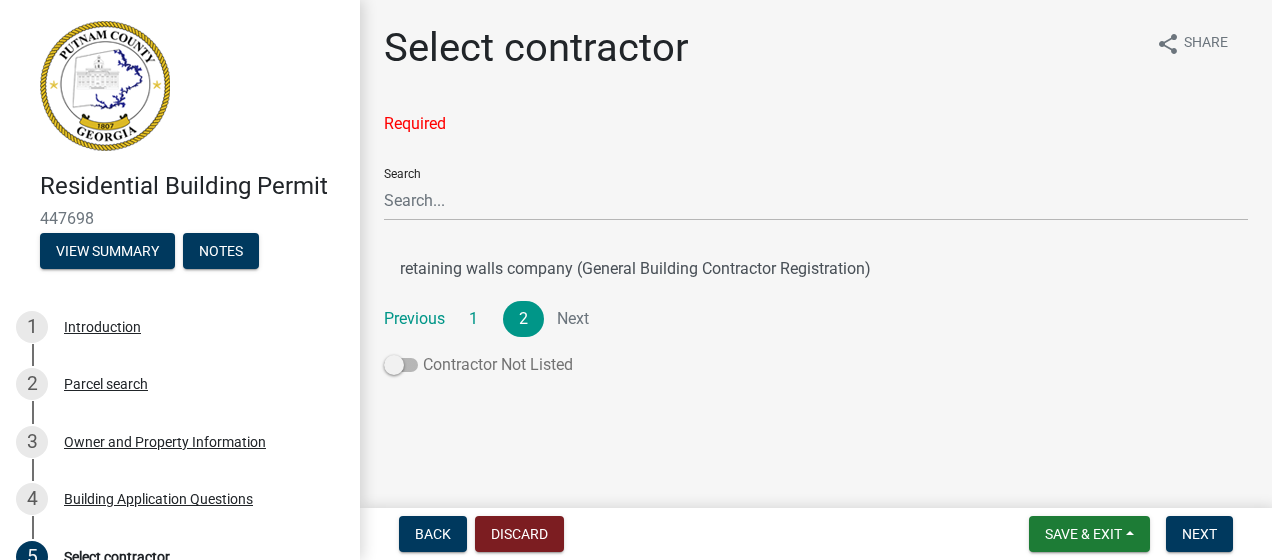 click 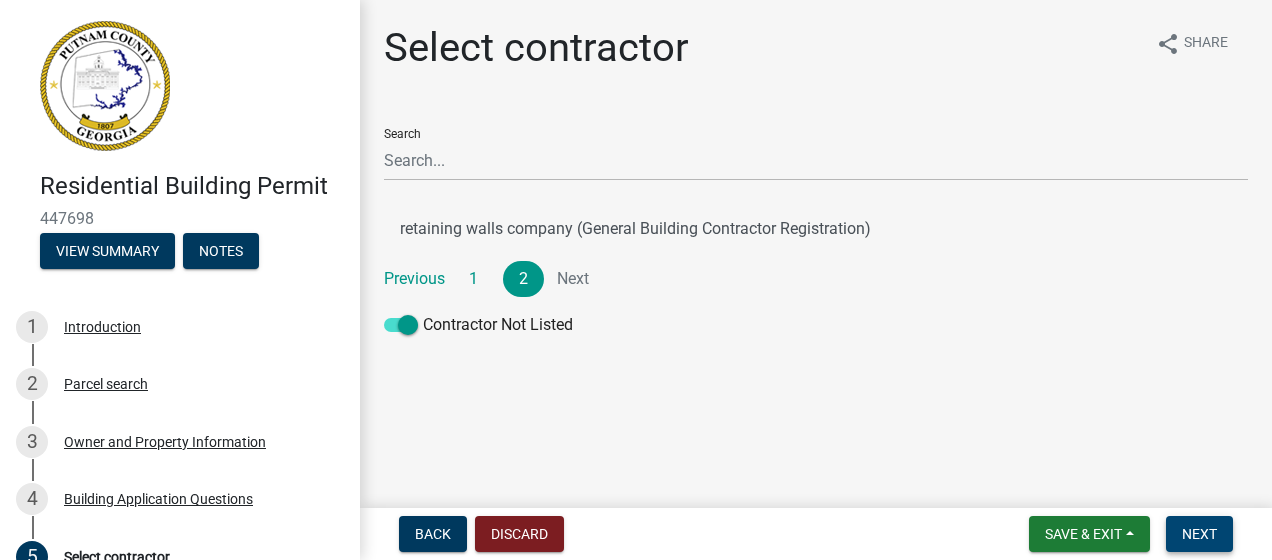 click on "Next" at bounding box center (1199, 534) 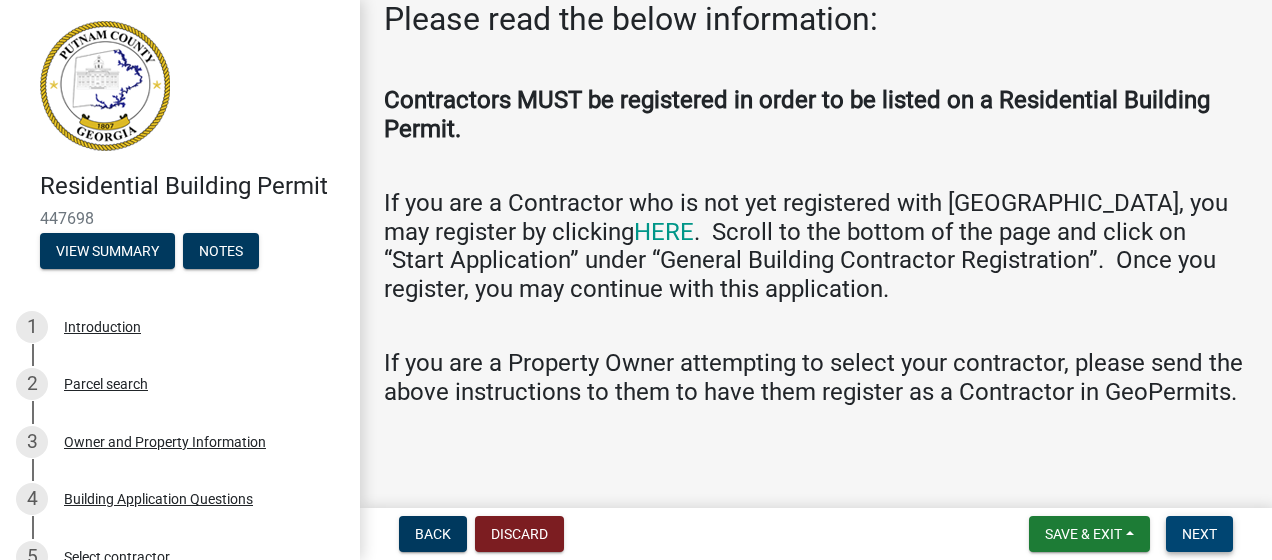scroll, scrollTop: 141, scrollLeft: 0, axis: vertical 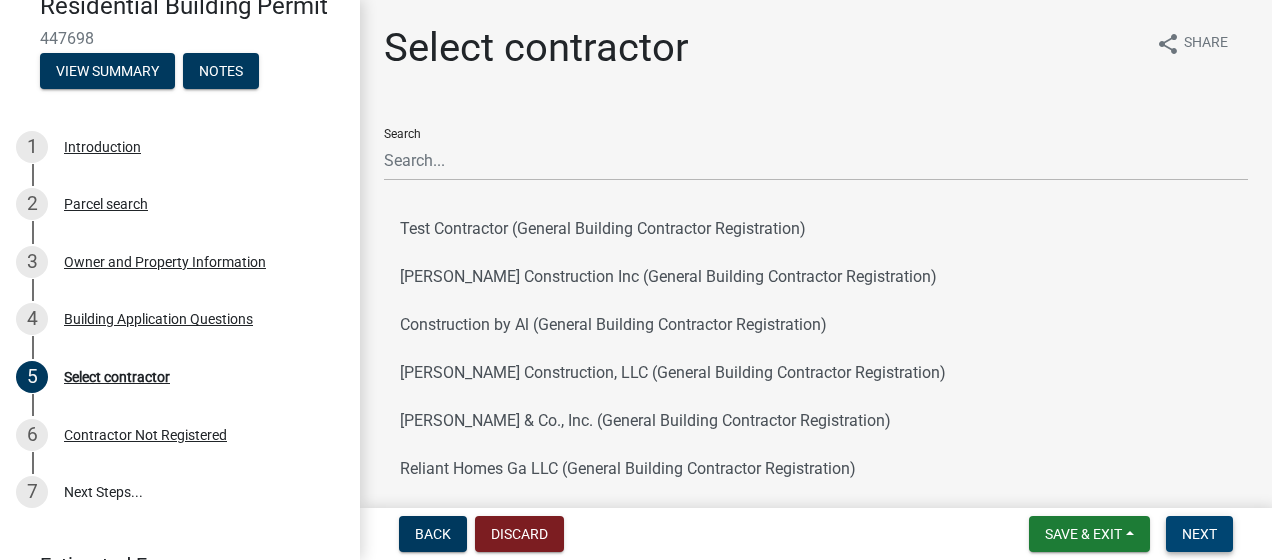click on "Contractor Not Registered" at bounding box center [145, 435] 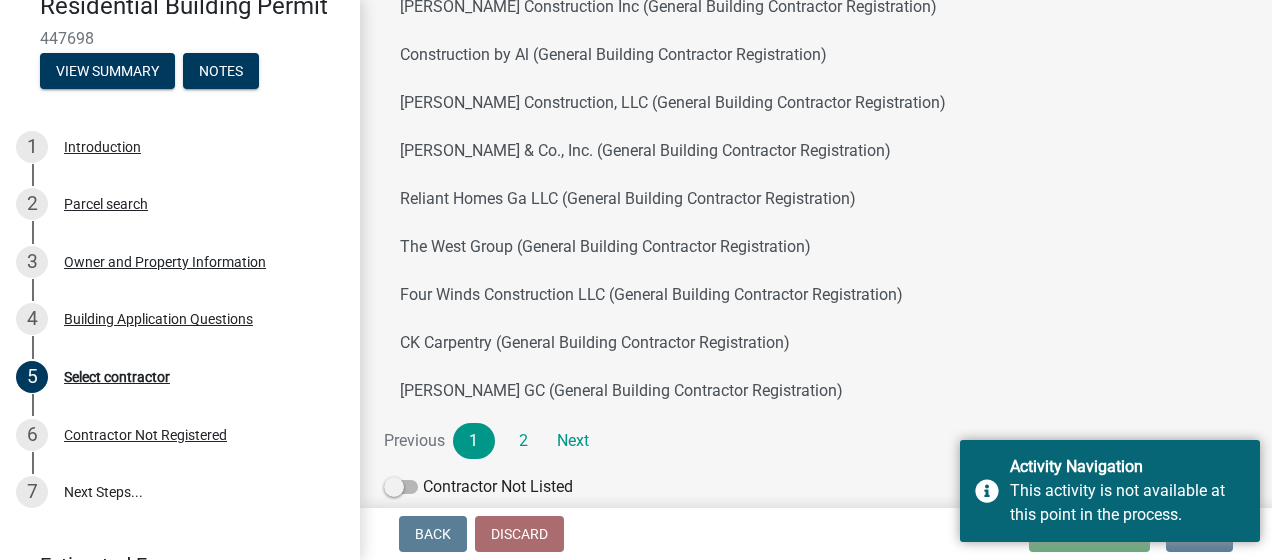 scroll, scrollTop: 355, scrollLeft: 0, axis: vertical 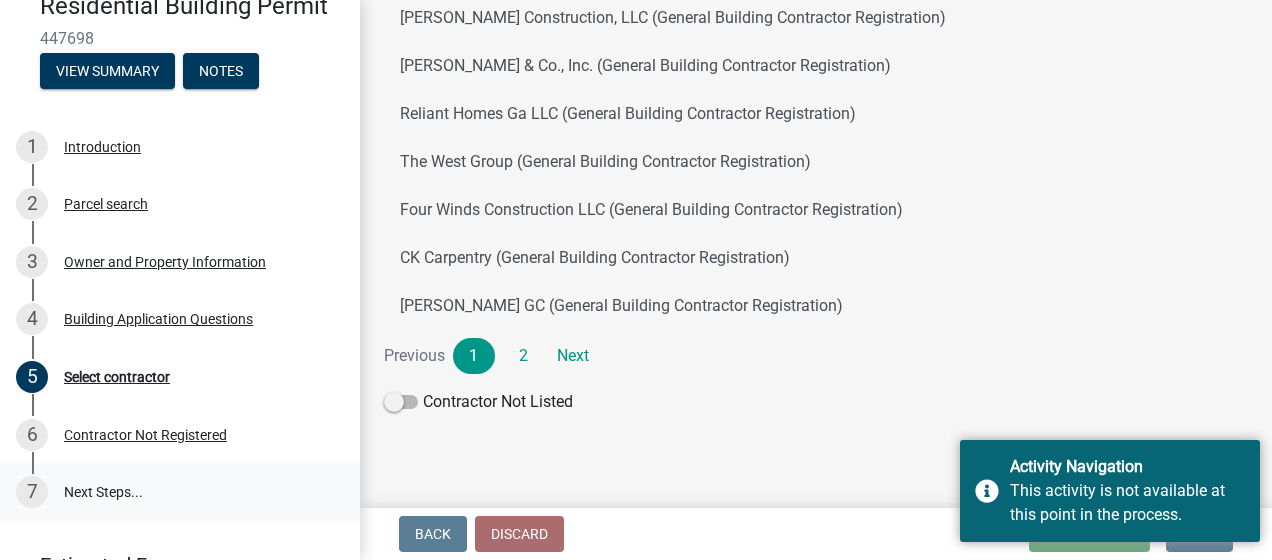 click on "7   Next Steps..." at bounding box center [180, 492] 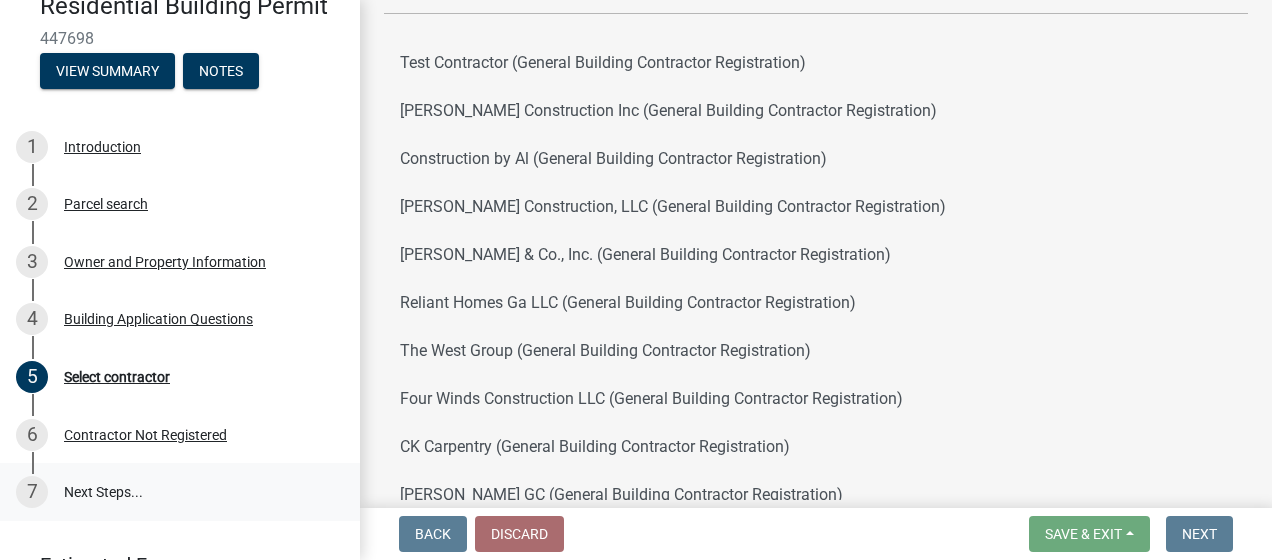 scroll, scrollTop: 0, scrollLeft: 0, axis: both 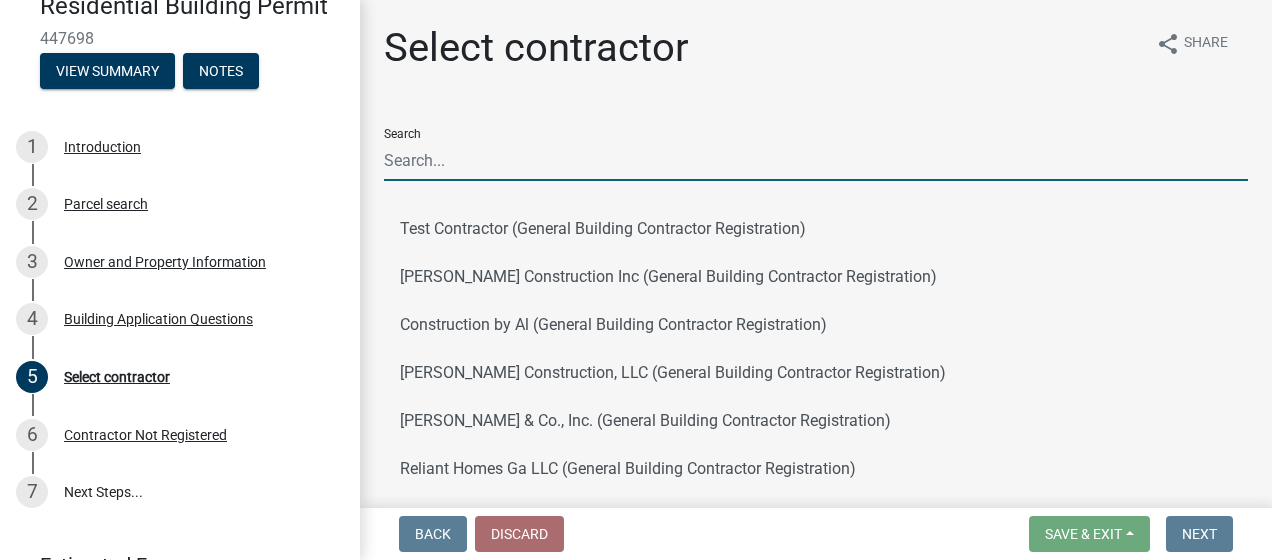 click on "Search" at bounding box center (816, 160) 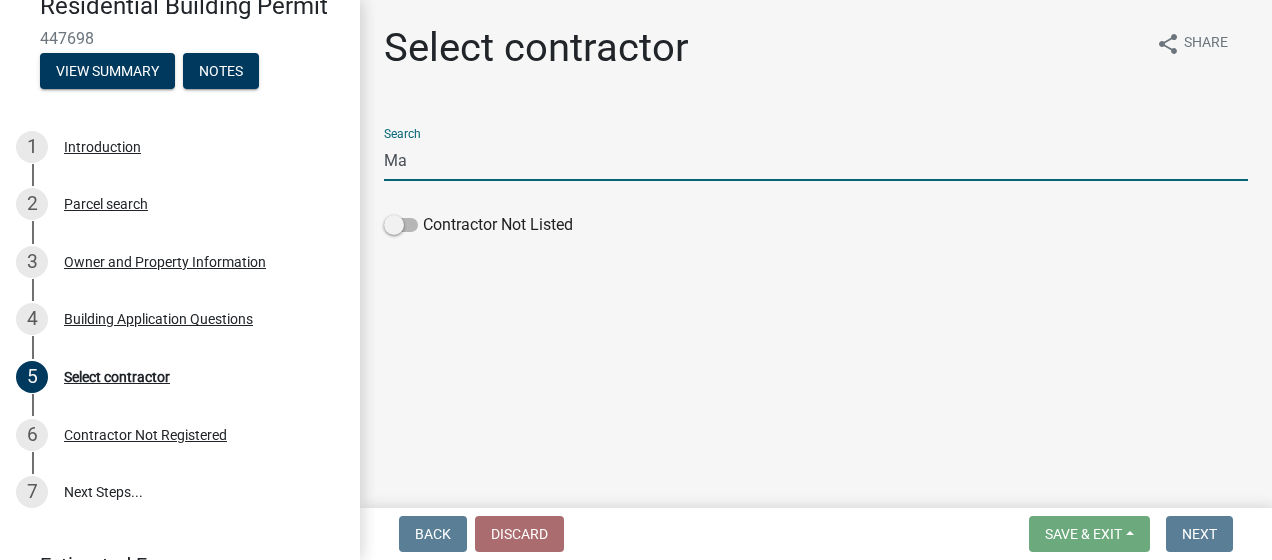 type on "M" 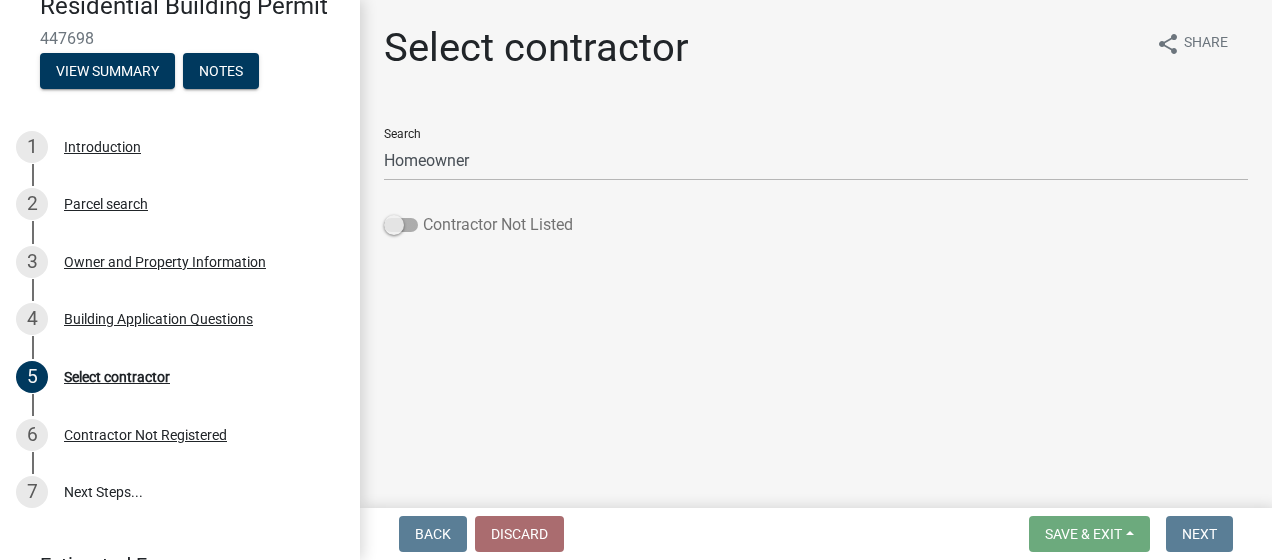 click 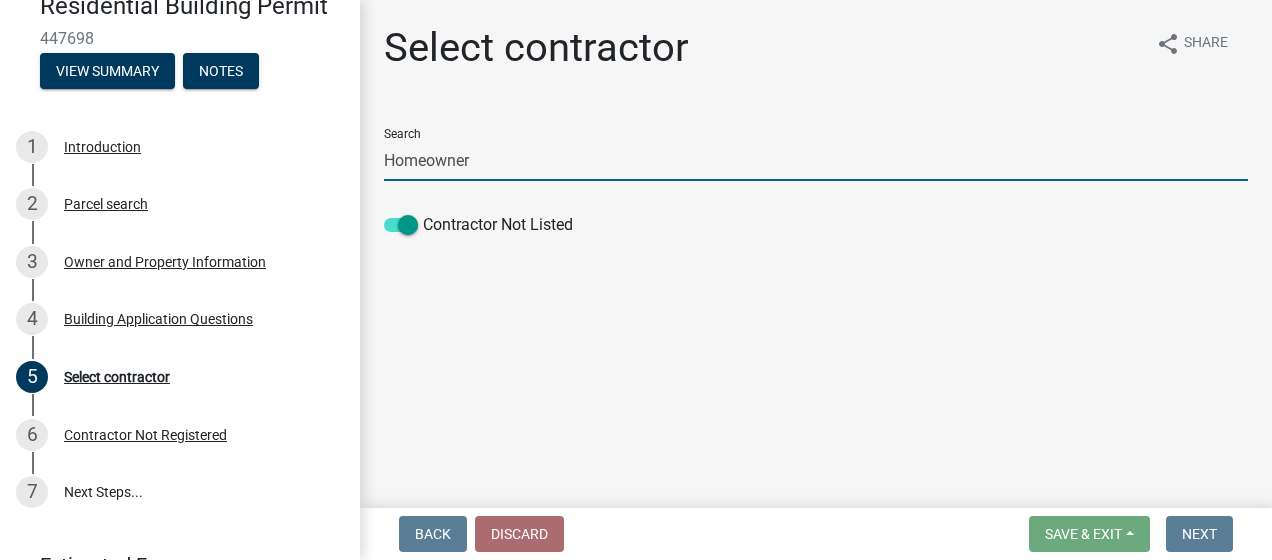 click on "Homeowner" at bounding box center (816, 160) 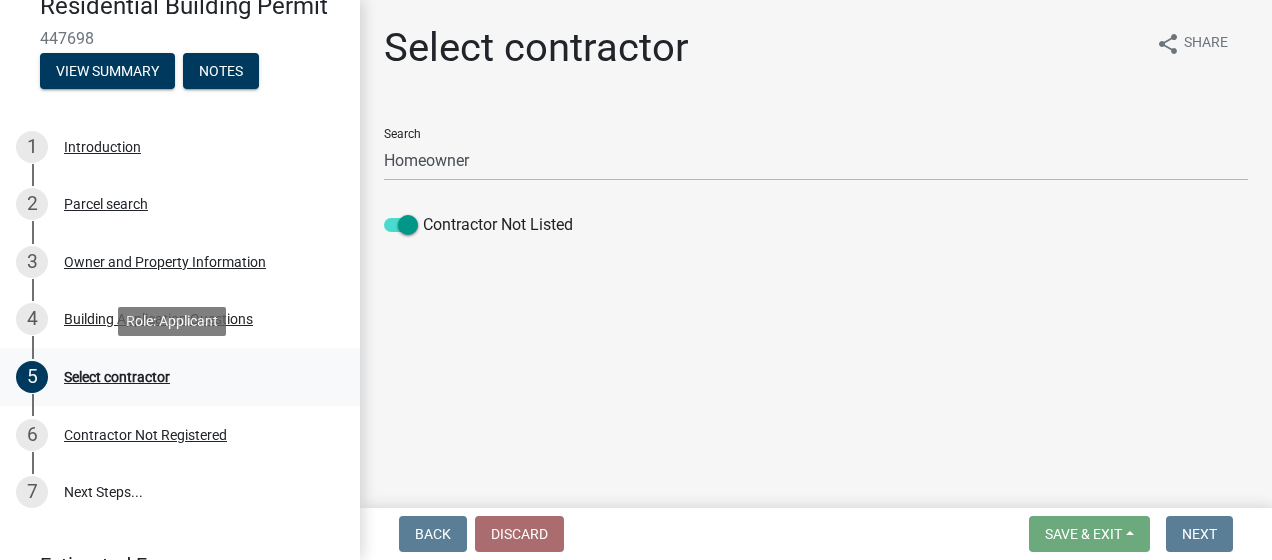click on "Select contractor" at bounding box center [117, 377] 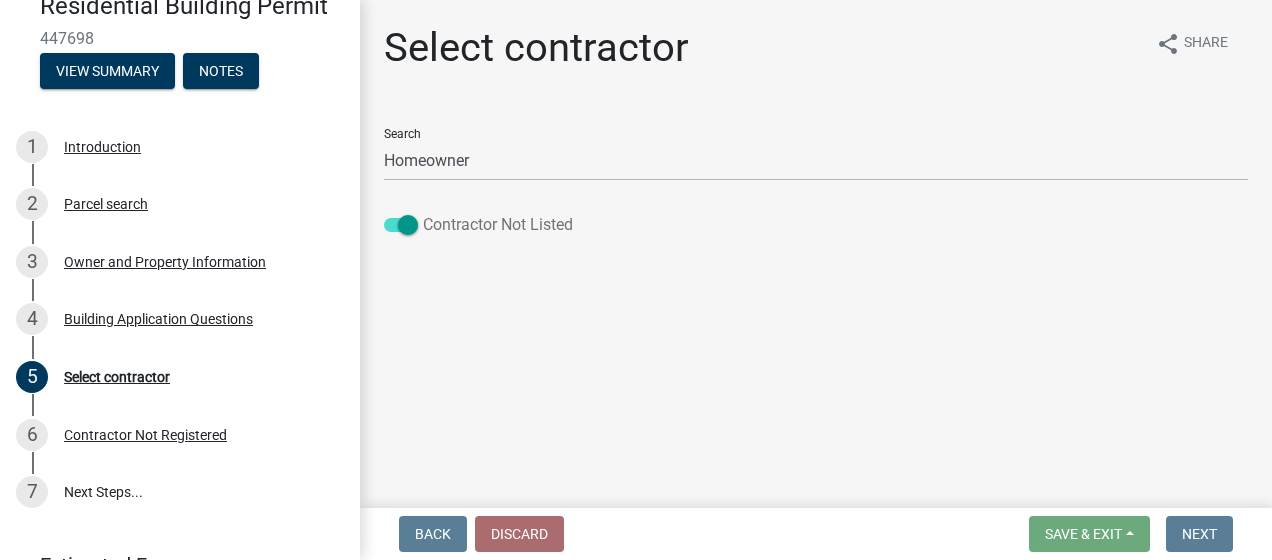 click on "Contractor Not Listed" 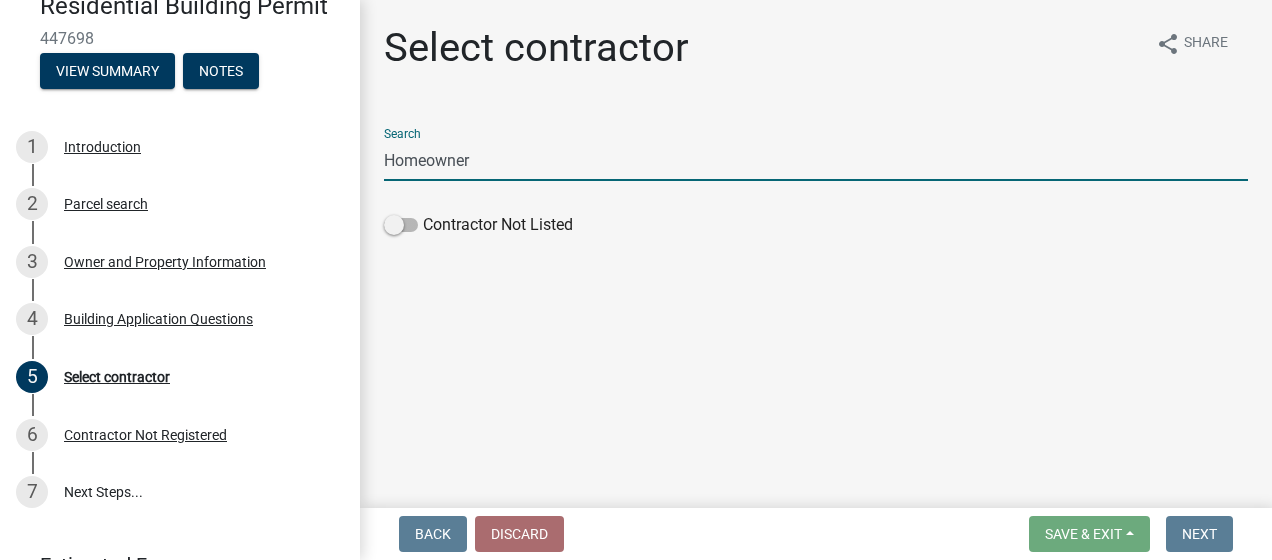 click on "Homeowner" at bounding box center (816, 160) 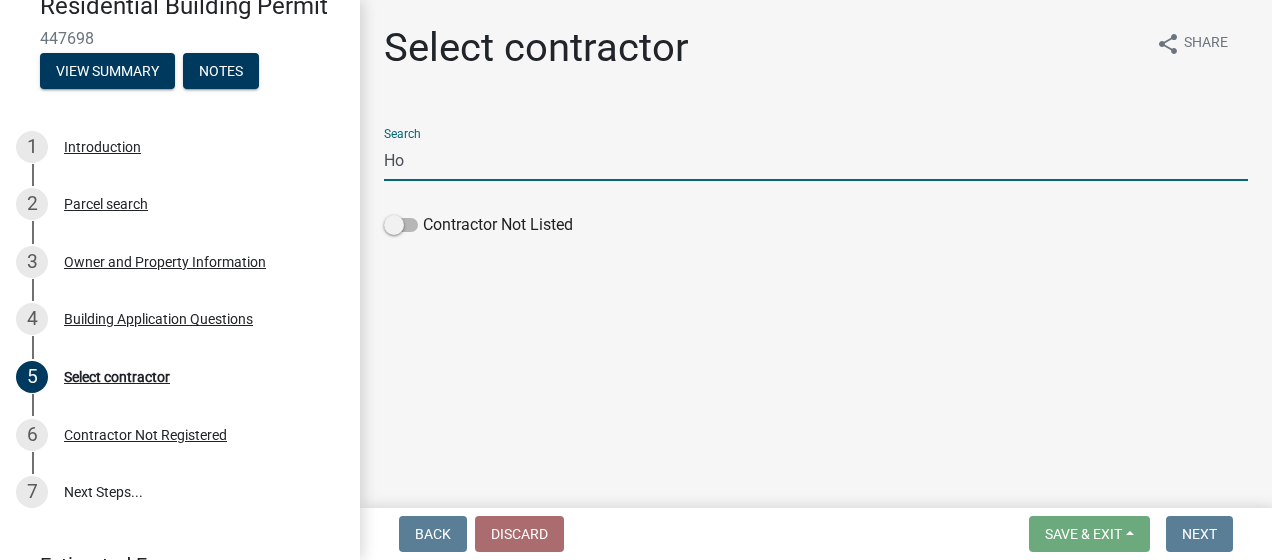 type on "H" 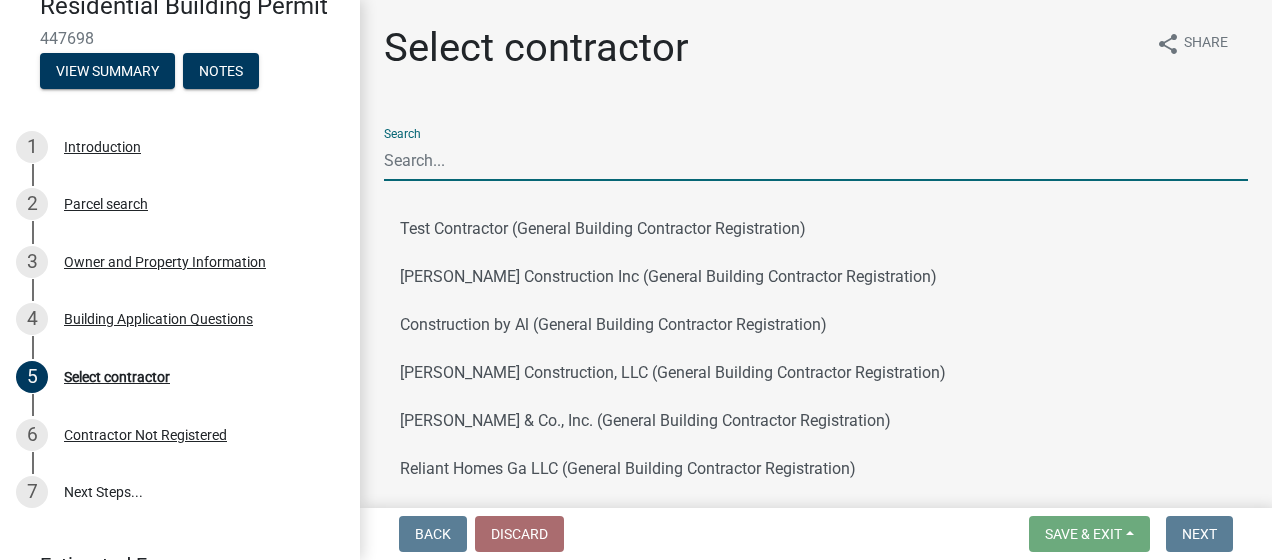 type 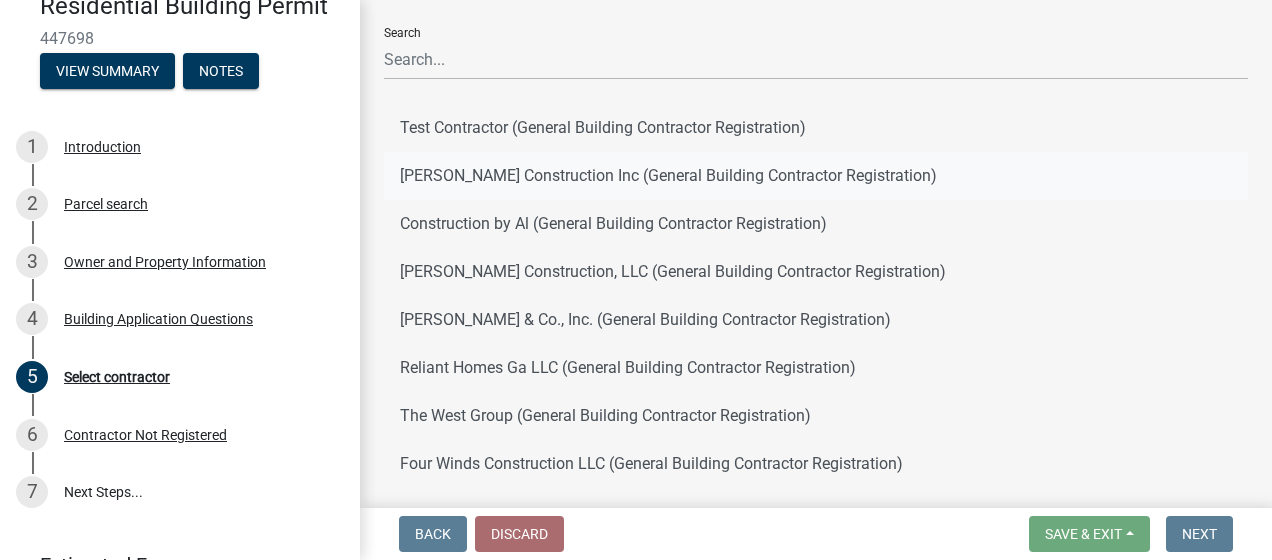 scroll, scrollTop: 355, scrollLeft: 0, axis: vertical 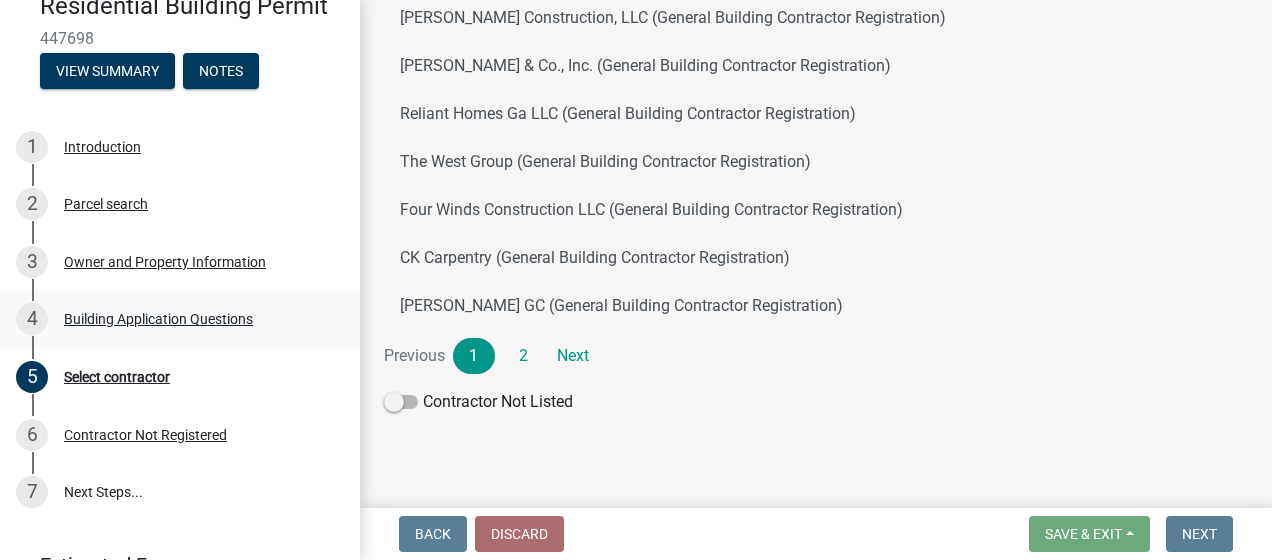 click on "Building Application Questions" at bounding box center (158, 319) 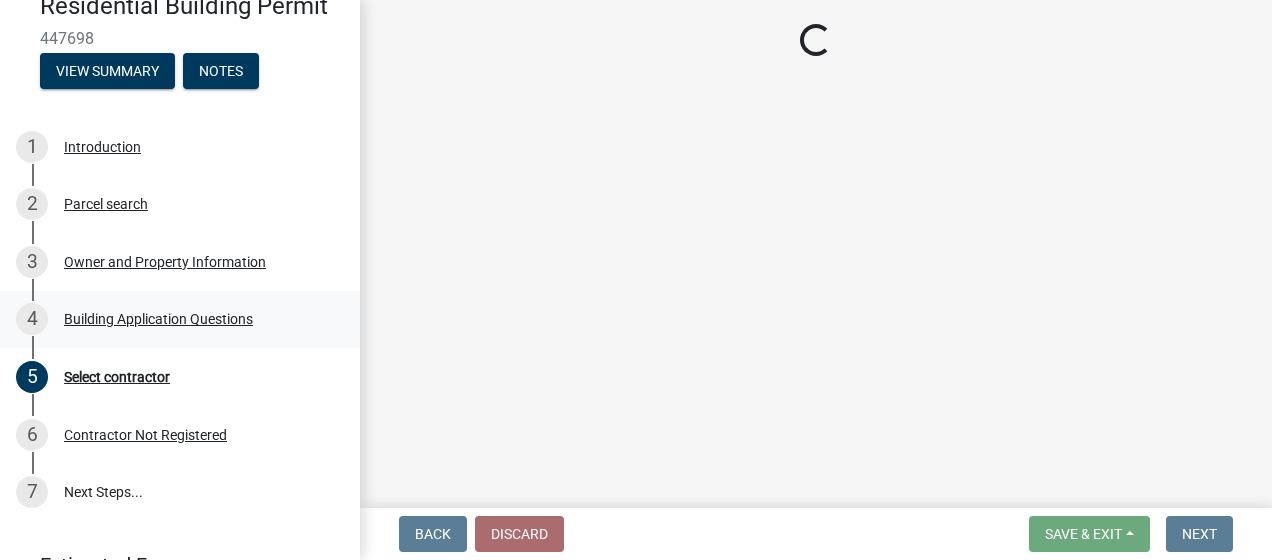 select on "2ec94193-6885-4dbb-8fbc-a6ee81e417fe" 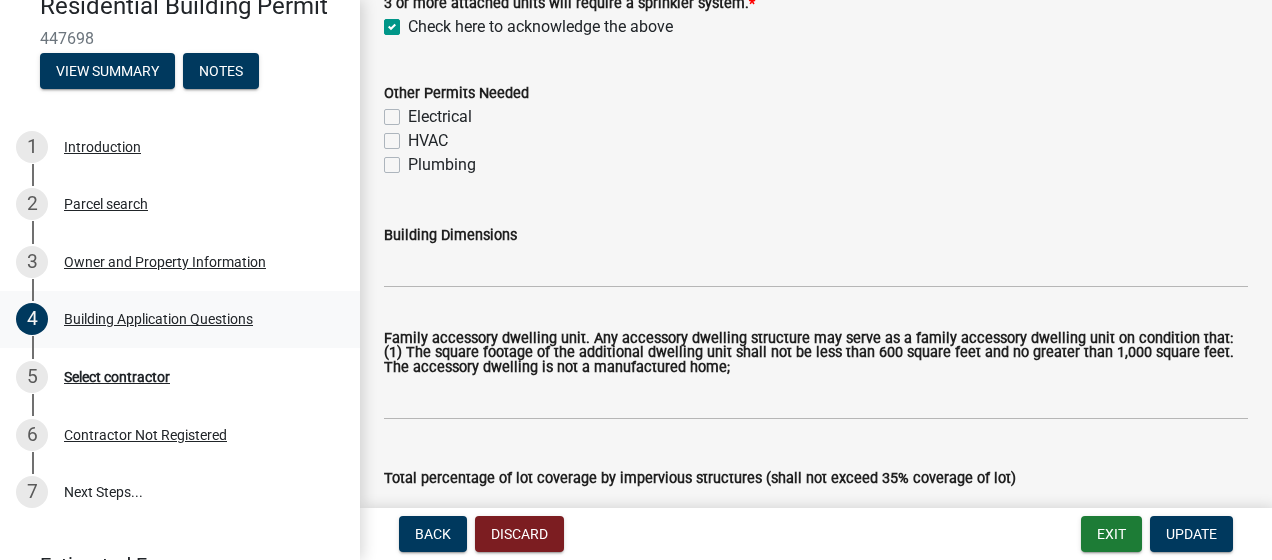 scroll, scrollTop: 848, scrollLeft: 0, axis: vertical 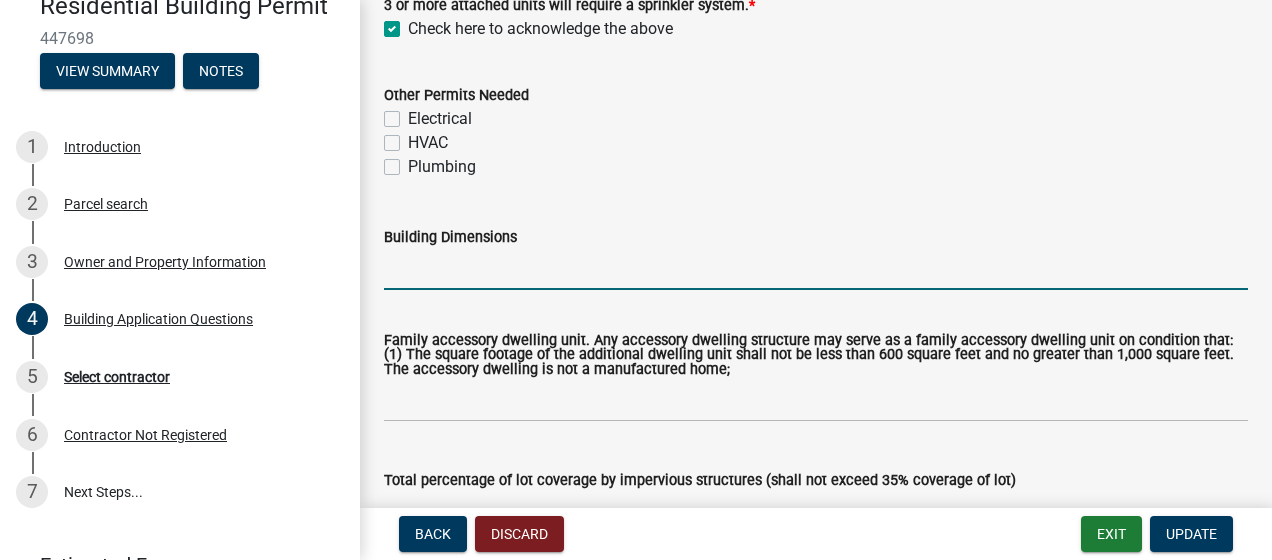 click on "Building Dimensions" at bounding box center (816, 269) 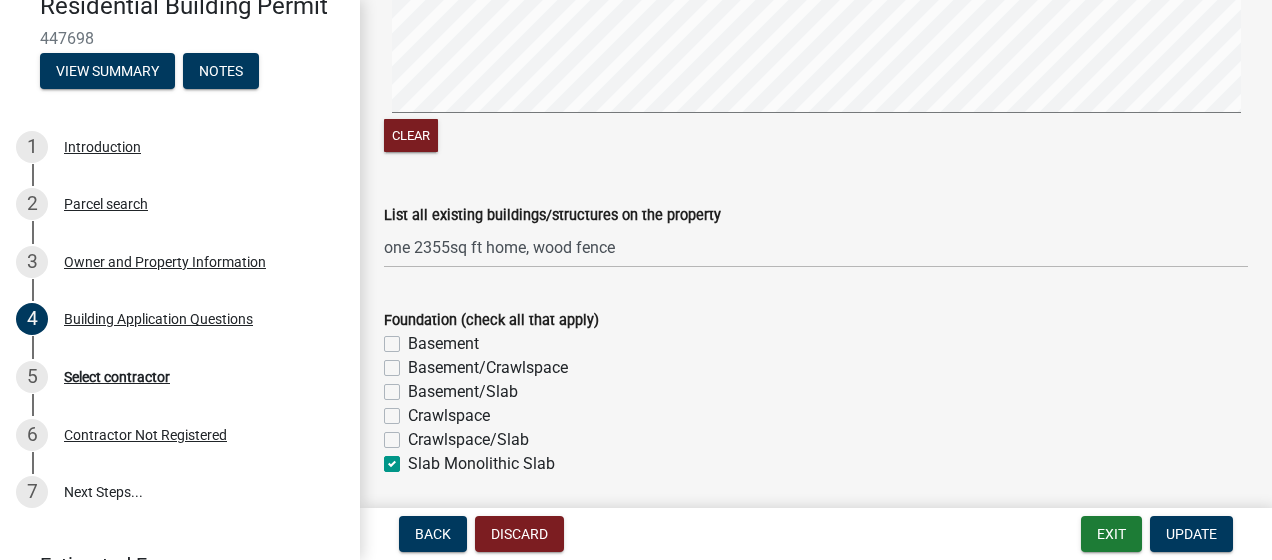 scroll, scrollTop: 3585, scrollLeft: 0, axis: vertical 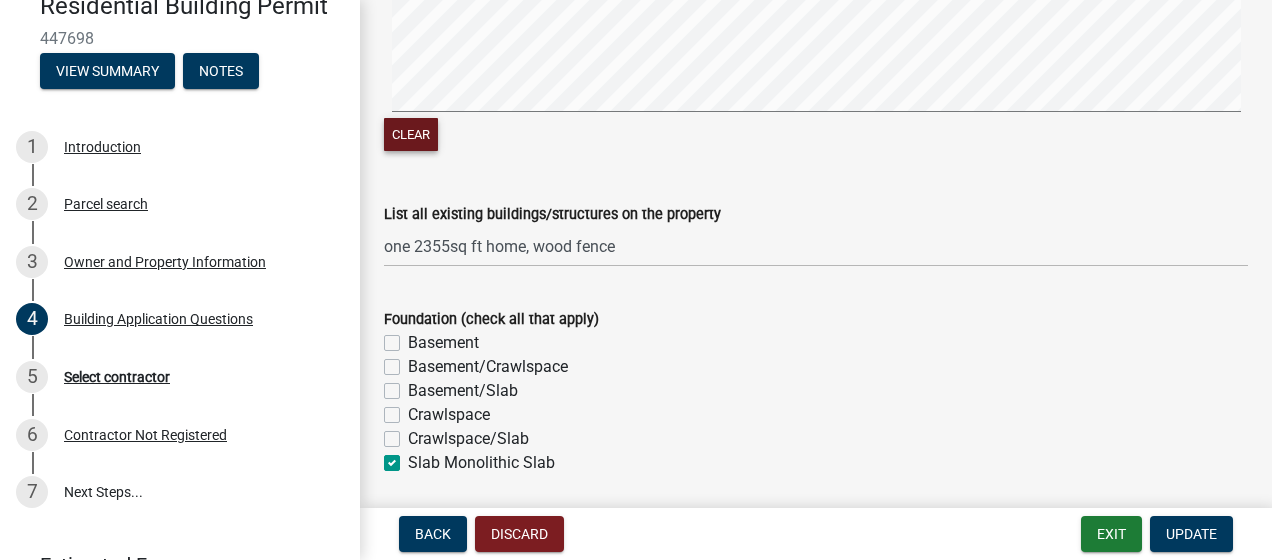 type on "12x24" 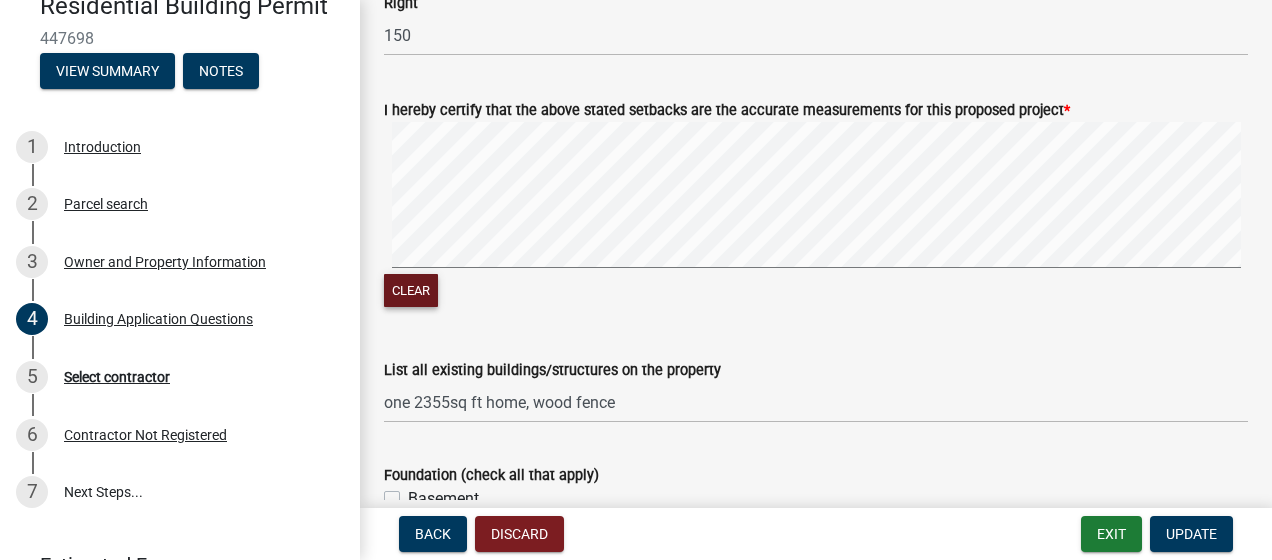 scroll, scrollTop: 3423, scrollLeft: 0, axis: vertical 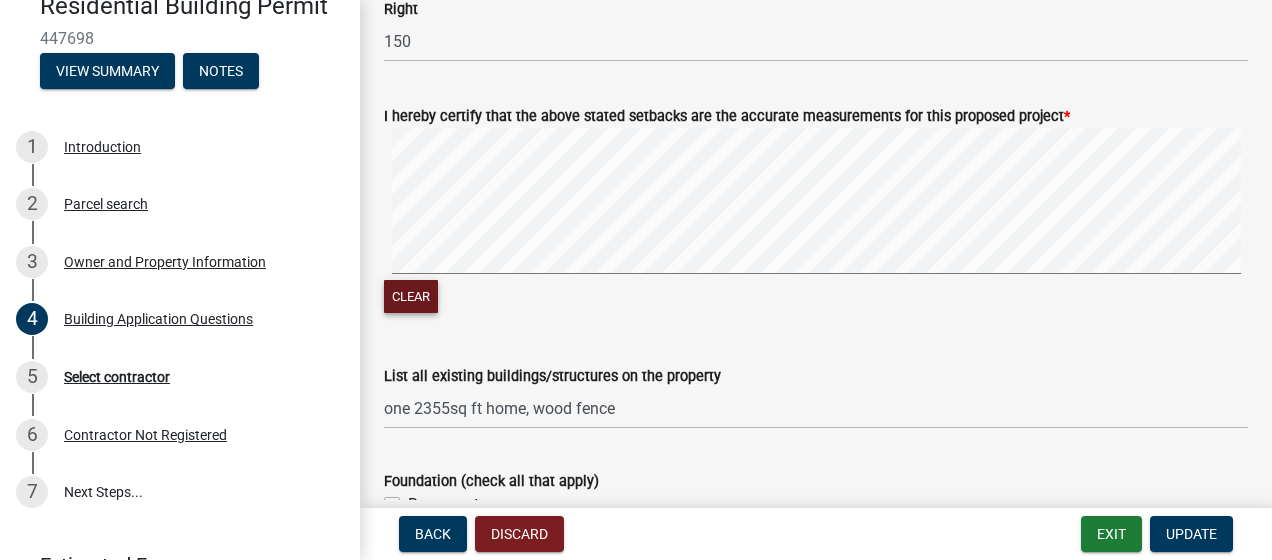 click on "Clear" 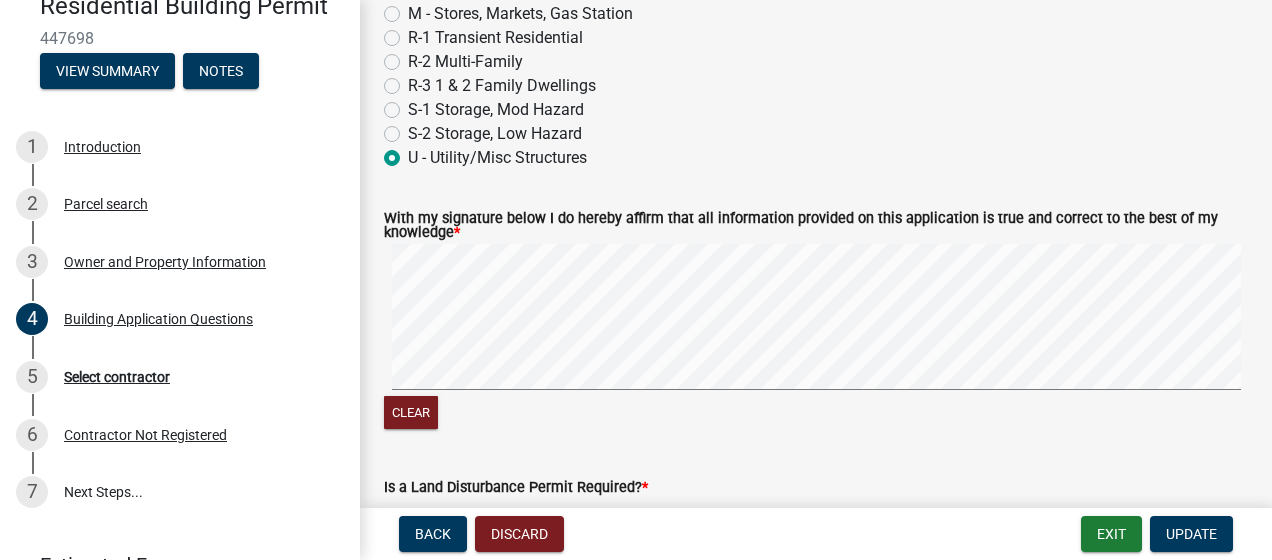 scroll, scrollTop: 8546, scrollLeft: 0, axis: vertical 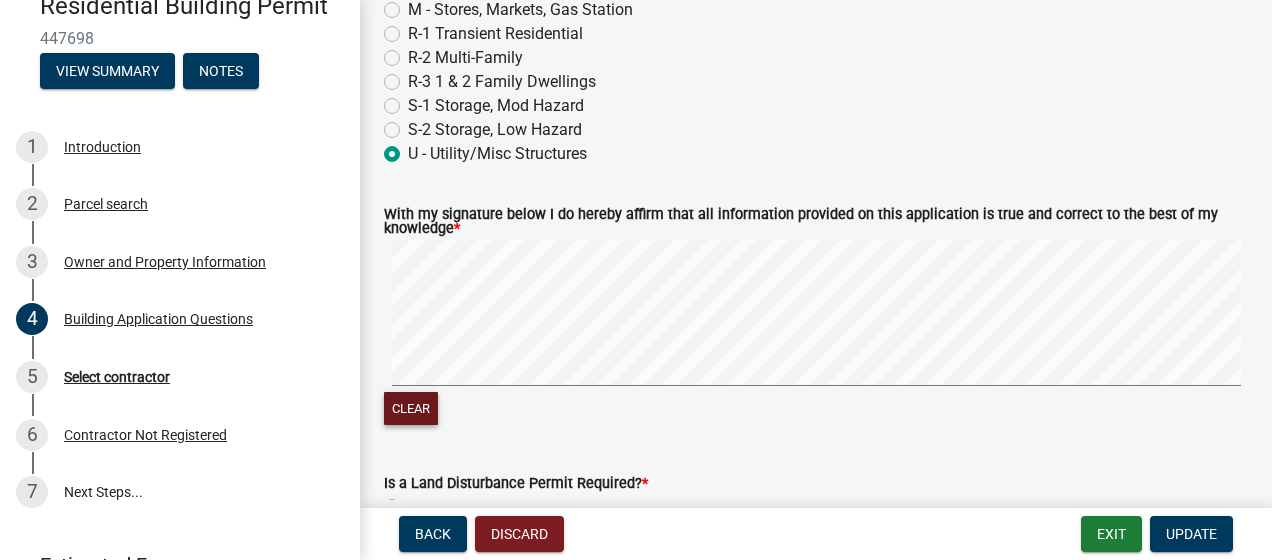 click on "Clear" 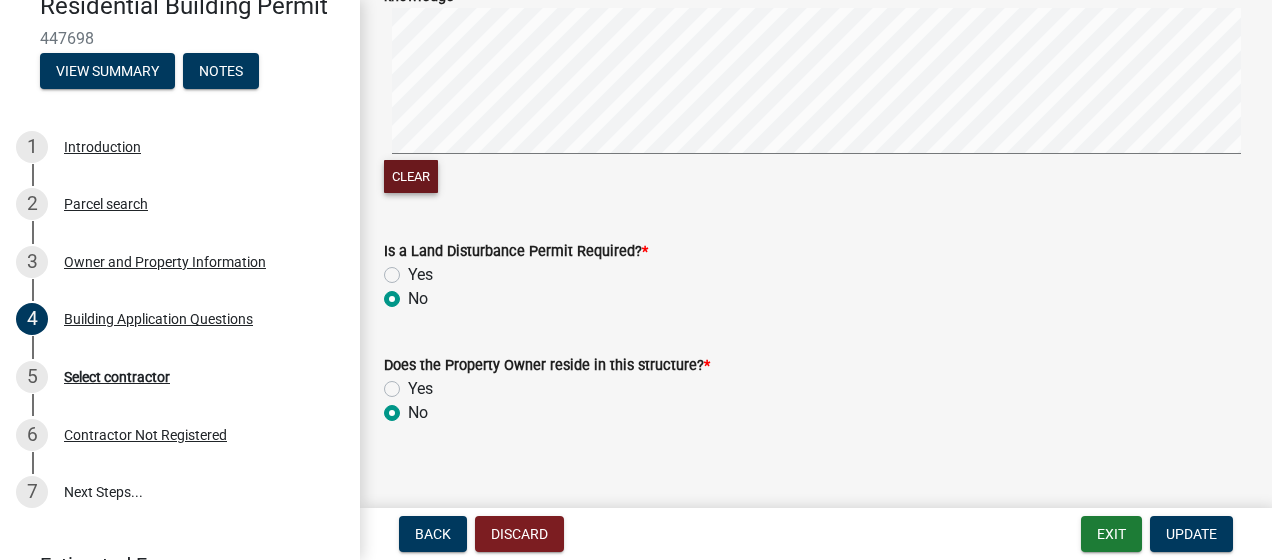 scroll, scrollTop: 8800, scrollLeft: 0, axis: vertical 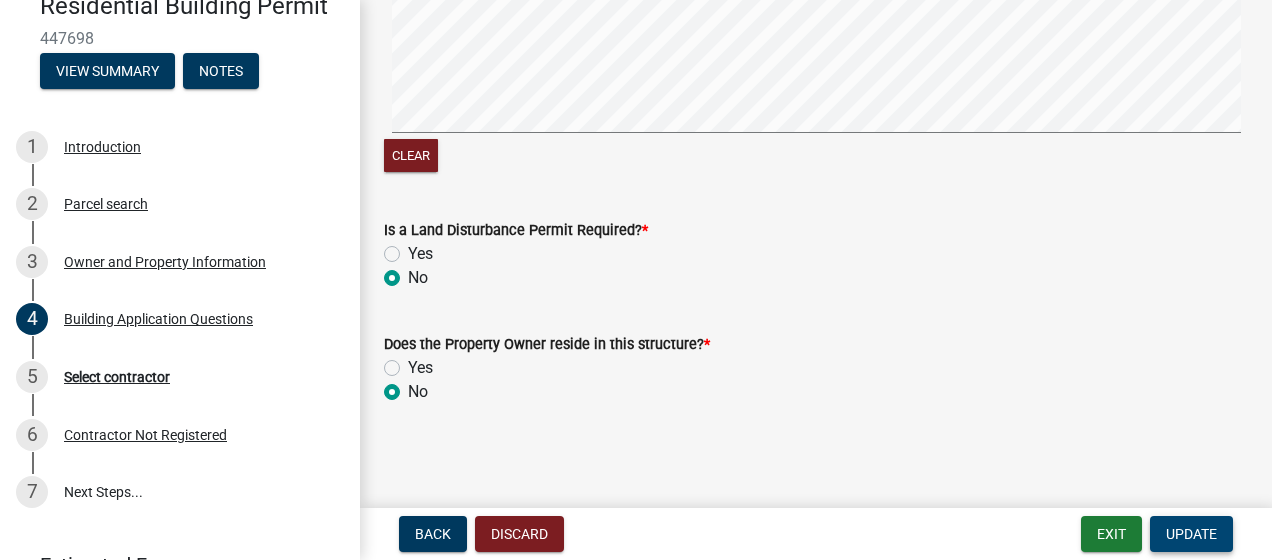 click on "Update" at bounding box center [1191, 534] 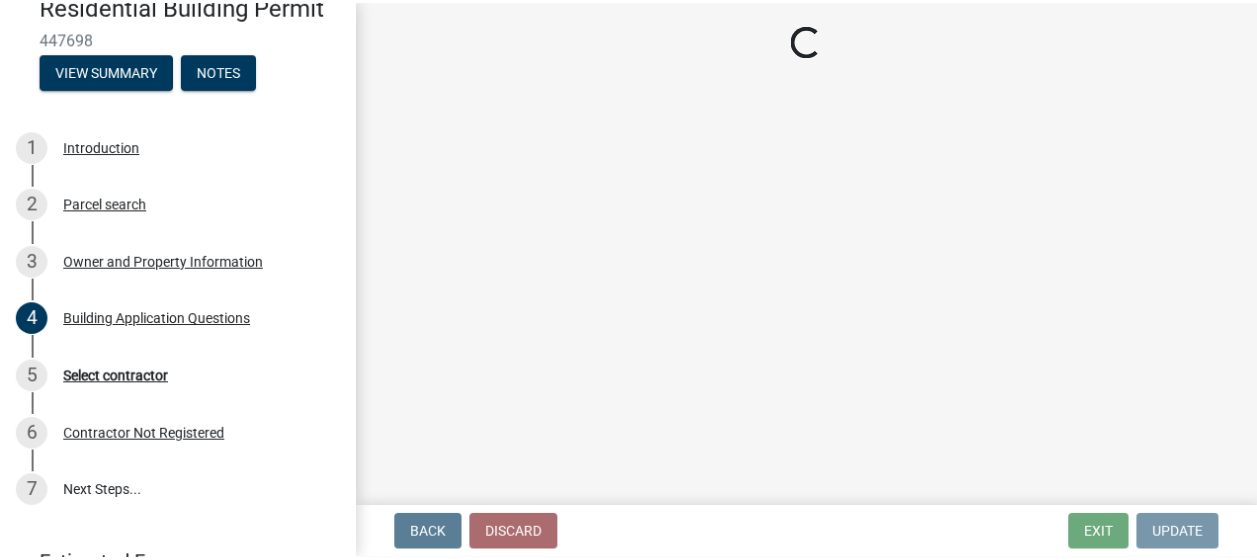 scroll, scrollTop: 0, scrollLeft: 0, axis: both 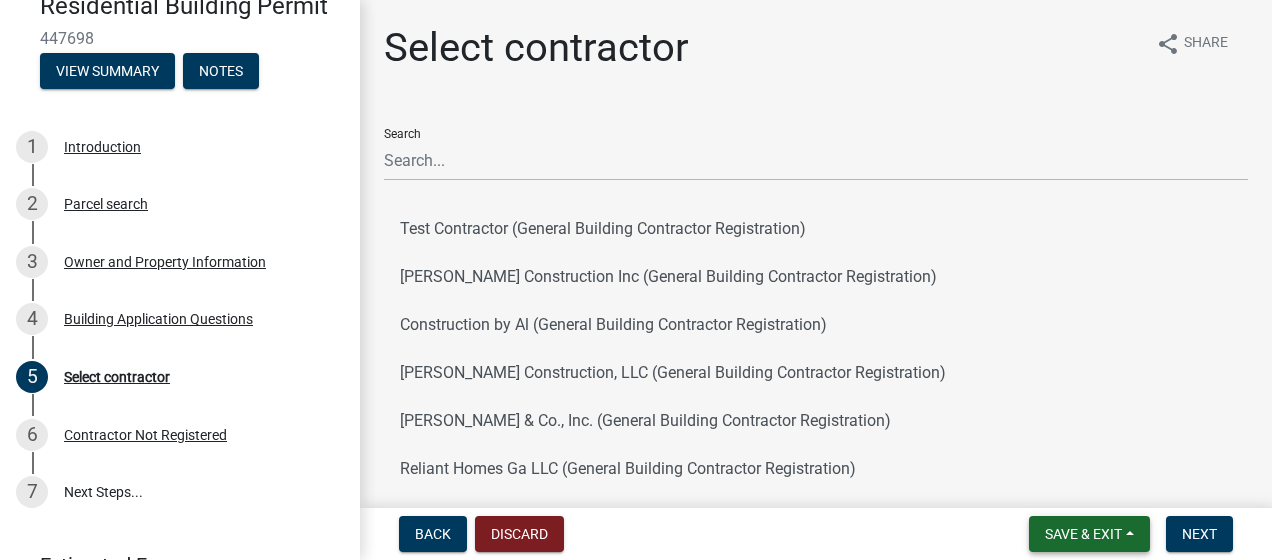 click on "Save & Exit" at bounding box center (1083, 534) 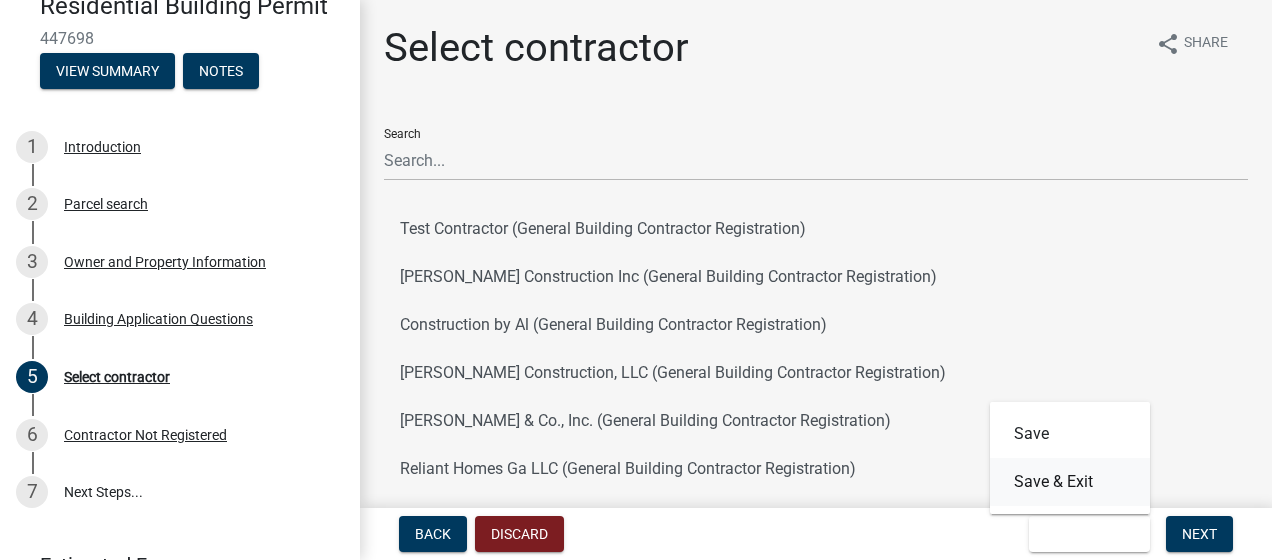 click on "Save & Exit" at bounding box center (1070, 482) 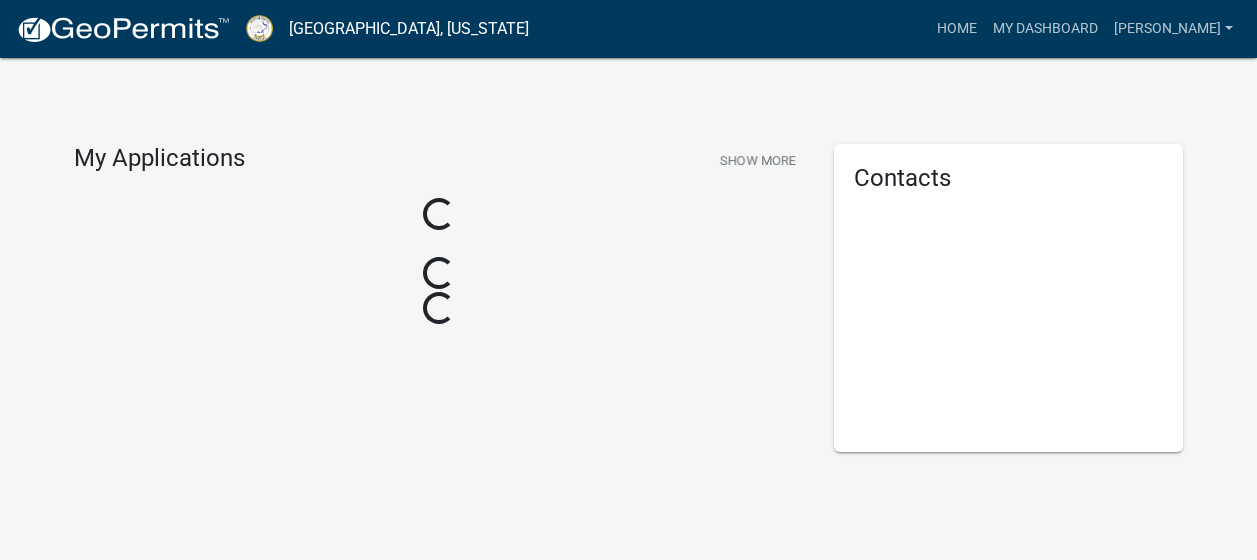 scroll, scrollTop: 0, scrollLeft: 0, axis: both 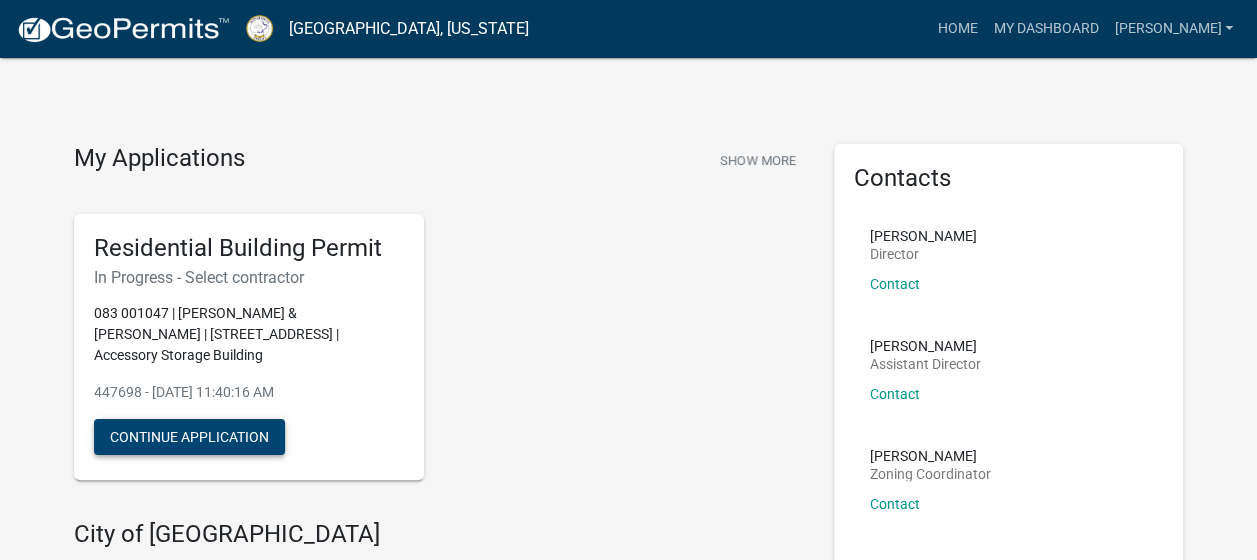 click on "Continue Application" 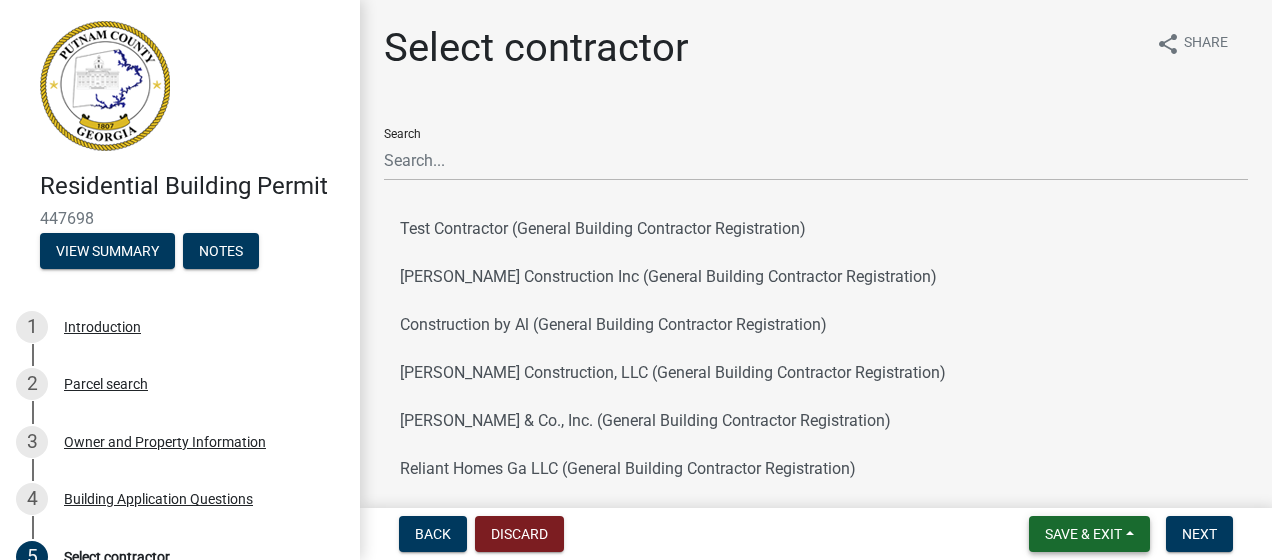 click on "Save & Exit" at bounding box center [1083, 534] 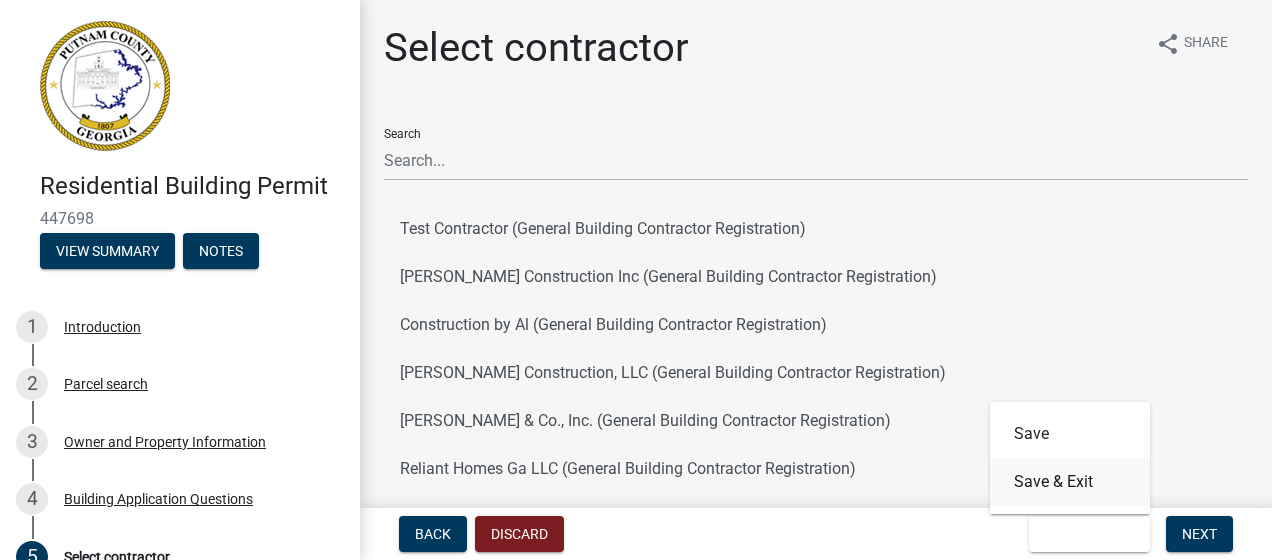 click on "Save & Exit" at bounding box center [1070, 482] 